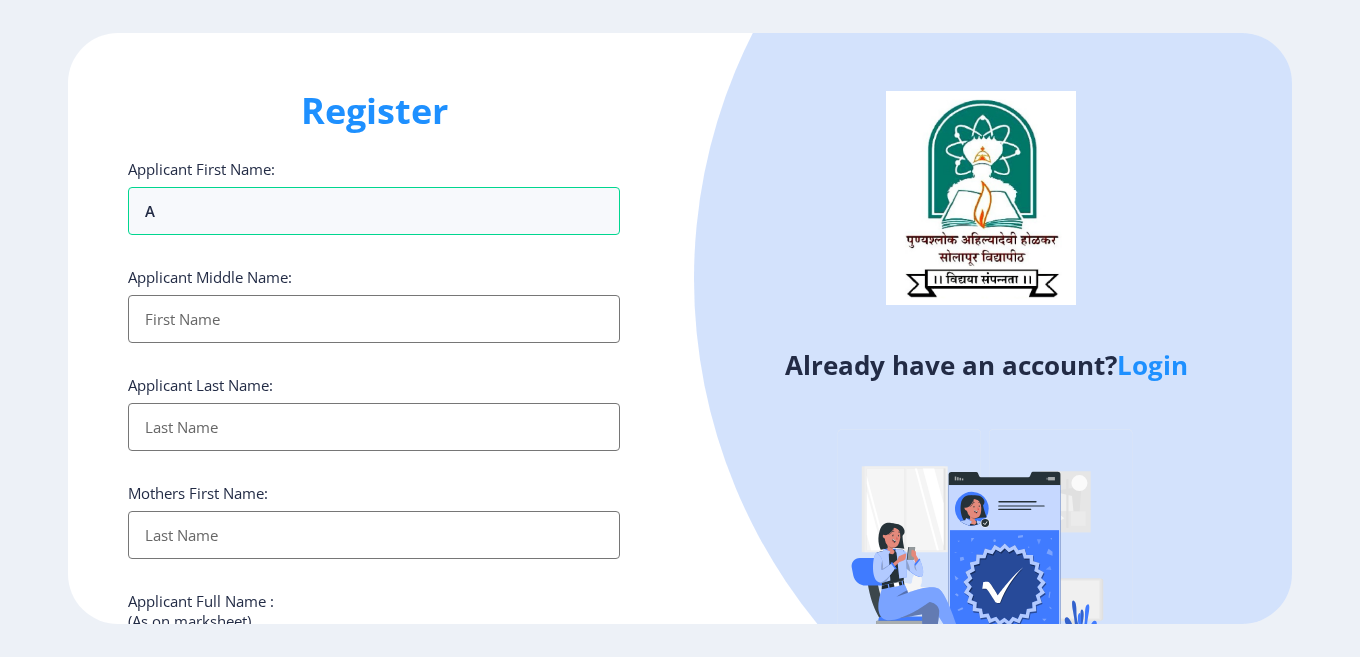 select 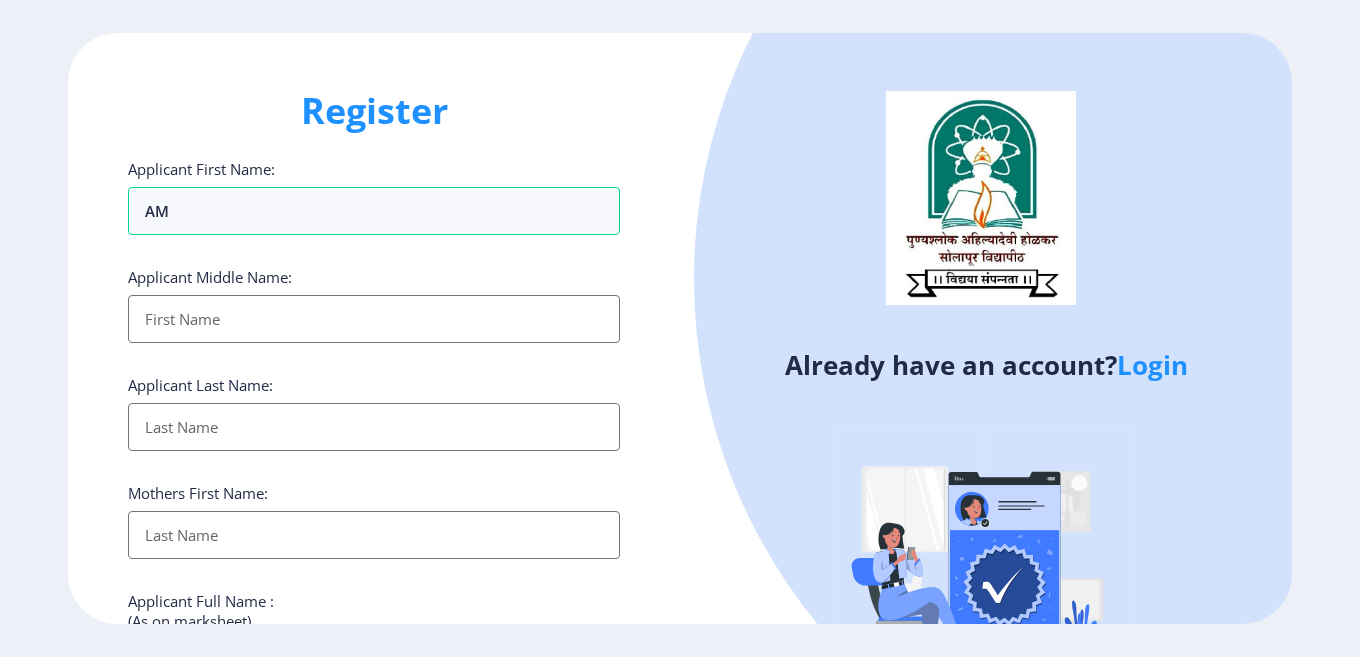 scroll, scrollTop: 0, scrollLeft: 0, axis: both 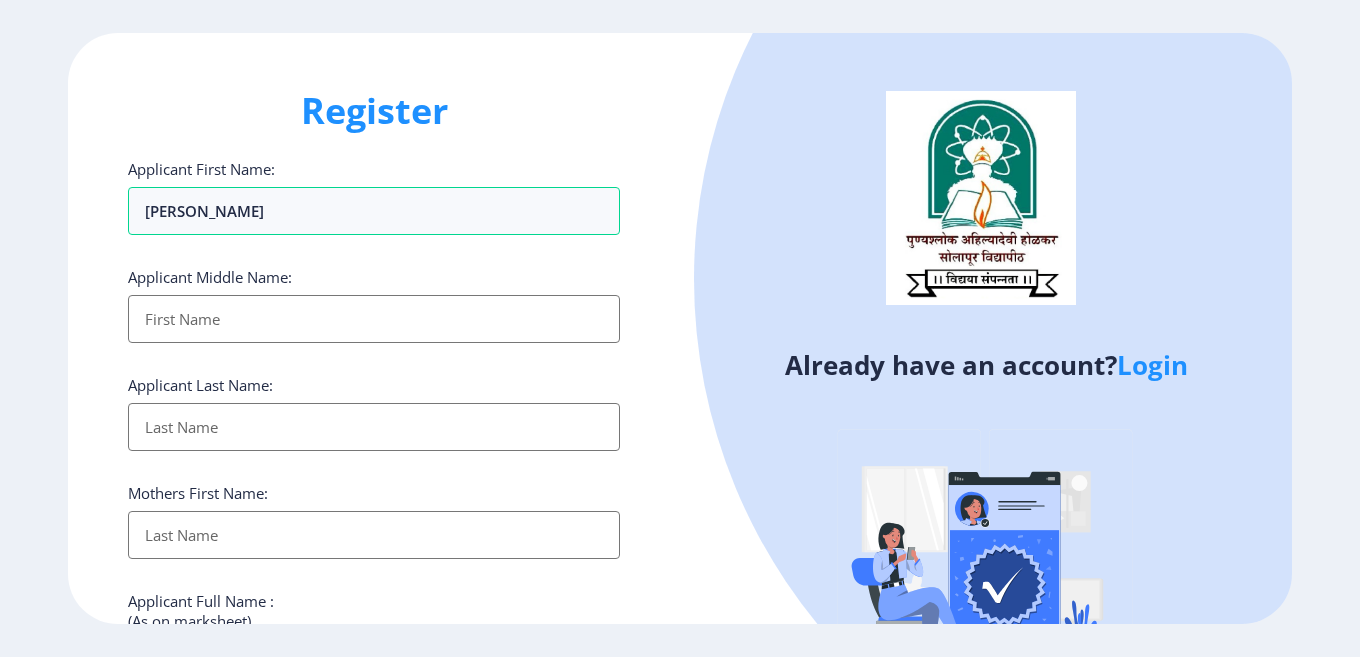 type on "[PERSON_NAME]" 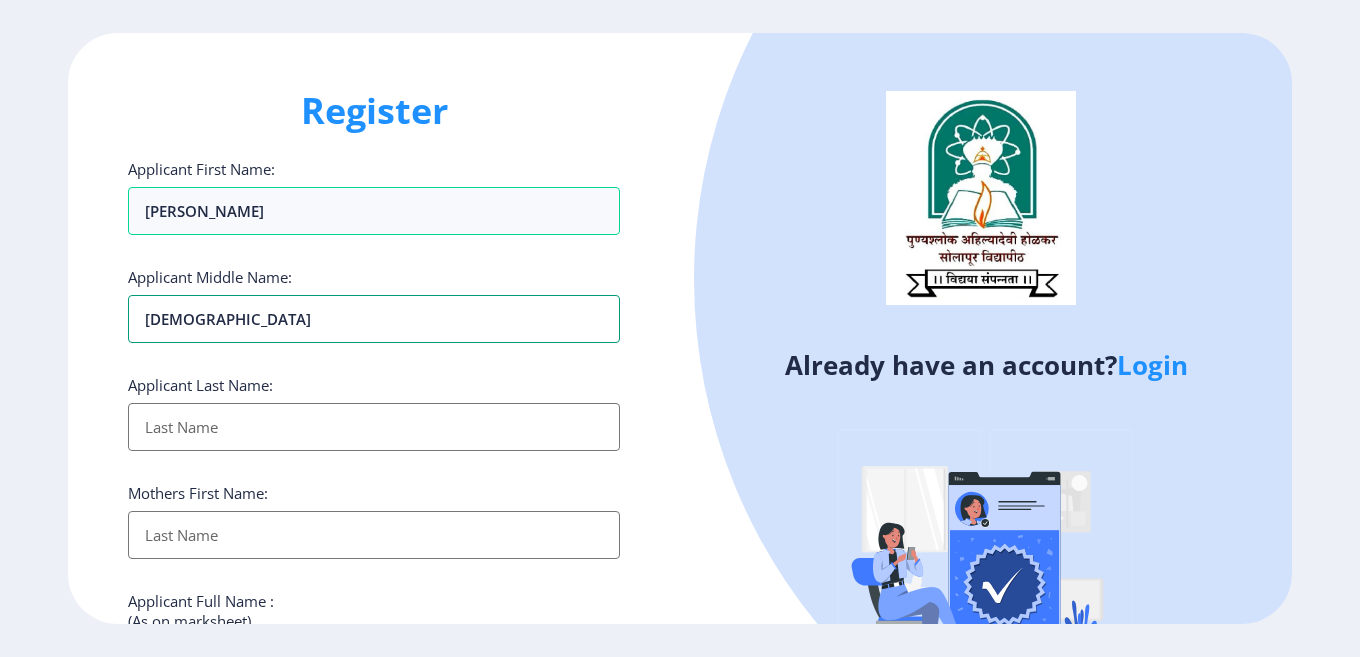 type on "VISHNU" 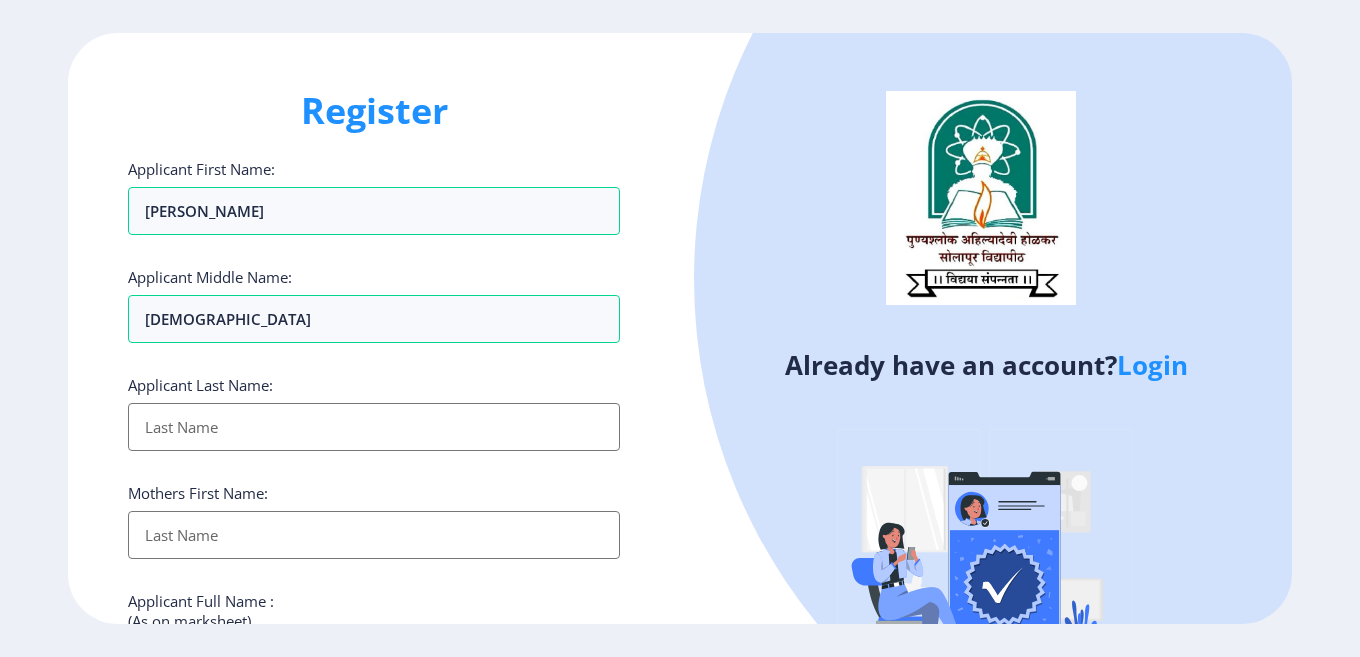 click on "Applicant First Name:" at bounding box center [374, 427] 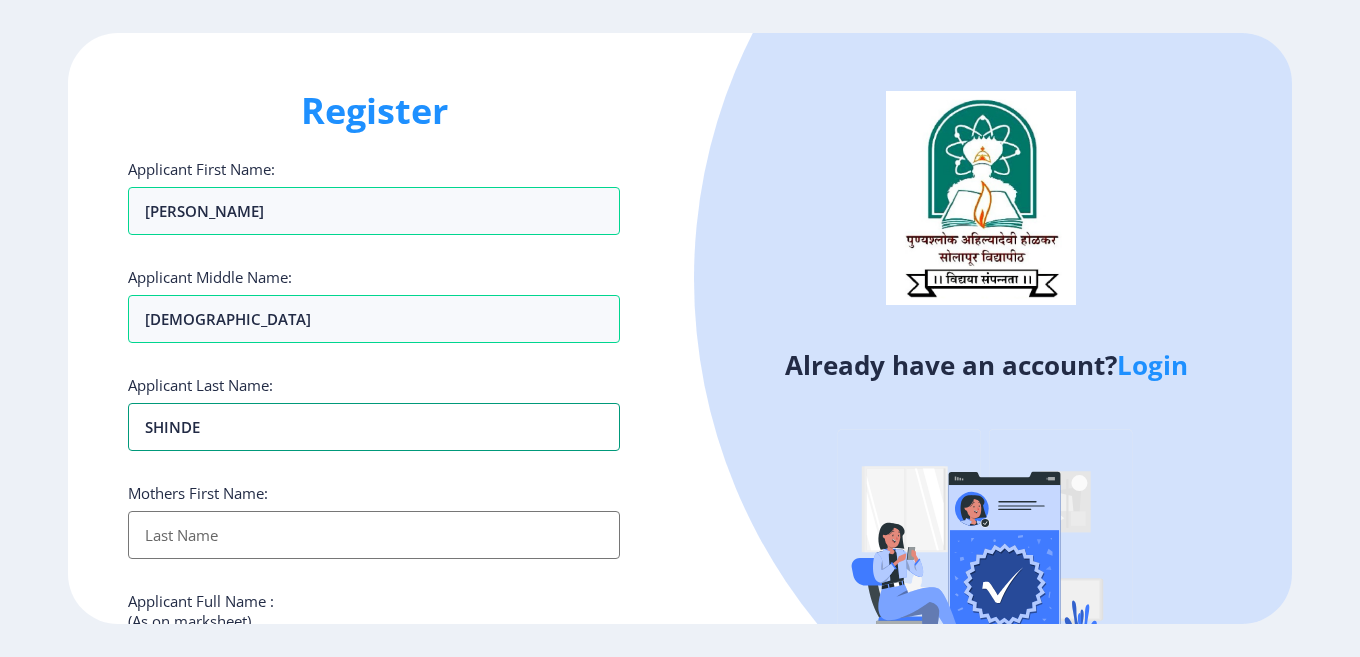 type on "SHINDE" 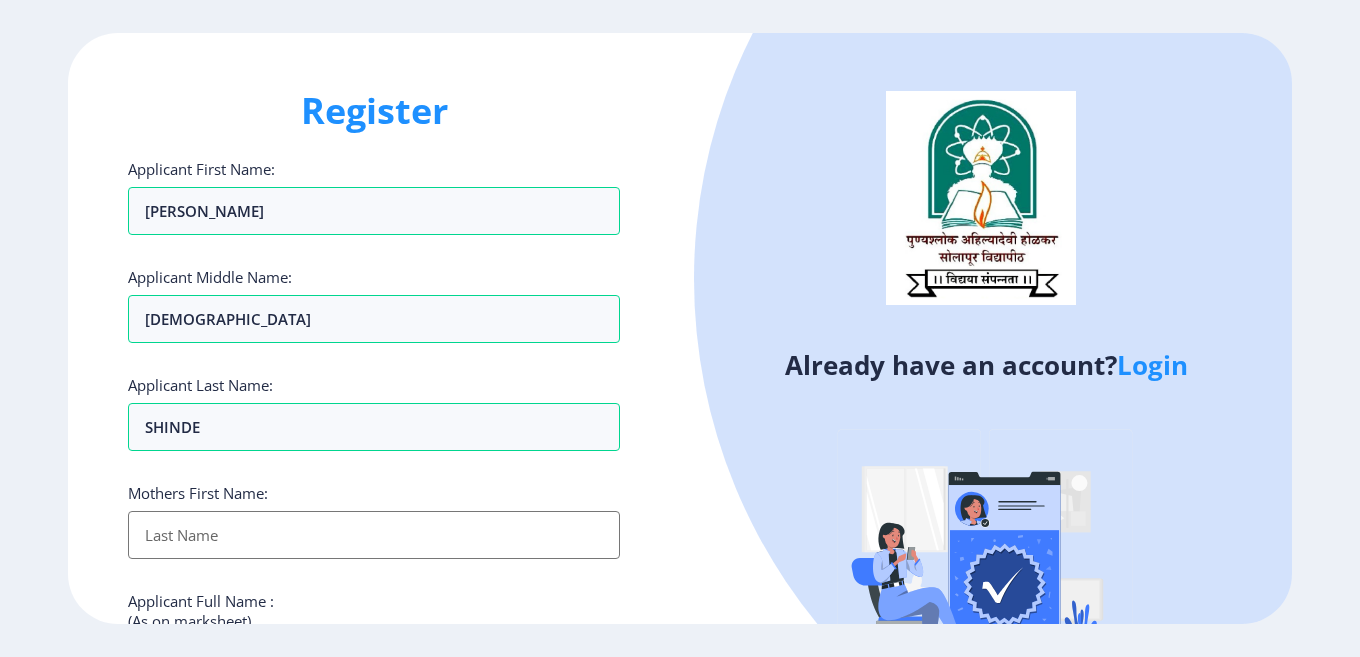 click on "Applicant First Name:" at bounding box center (374, 535) 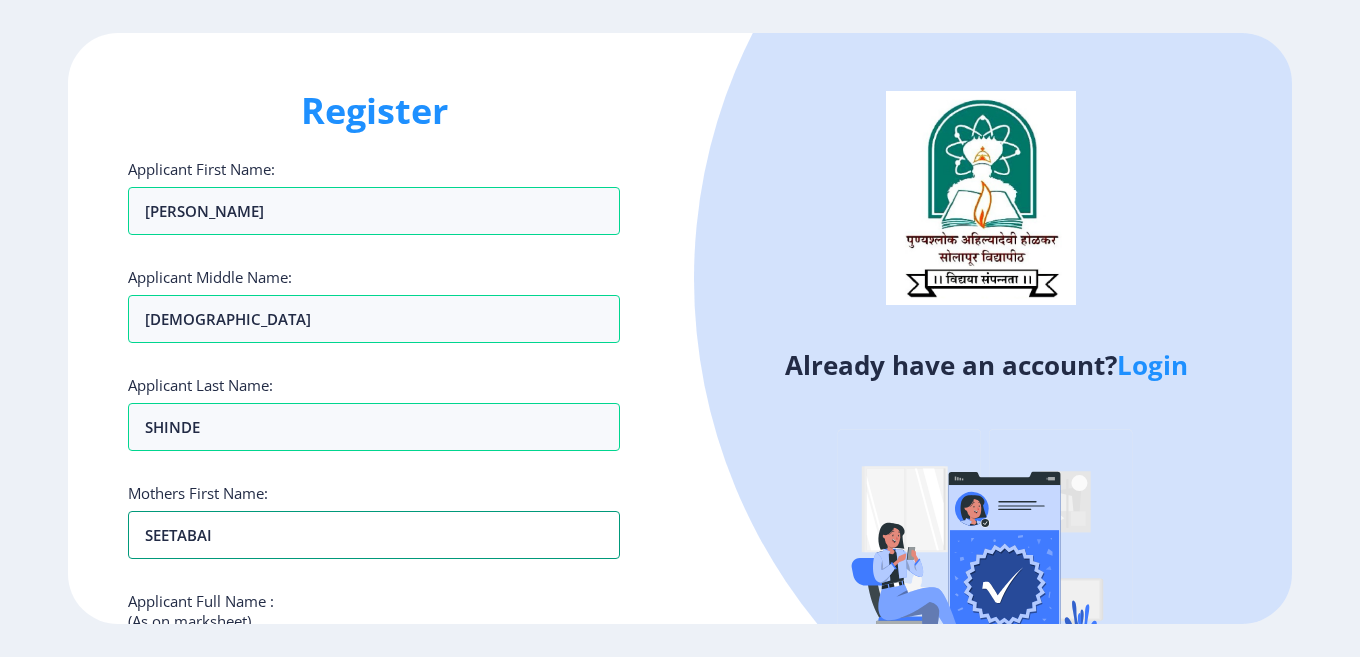 type on "SEETABAI" 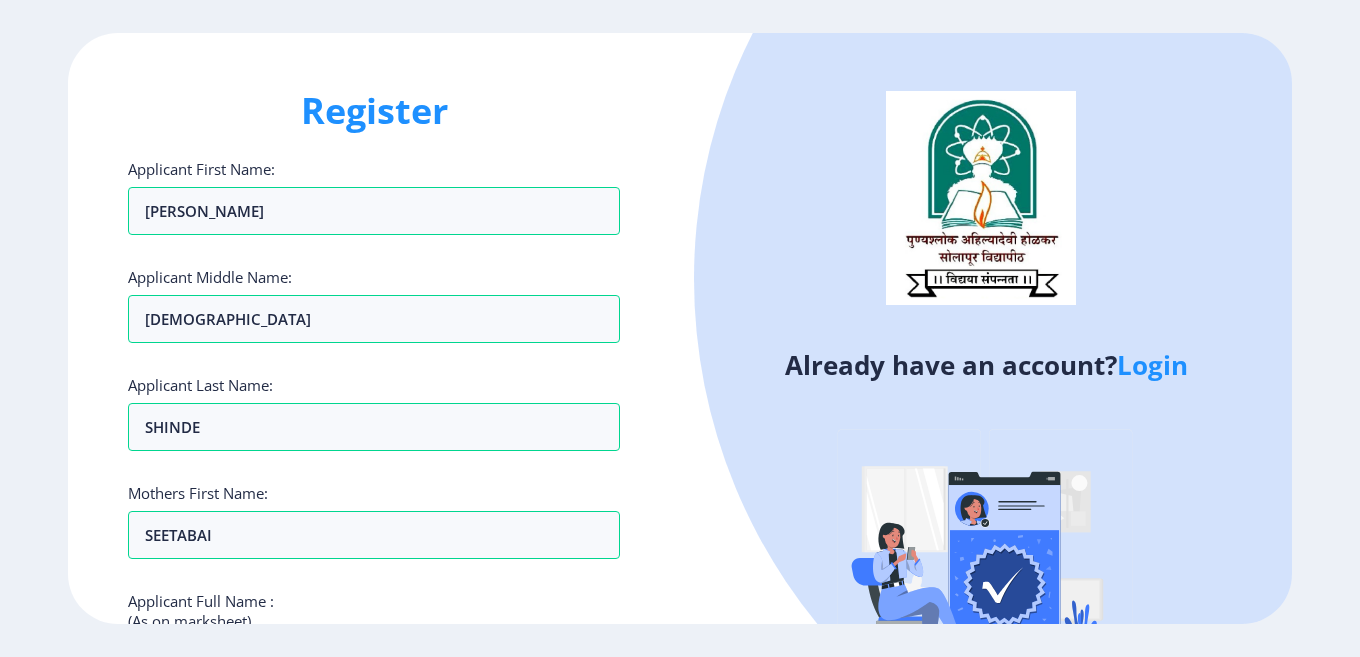 drag, startPoint x: 1359, startPoint y: 431, endPoint x: 1356, endPoint y: 560, distance: 129.03488 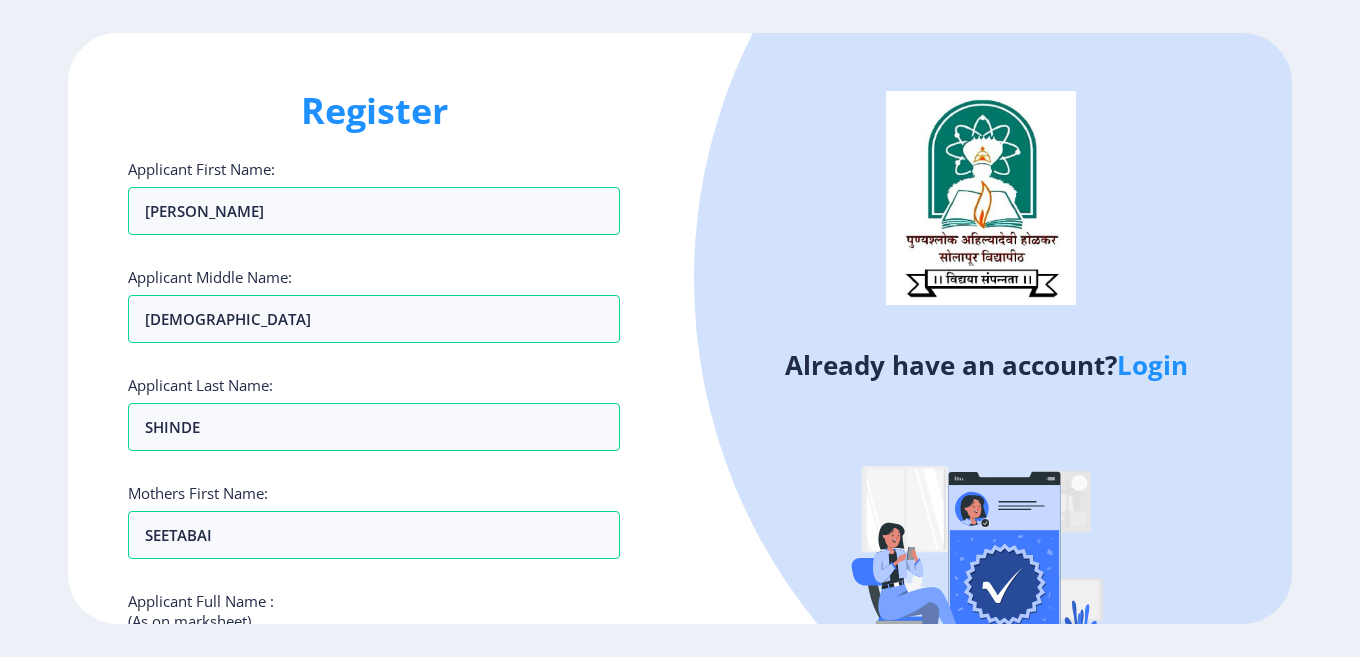 click 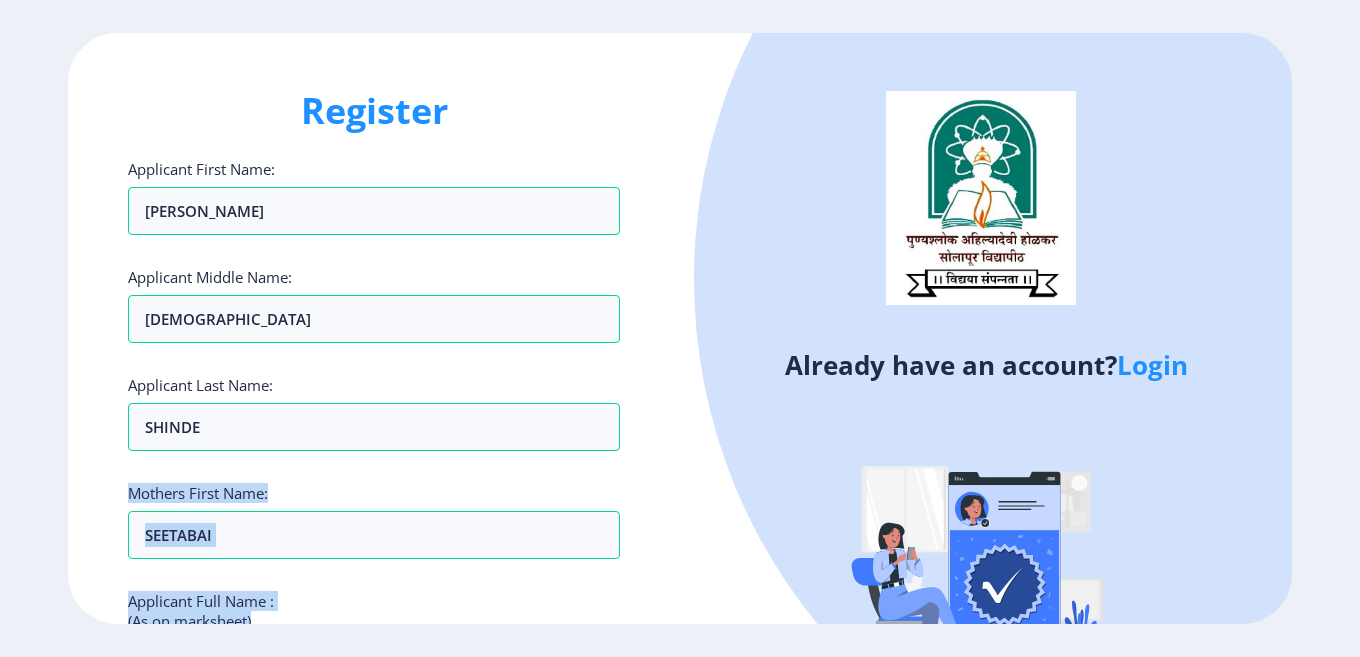 drag, startPoint x: 667, startPoint y: 586, endPoint x: 677, endPoint y: 550, distance: 37.363083 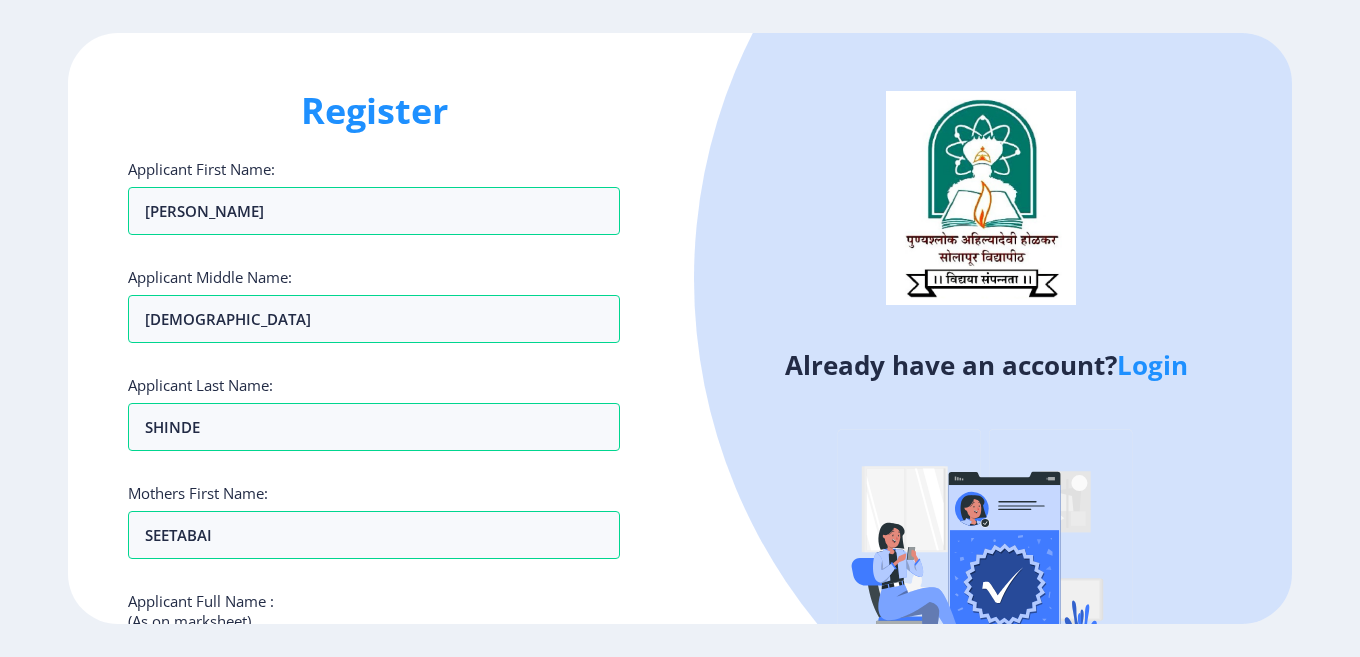 click 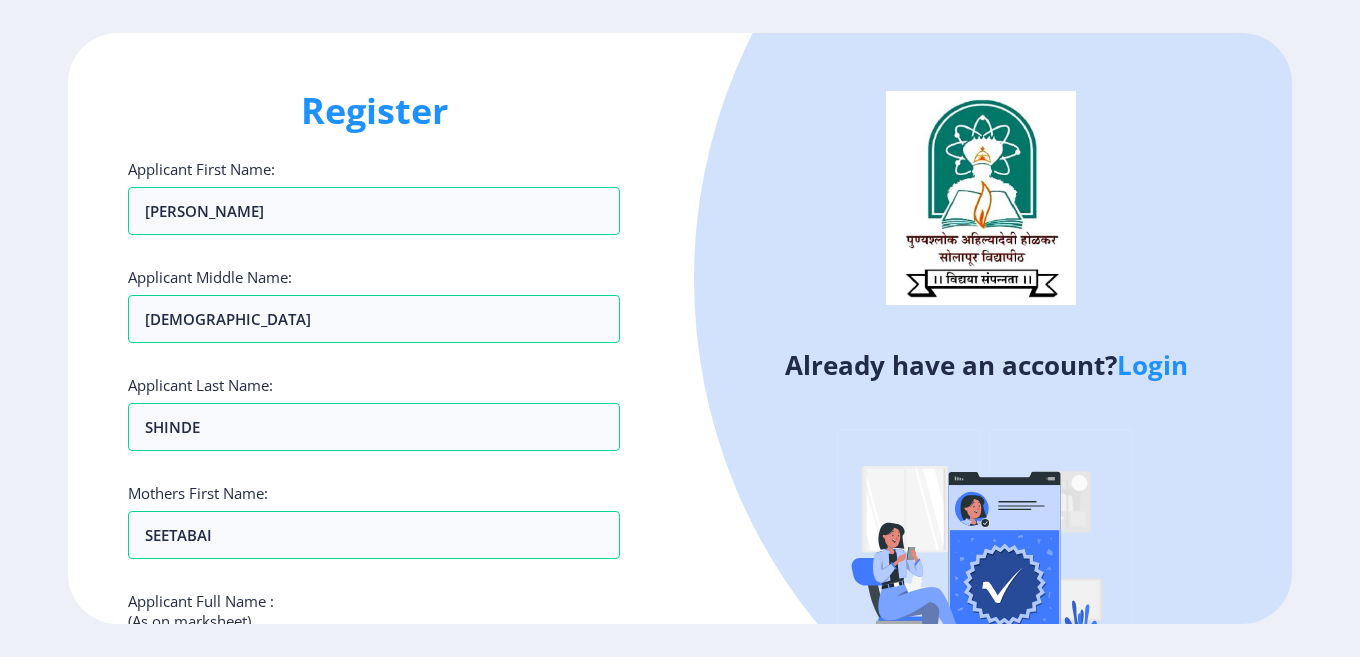 click on "Already have an account?  Login" 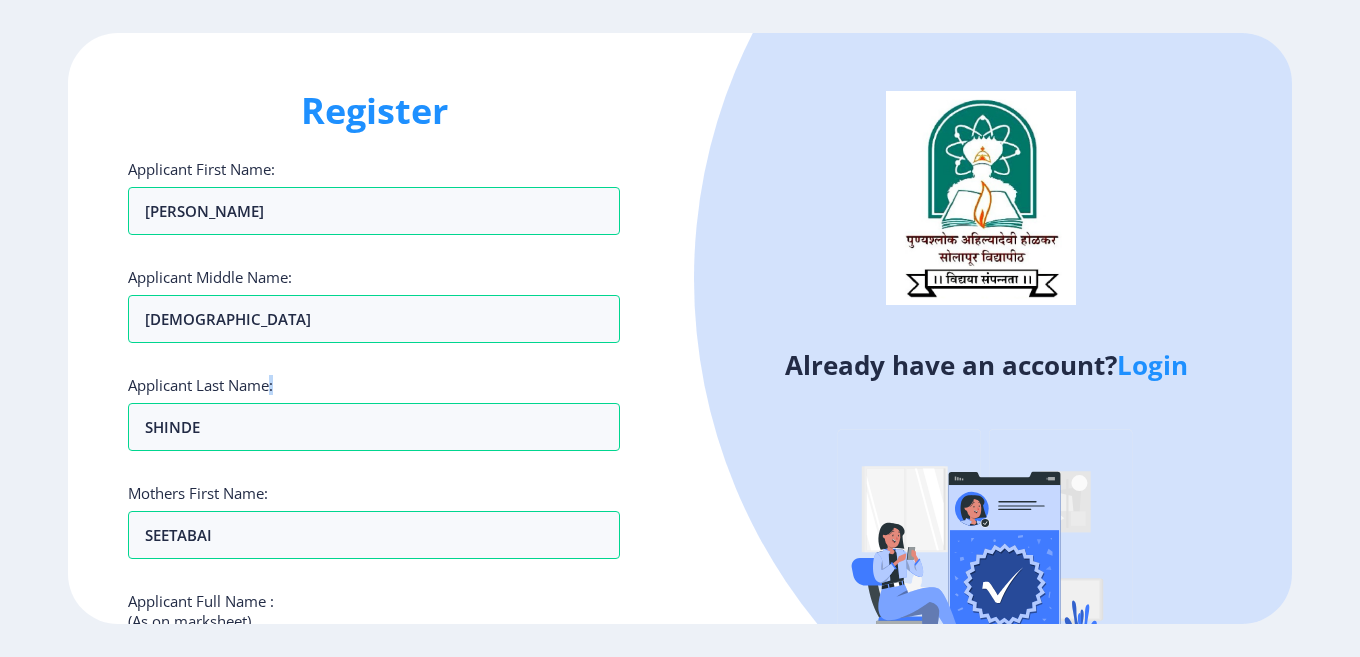 click on "Applicant Last Name: SHINDE" 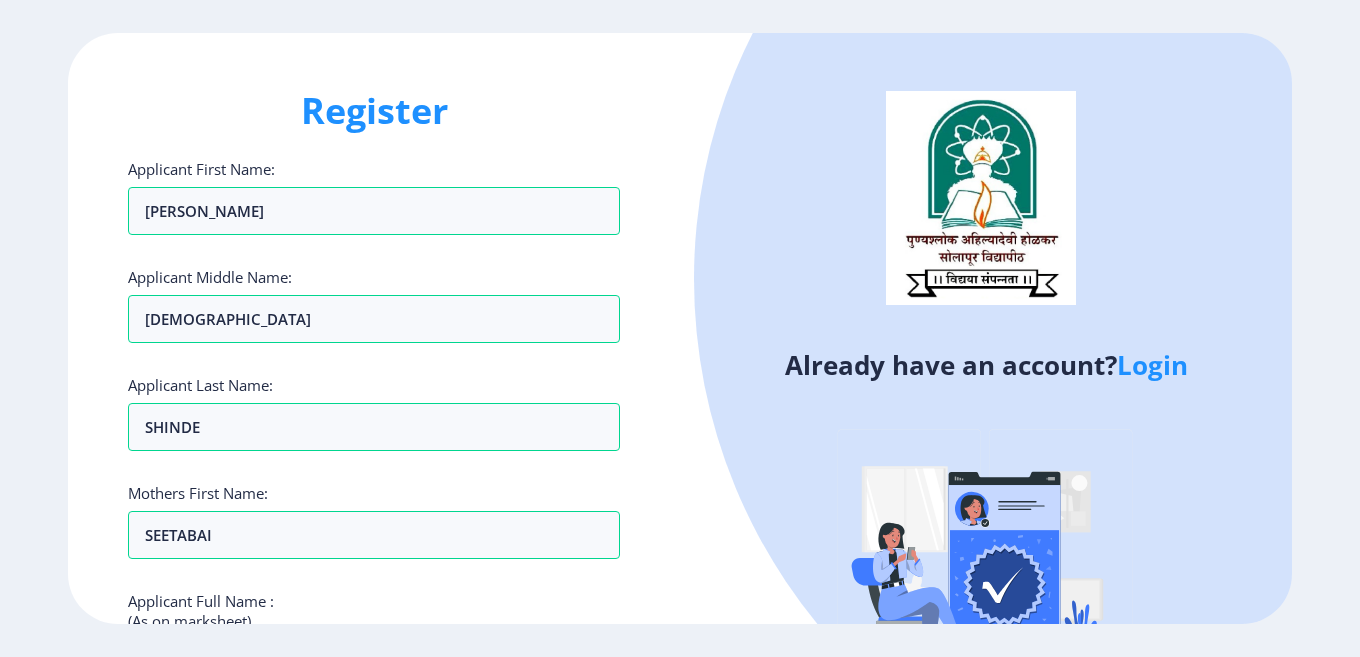 click on "Applicant First Name: AMOL Applicant Middle Name: VISHNU Applicant Last Name: SHINDE Mothers First Name: SEETABAI Applicant Full Name : (As on marksheet) Aadhar Number :  Gender: Select Gender Male Female Other  Country Code and Mobile number  *  +91 India (भारत) +91 Afghanistan (‫افغانستان‬‎) +93 Albania (Shqipëri) +355 Algeria (‫الجزائر‬‎) +213 American Samoa +1 Andorra +376 Angola +244 Anguilla +1 Antigua and Barbuda +1 Argentina +54 Armenia (Հայաստան) +374 Aruba +297 Australia +61 Austria (Österreich) +43 Azerbaijan (Azərbaycan) +994 Bahamas +1 Bahrain (‫البحرين‬‎) +973 Bangladesh (বাংলাদেশ) +880 Barbados +1 Belarus (Беларусь) +375 Belgium (België) +32 Belize +501 Benin (Bénin) +229 Bermuda +1 Bhutan (འབྲུག) +975 Bolivia +591 Bosnia and Herzegovina (Босна и Херцеговина) +387 Botswana +267 Brazil (Brasil) +55 British Indian Ocean Territory +246 British Virgin Islands +1 Brunei +673 +359 +226 +1" 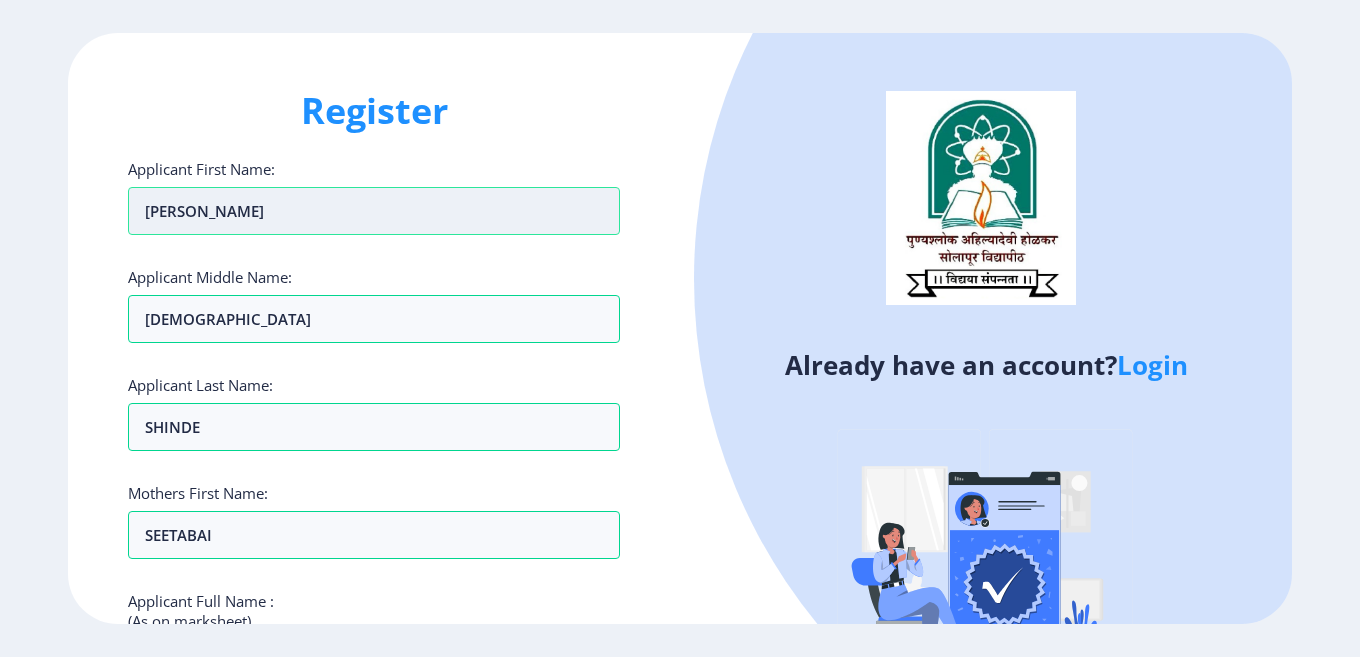 click on "AMOL" at bounding box center (374, 211) 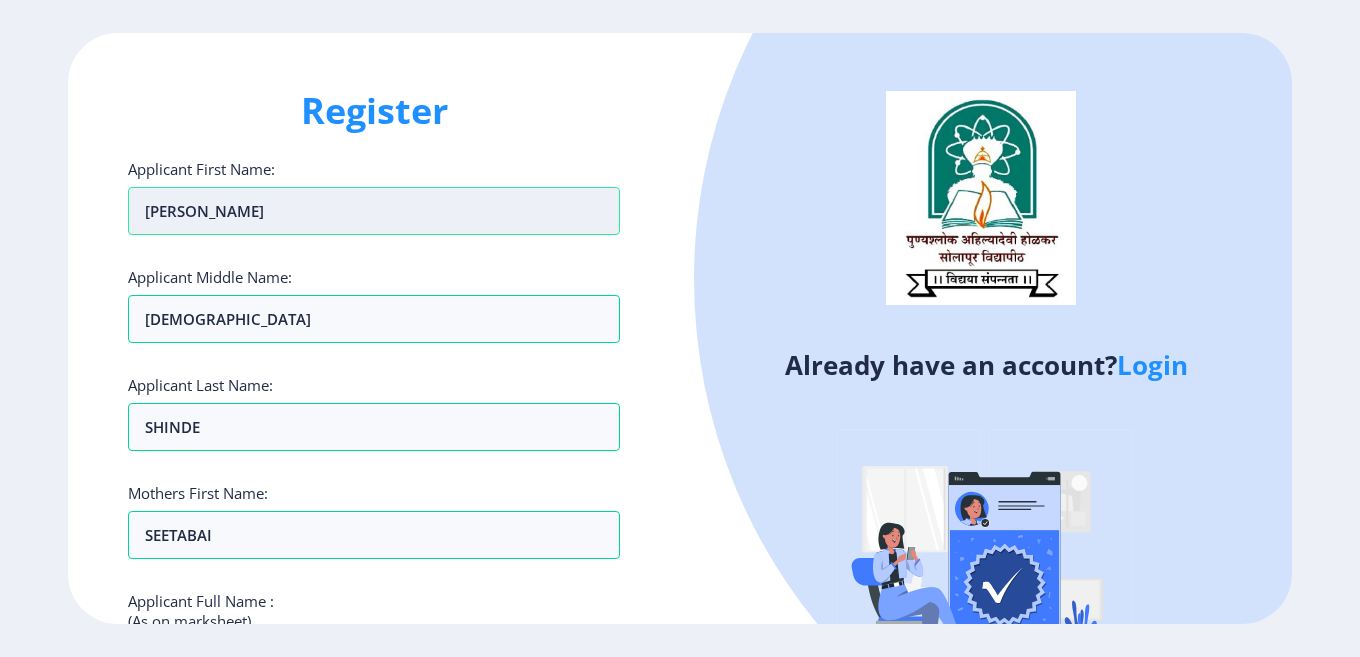 scroll, scrollTop: 335, scrollLeft: 0, axis: vertical 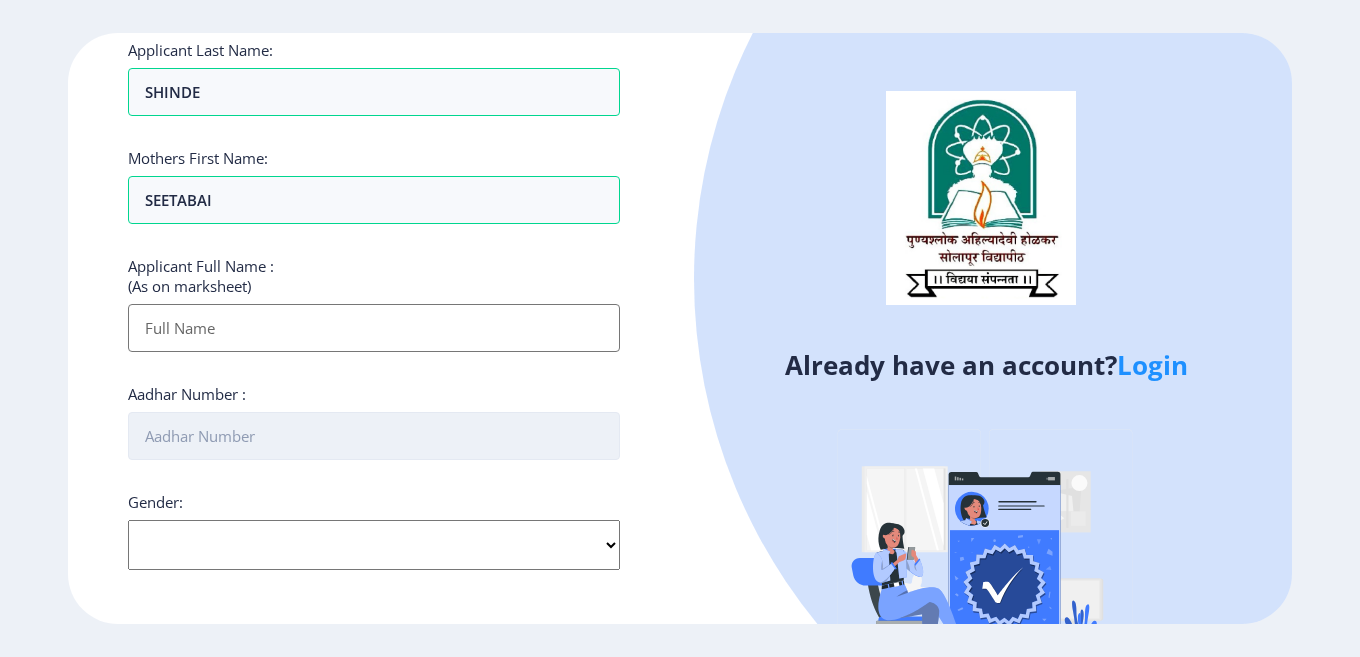 click on "Aadhar Number :" at bounding box center [374, 436] 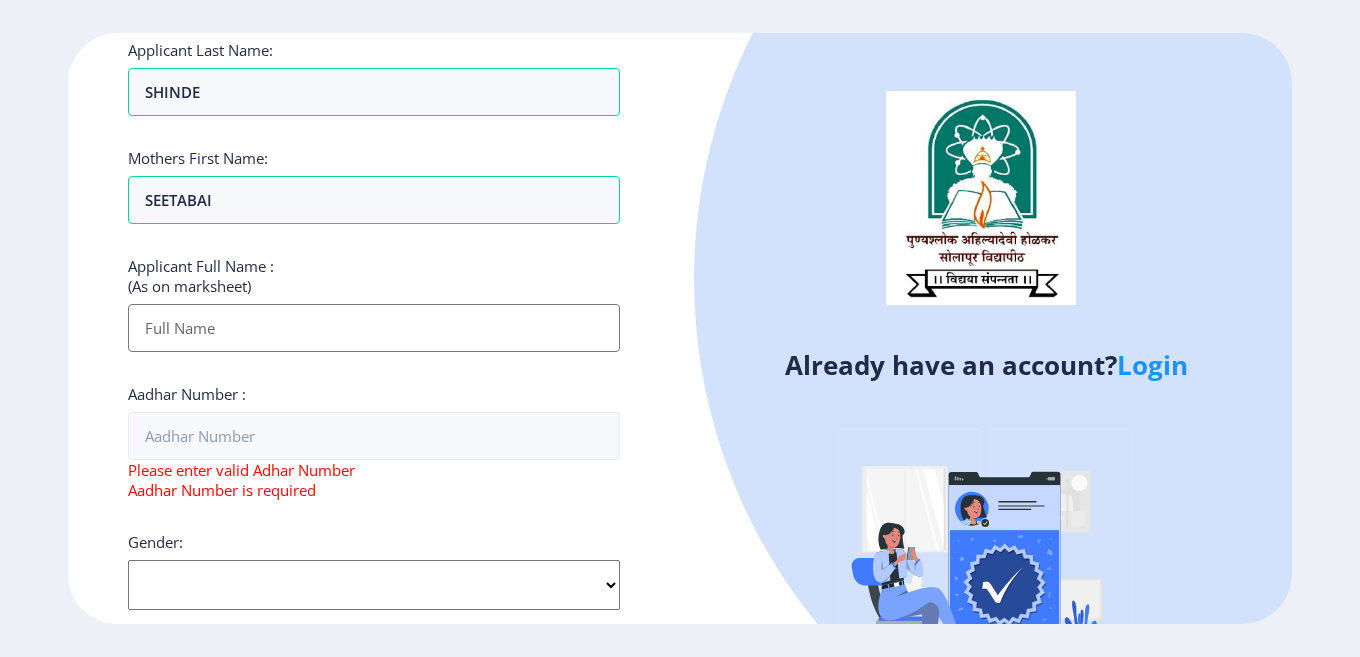 click on "Applicant First Name:" at bounding box center (374, 328) 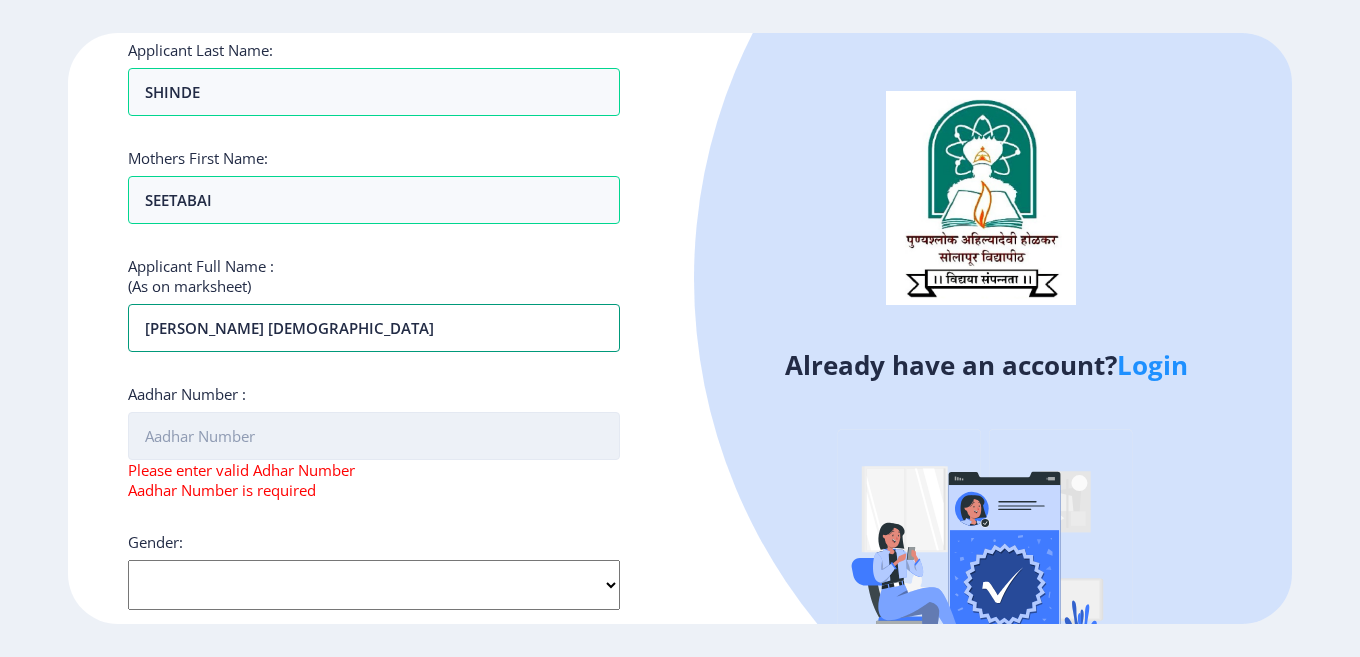 type on "[PERSON_NAME] [DEMOGRAPHIC_DATA]" 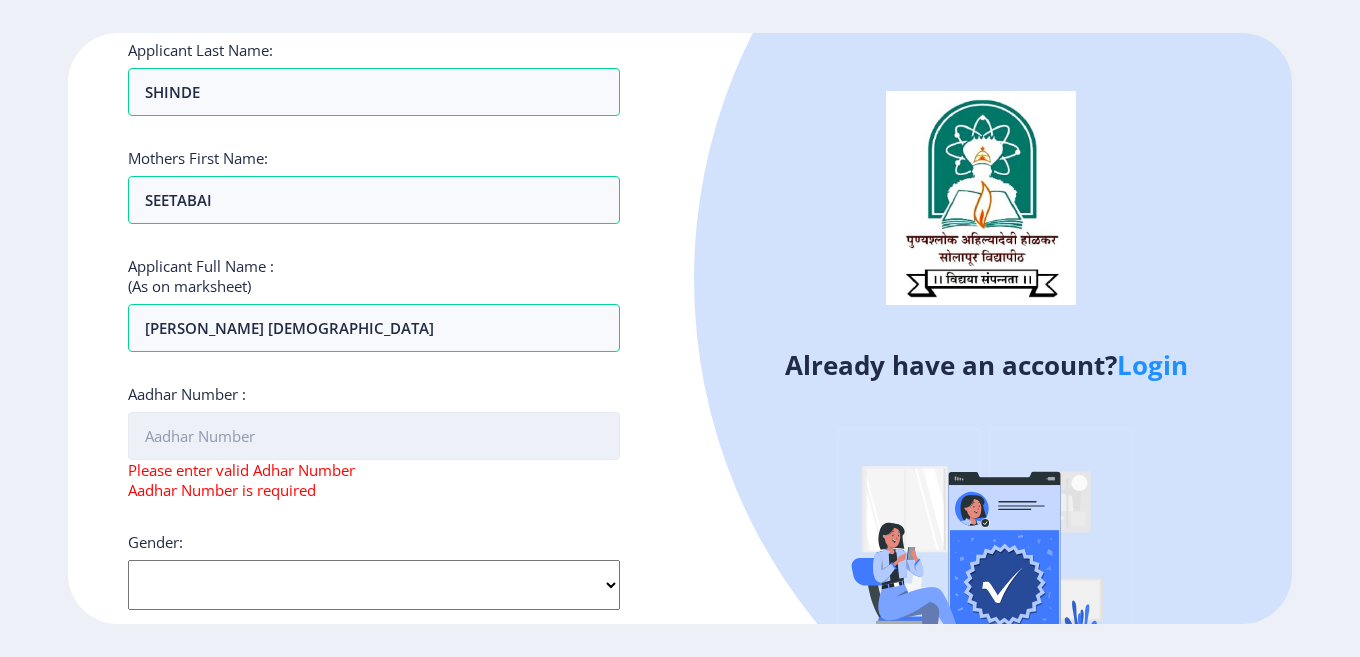 click on "Aadhar Number :" at bounding box center (374, 436) 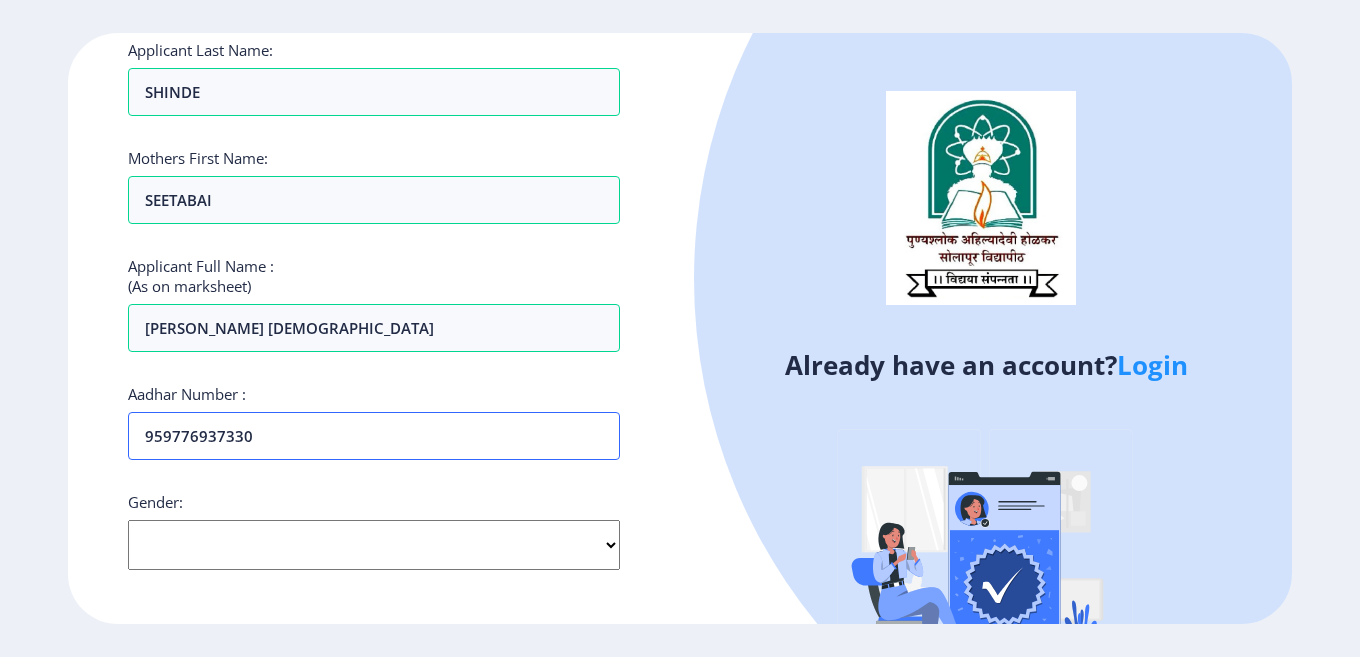 type on "959776937330" 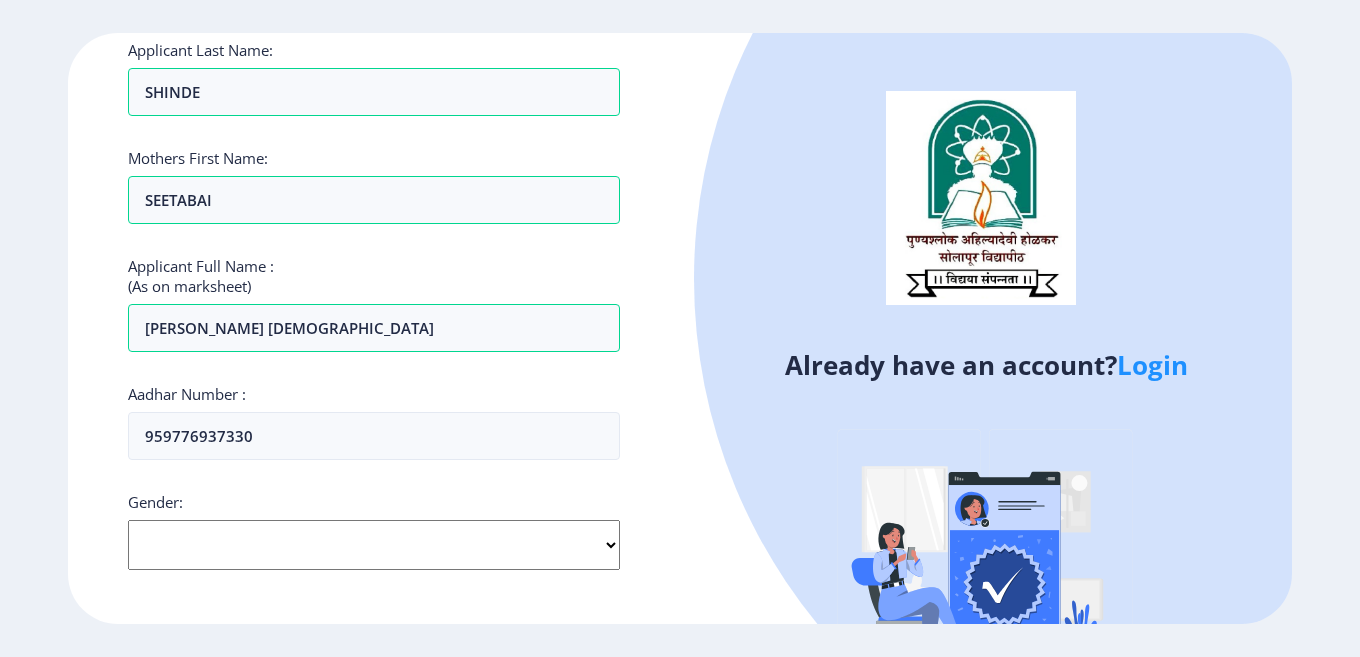click on "Select Gender Male Female Other" 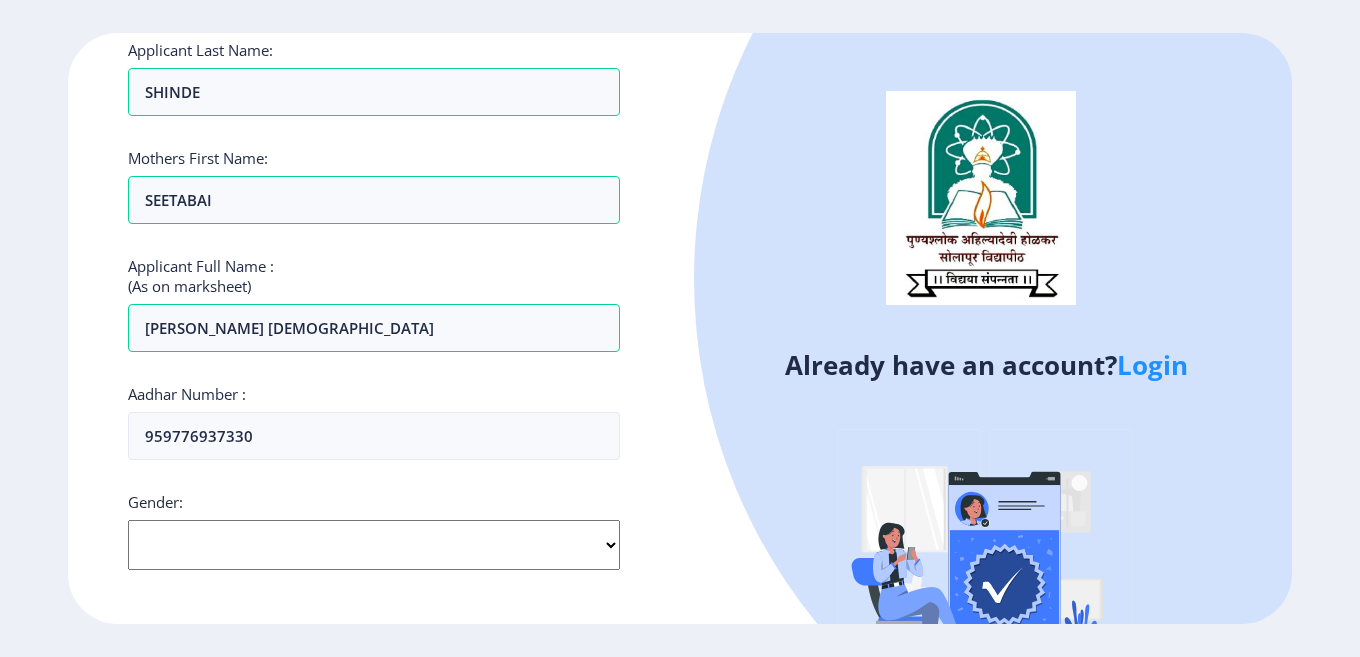select on "[DEMOGRAPHIC_DATA]" 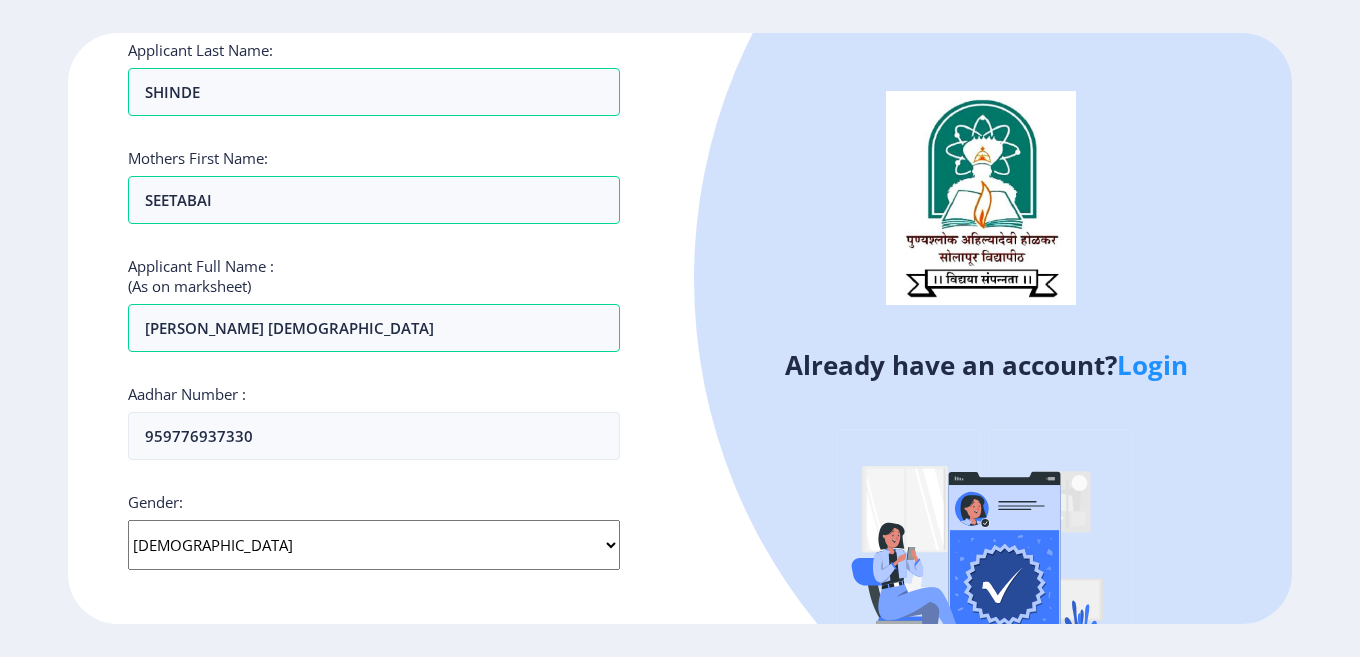 click on "Select Gender Male Female Other" 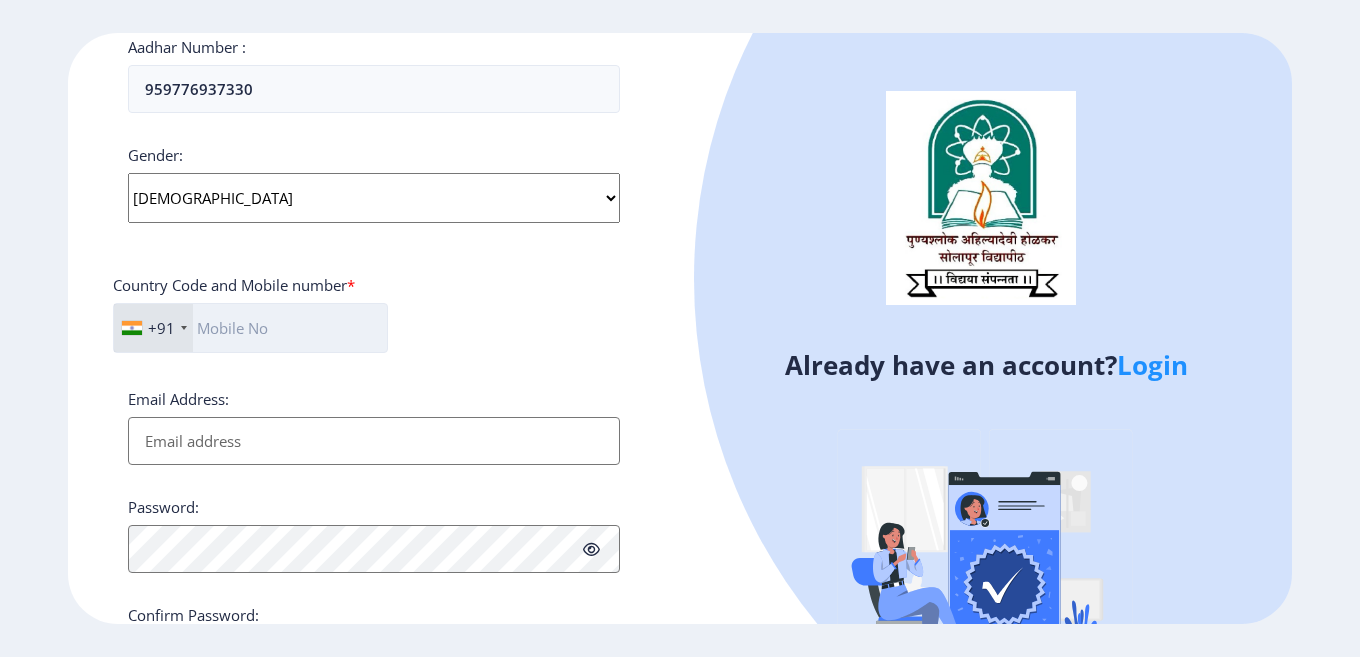 click 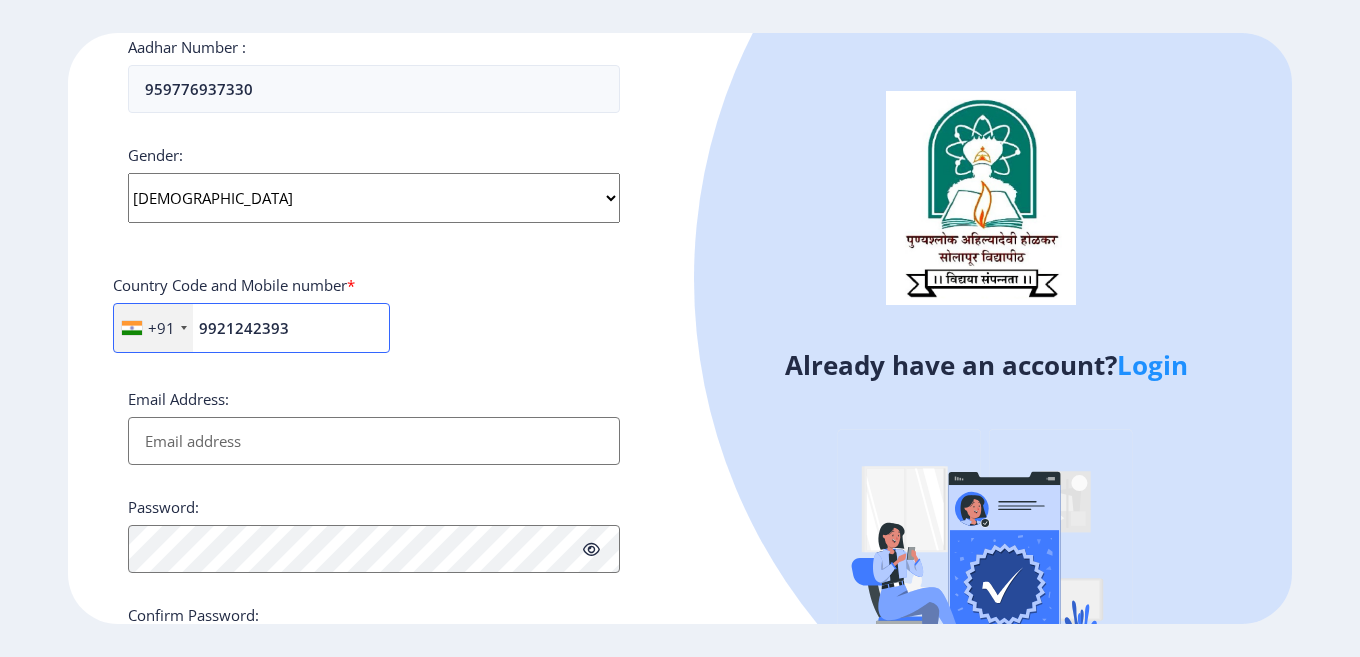 type on "9921242393" 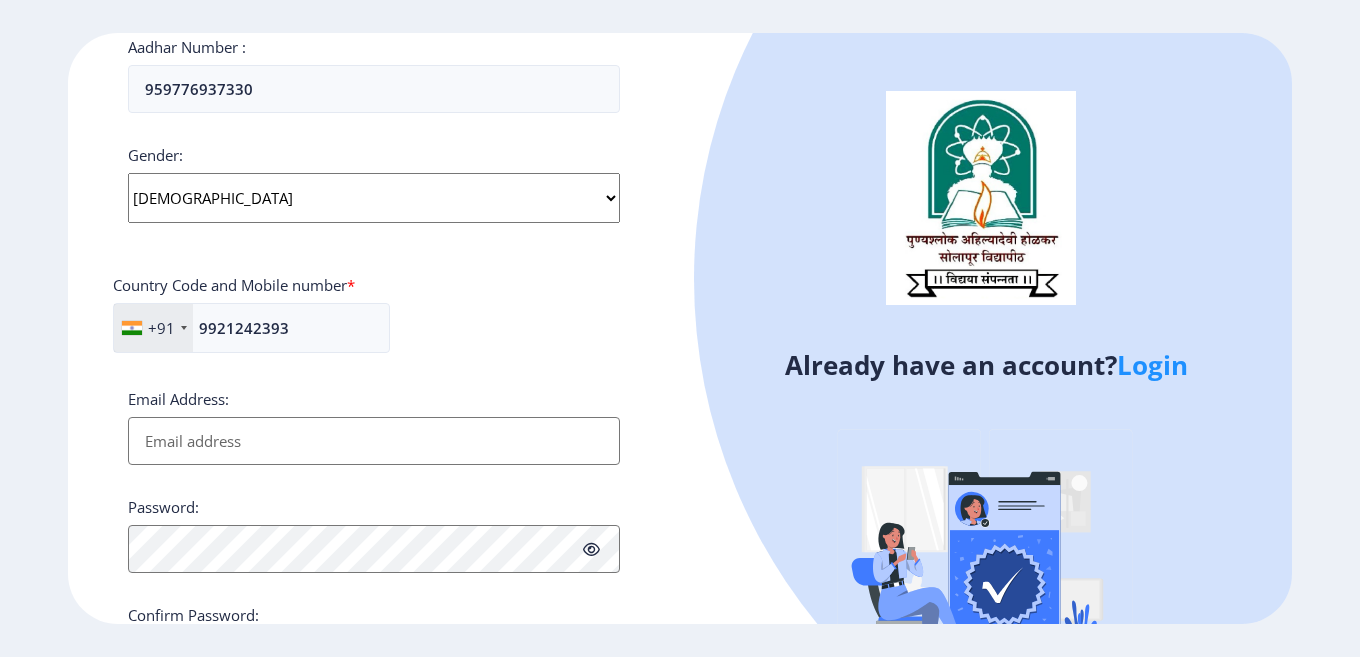 click on "Email Address:" at bounding box center [374, 441] 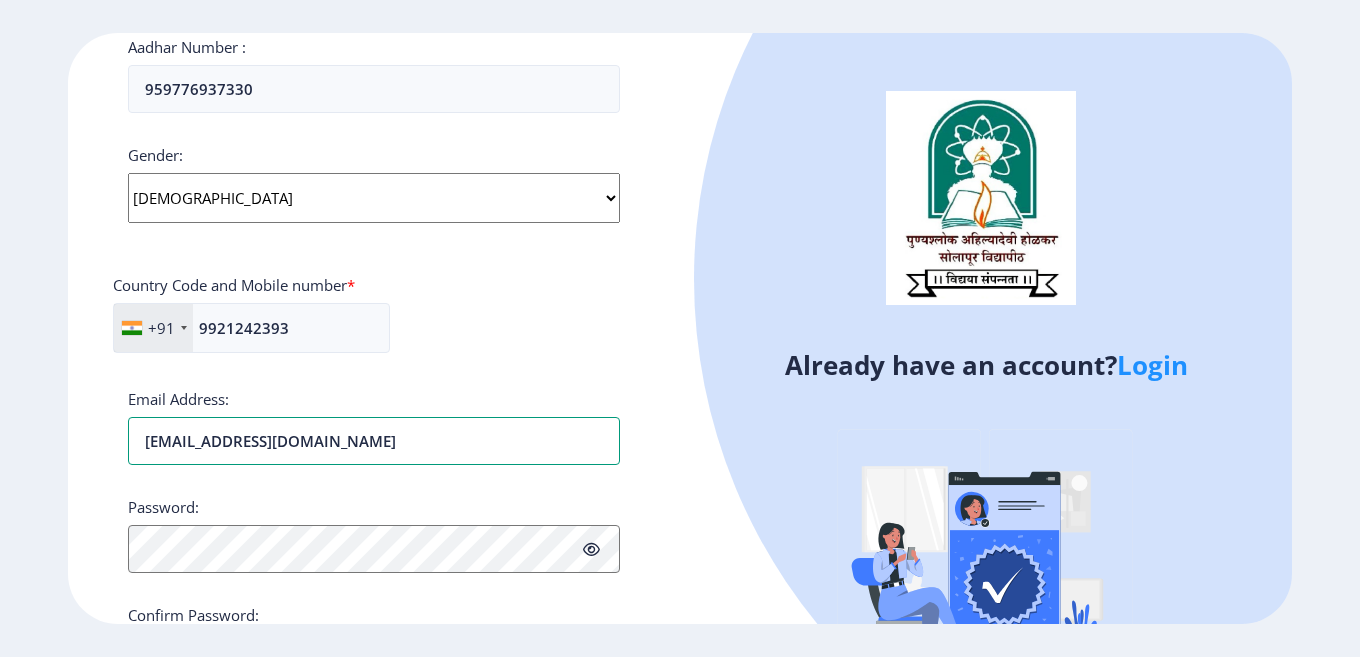 type on "shindeav89@gmail.com" 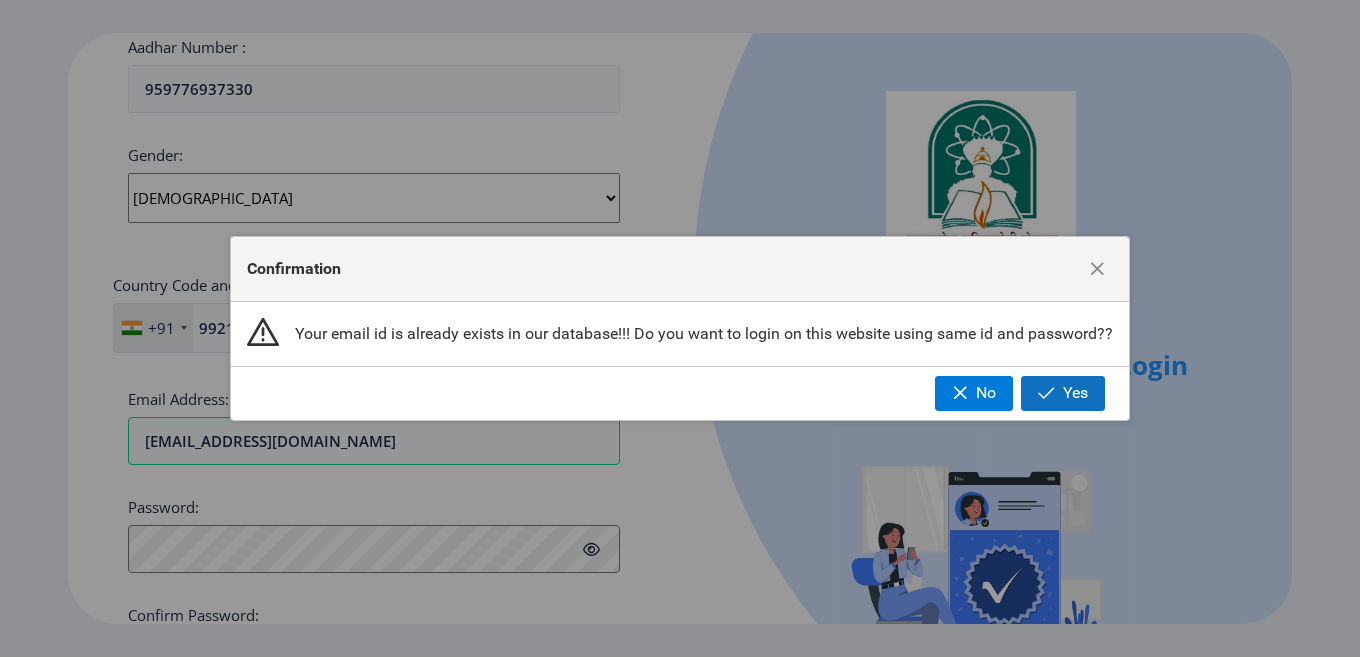 click on "Yes" 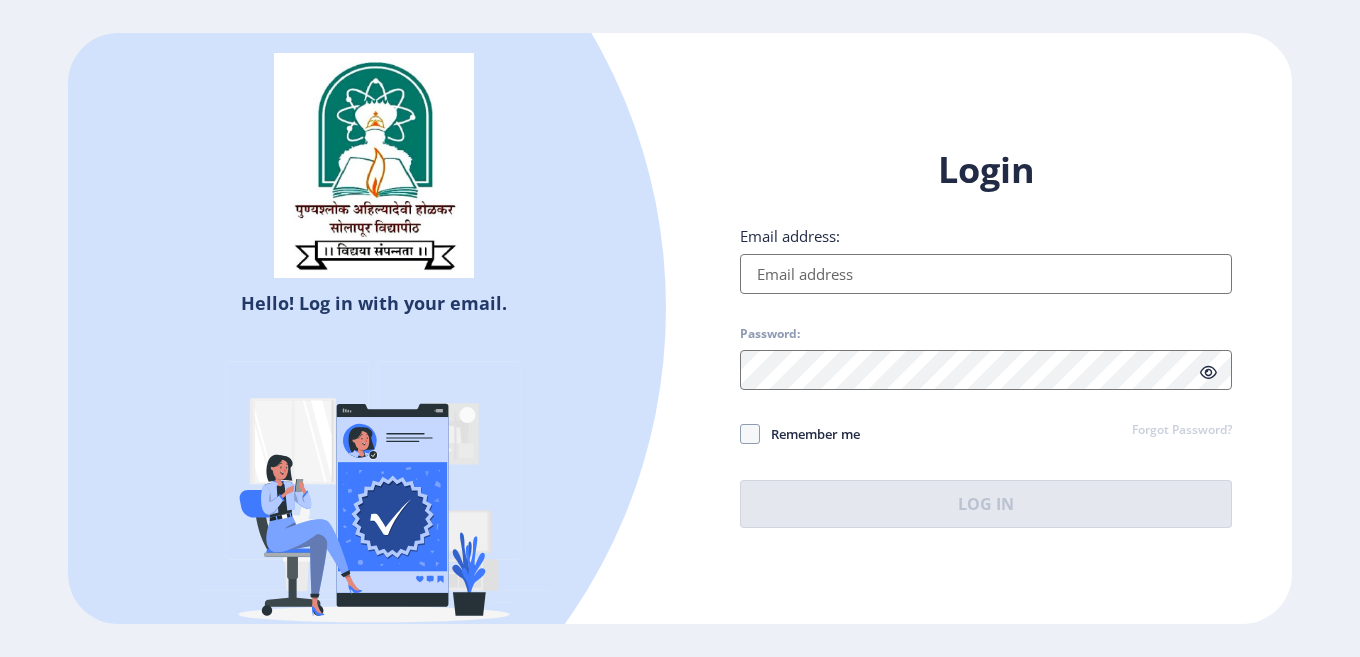 click on "Email address:" at bounding box center (986, 274) 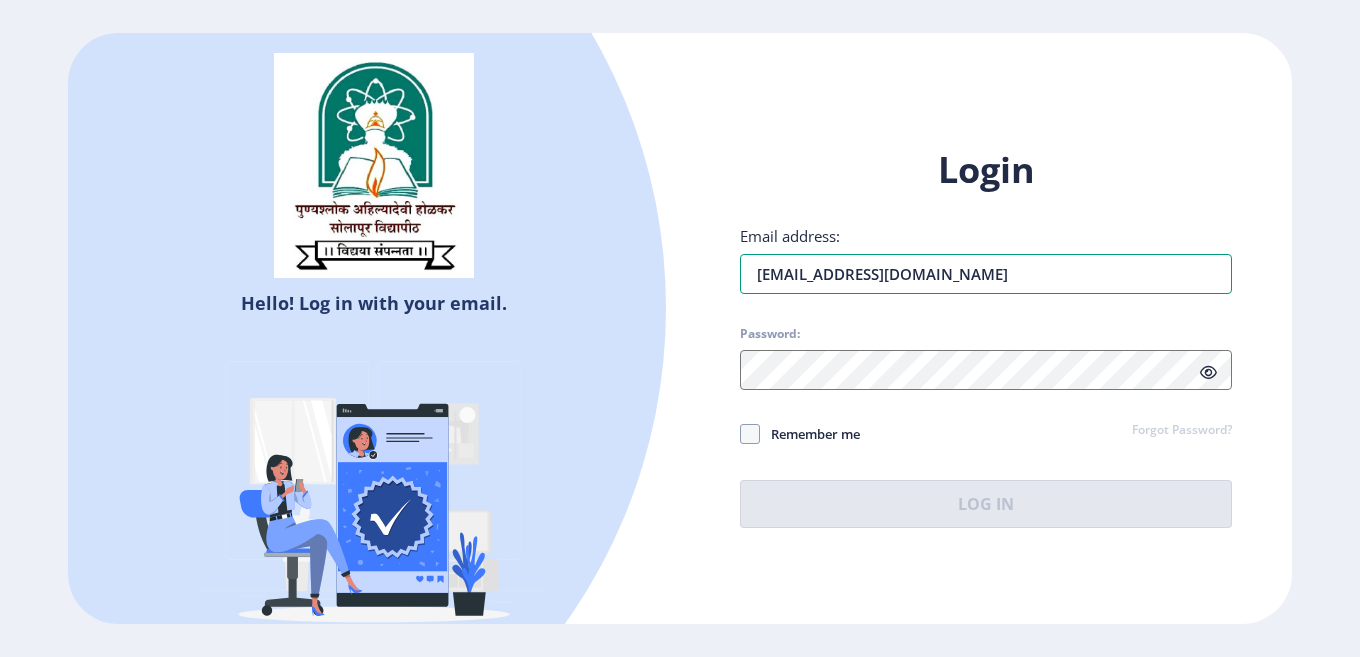 type on "shindeav89@gmail.com" 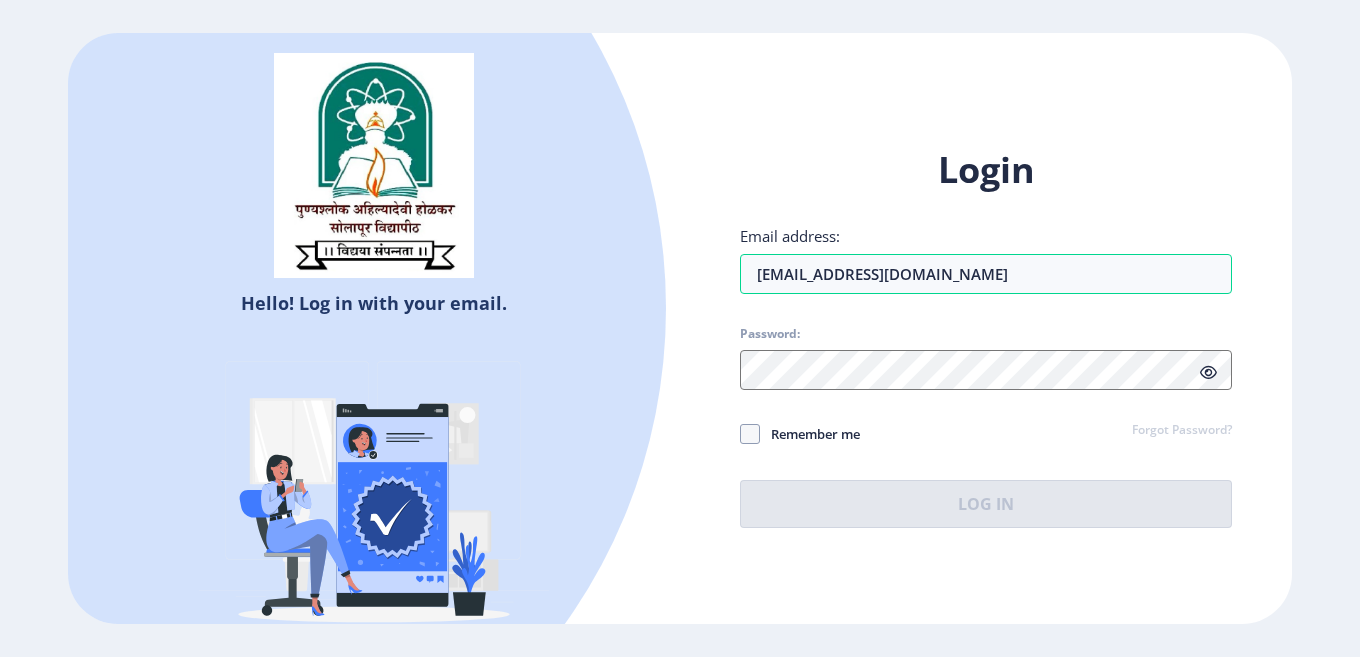 click on "Remember me Forgot Password?" 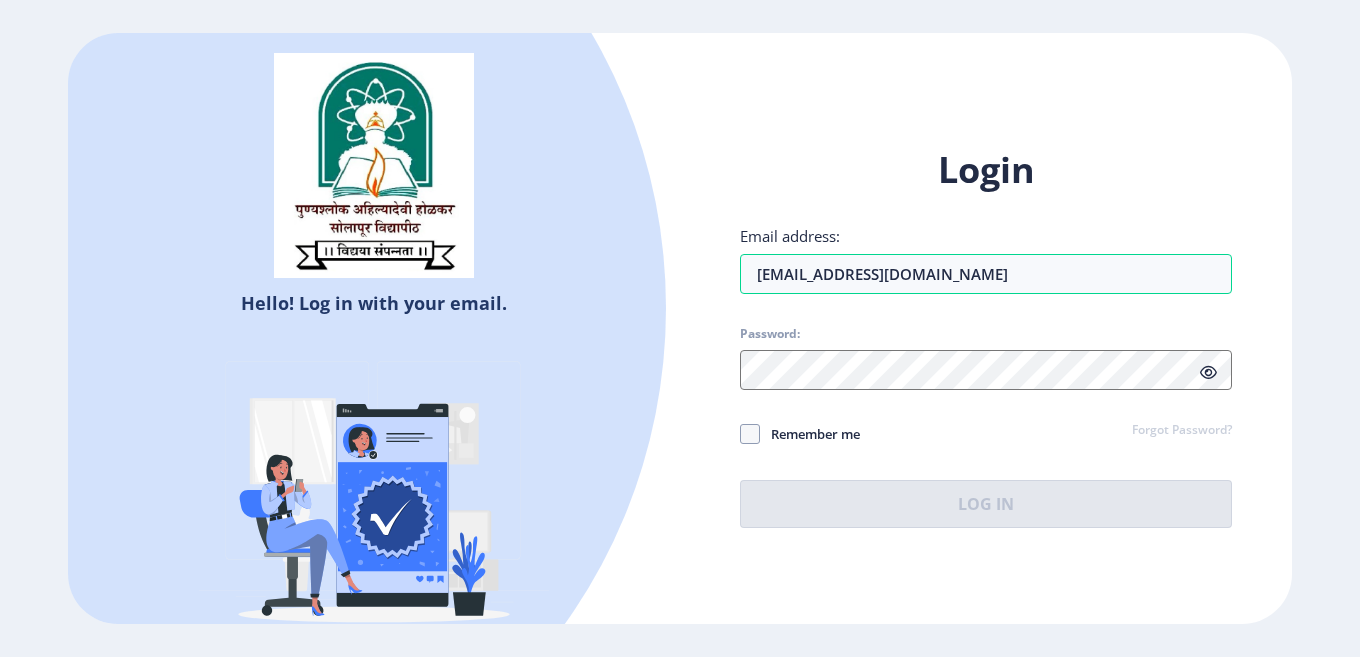 click on "Login Email address: shindeav89@gmail.com Password: Remember me Forgot Password?  Log In" 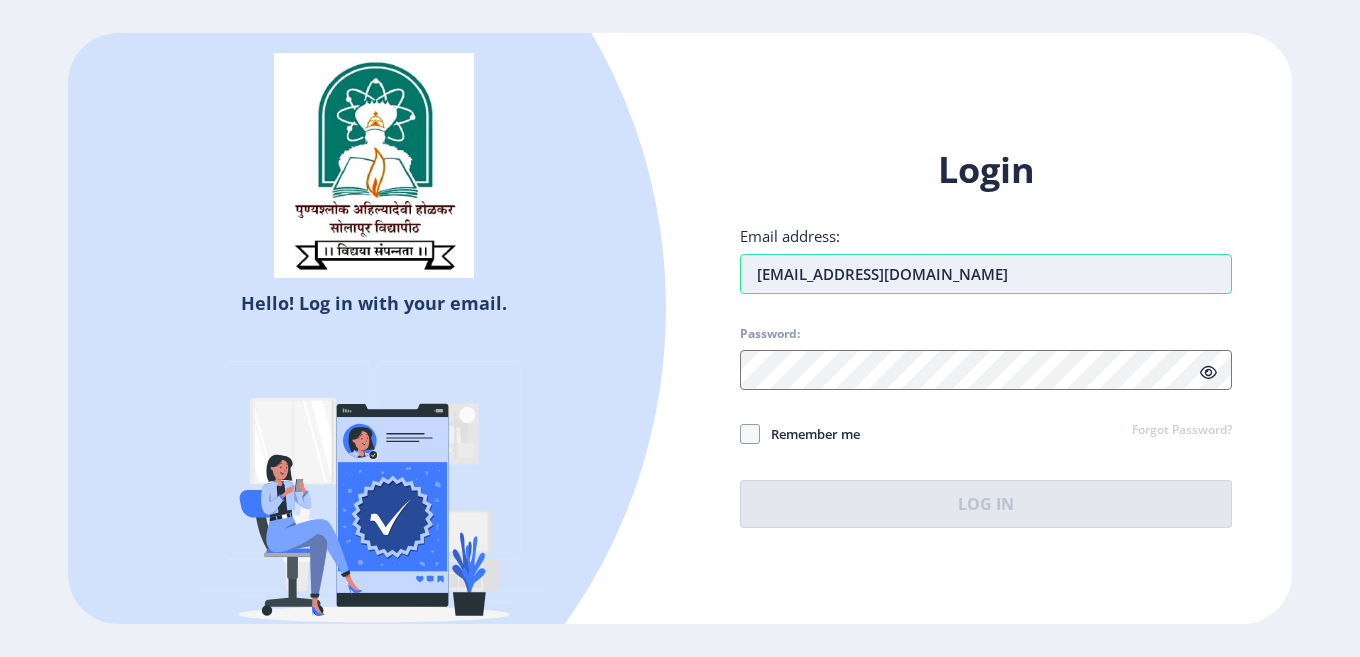 click on "shindeav89@gmail.com" at bounding box center [986, 274] 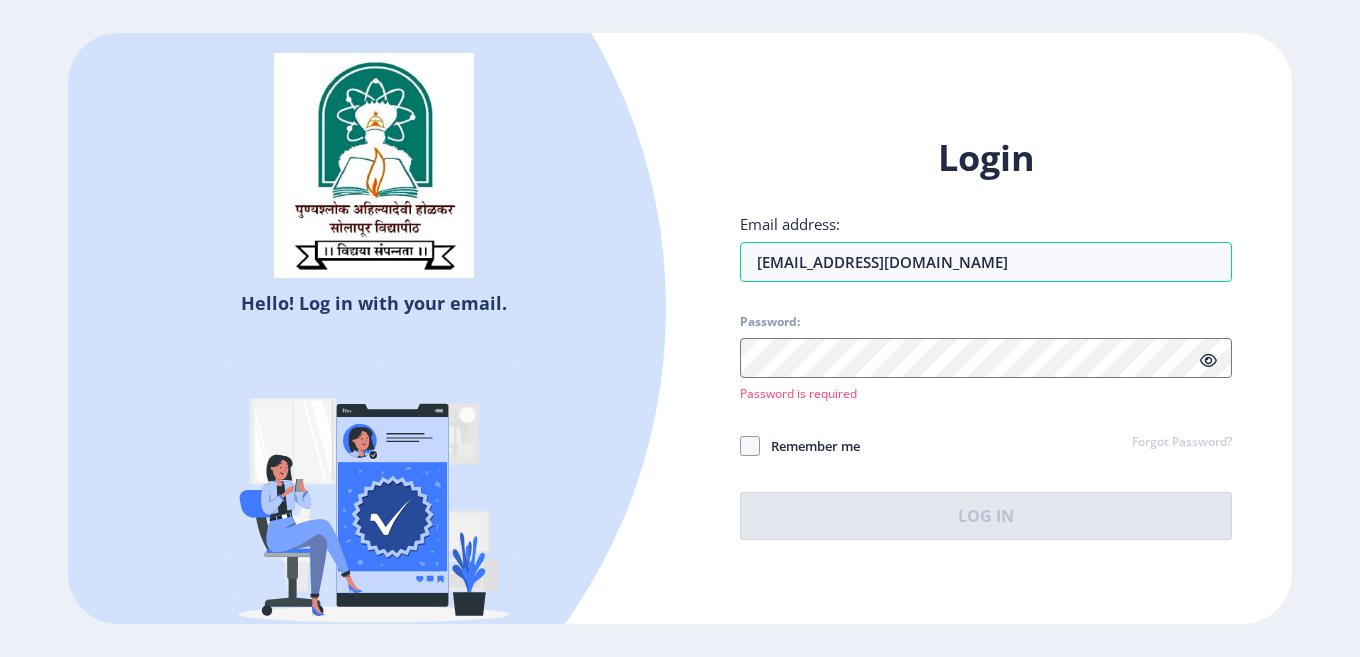 click on "Forgot Password?" 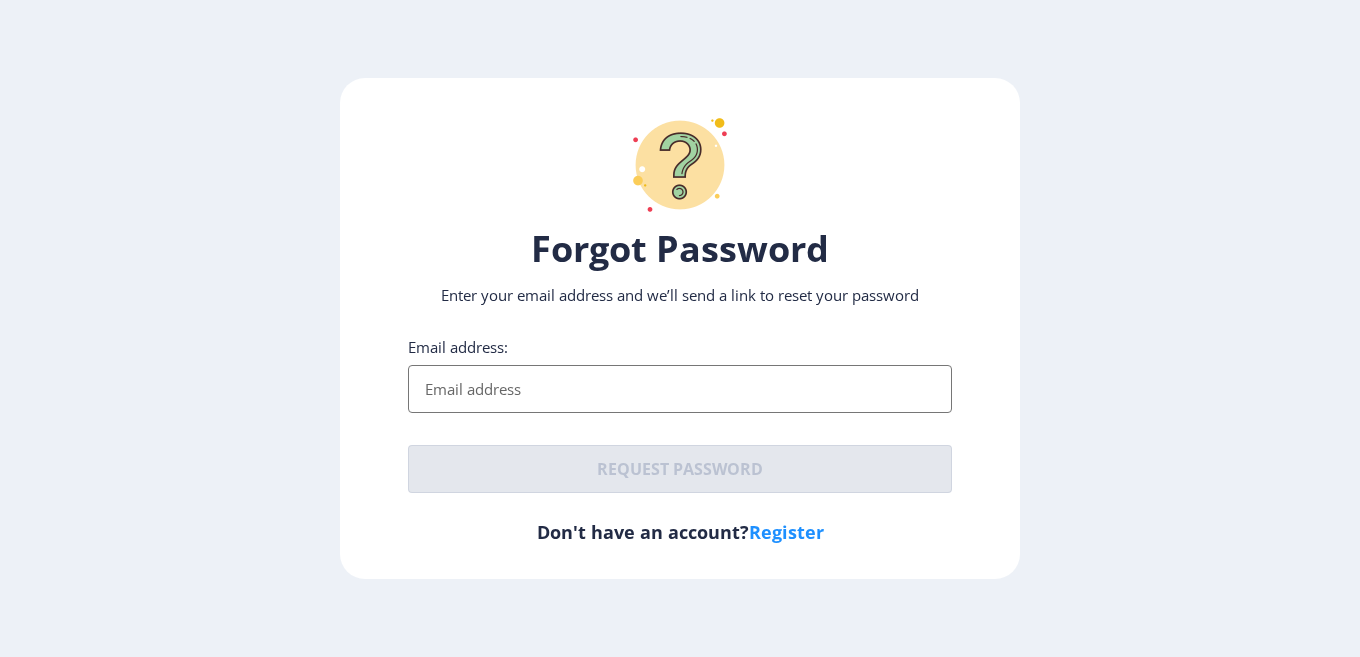 click on "Email address:" at bounding box center [680, 389] 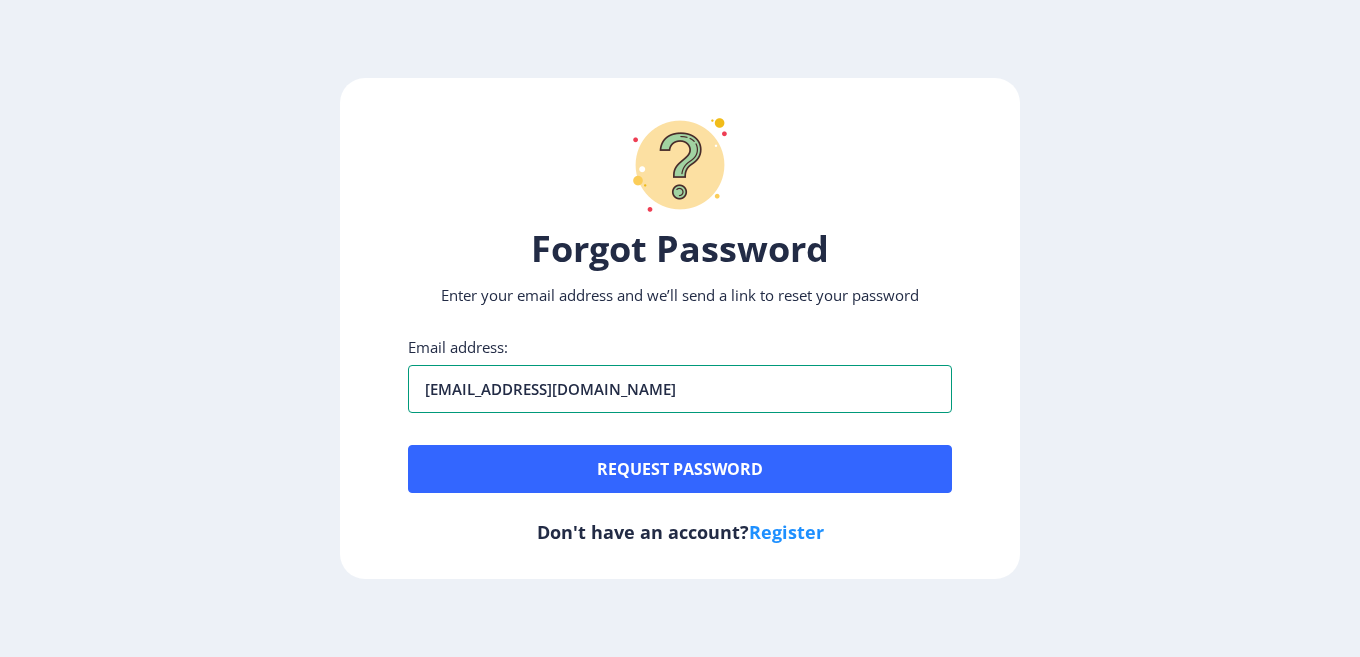 type on "shindeav89@gmail.com" 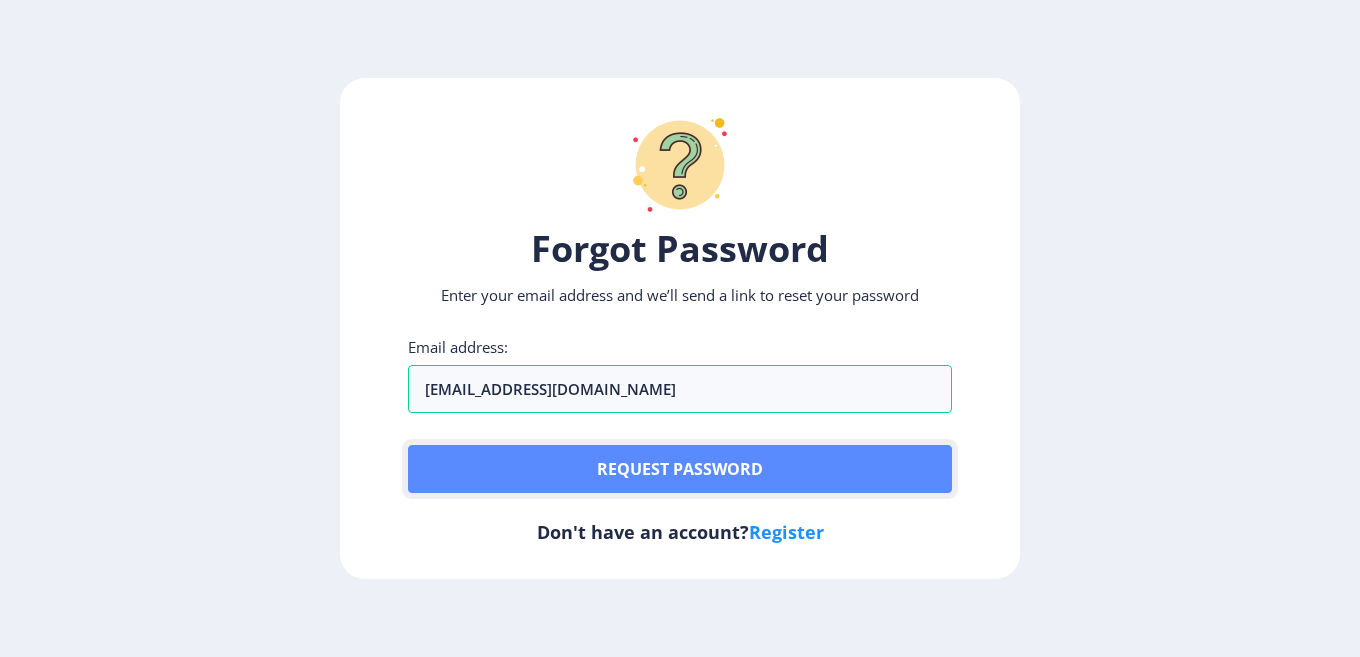 click on "Request password" 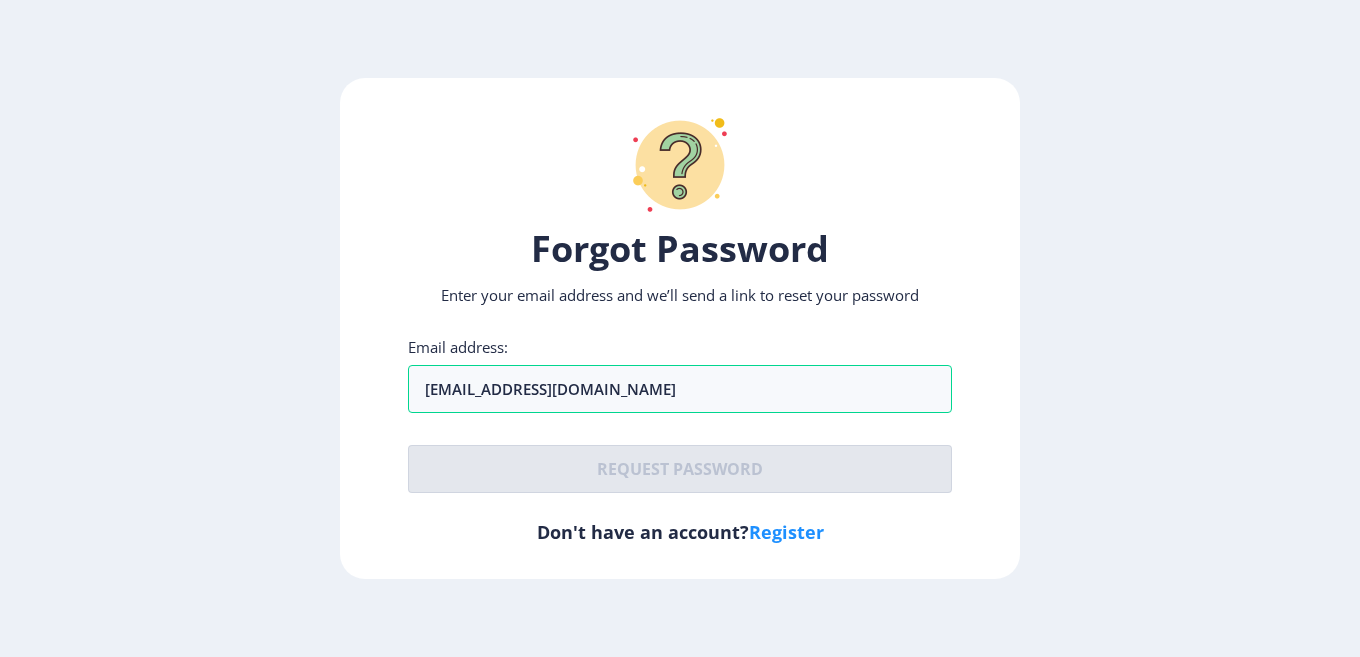 click on "Register" 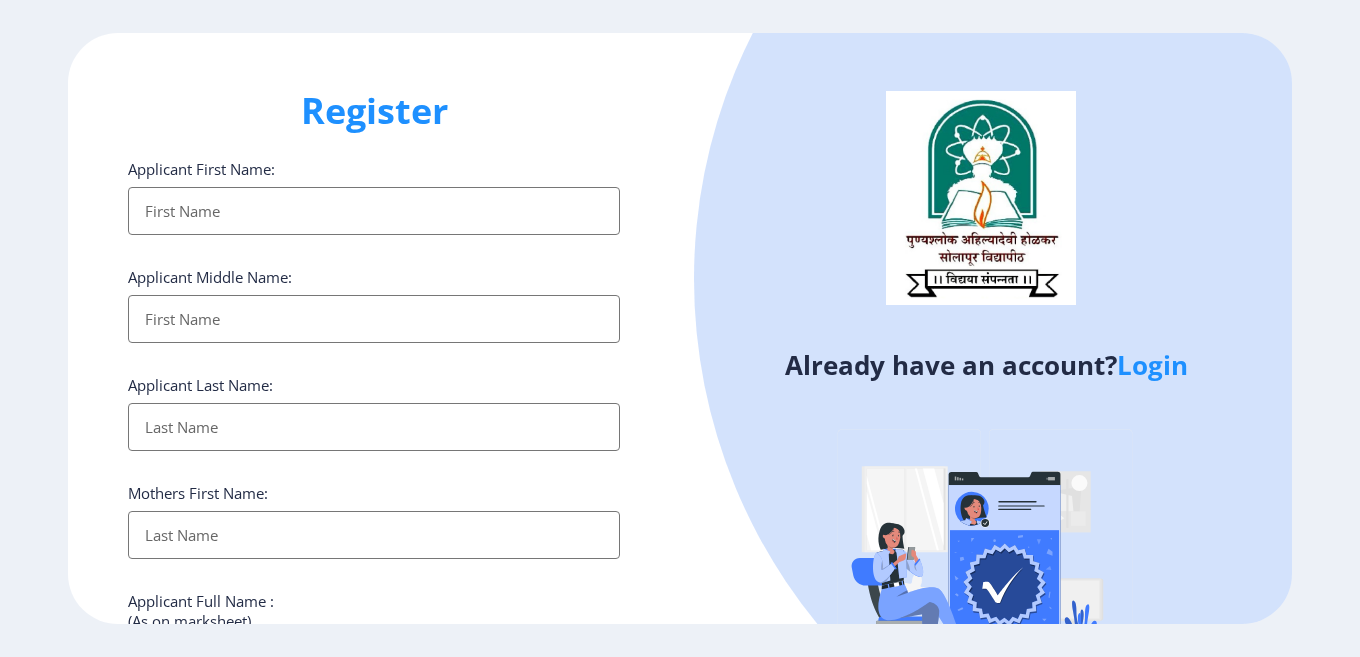 click on "Applicant First Name:" at bounding box center [374, 211] 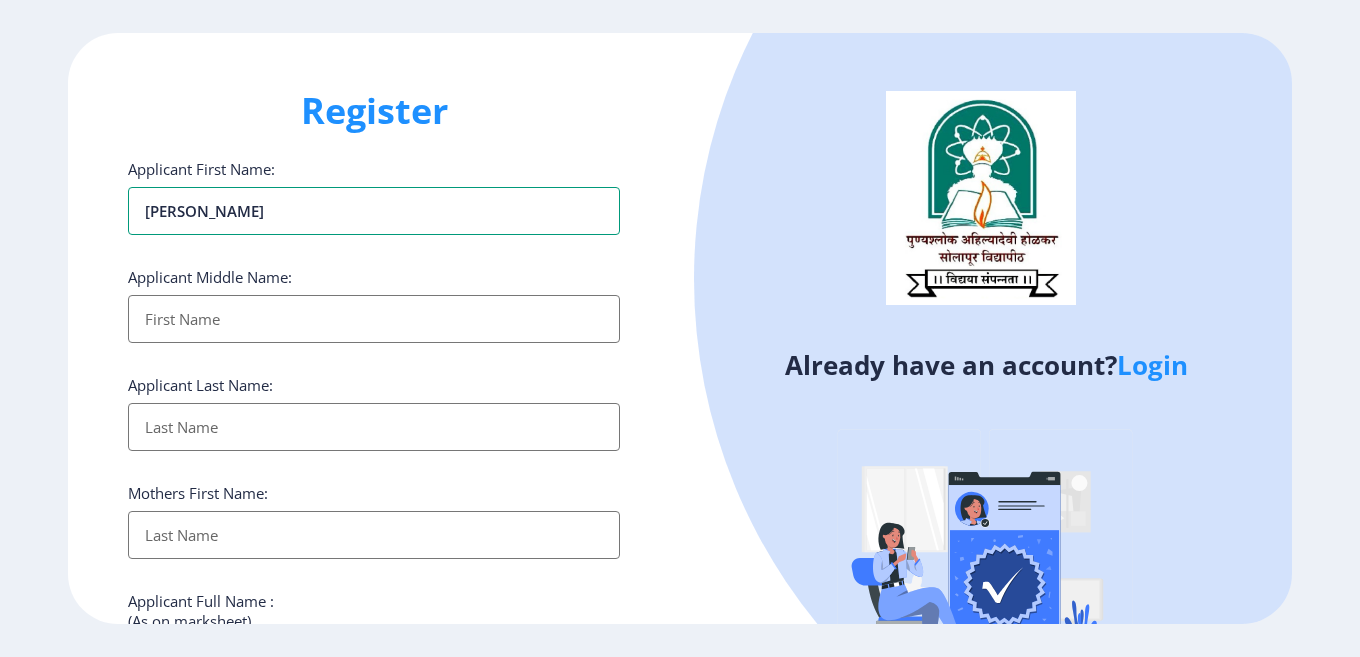 type on "[PERSON_NAME]" 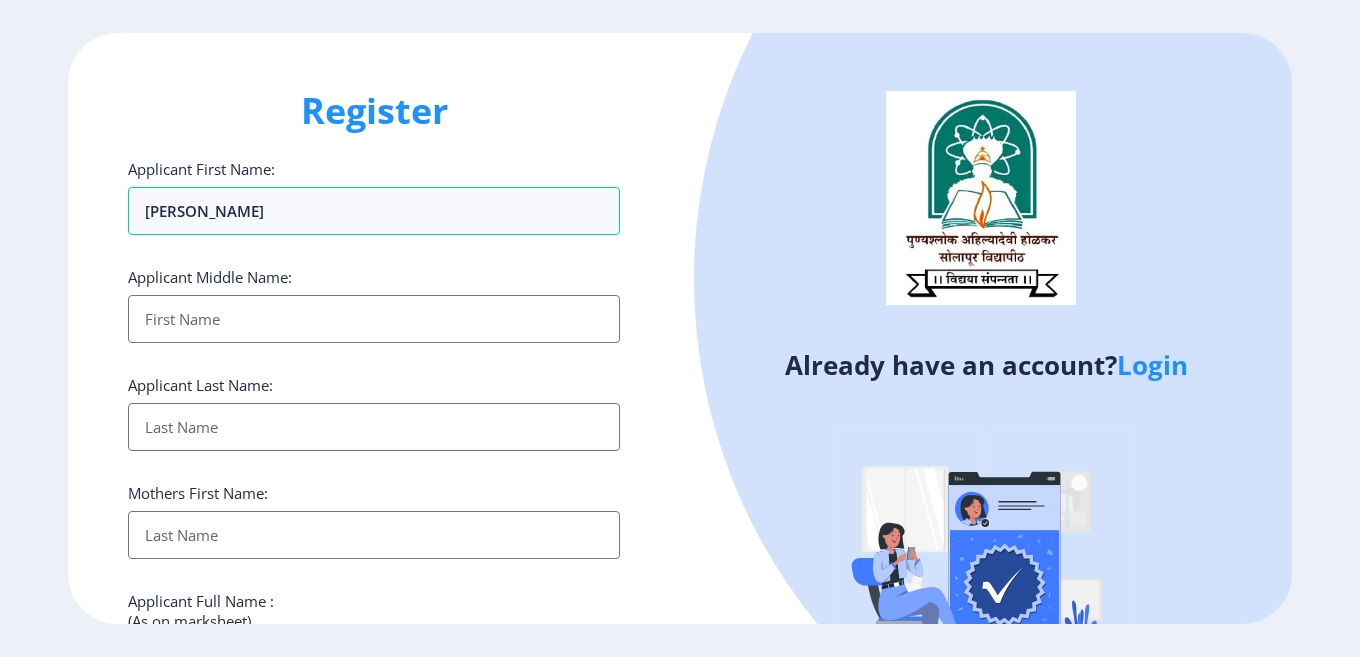 click on "Applicant First Name:" at bounding box center [374, 319] 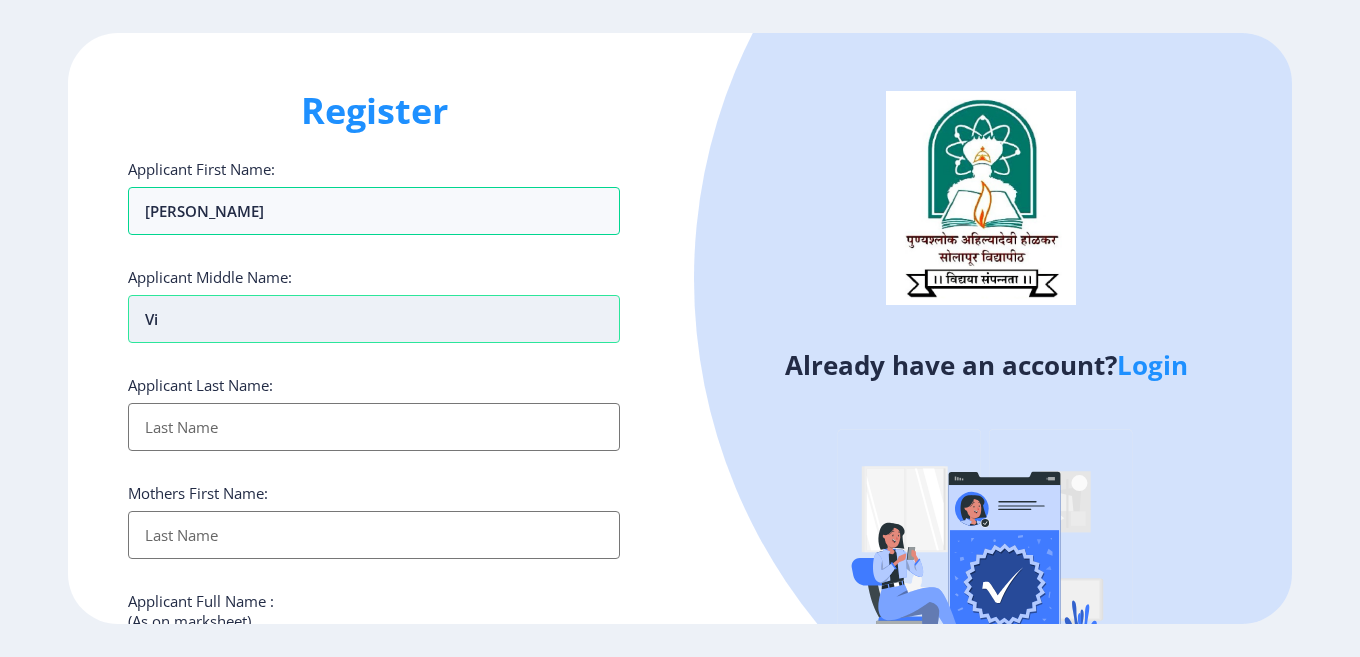 type on "v" 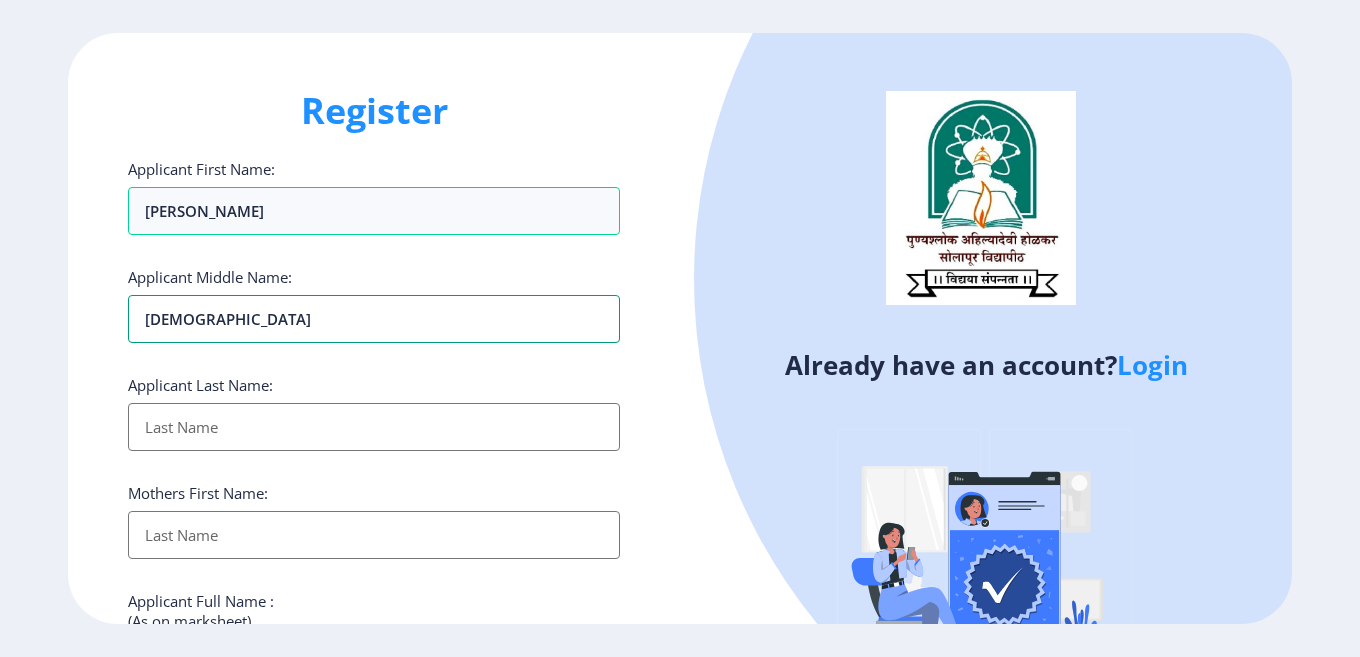 type on "VISHNU" 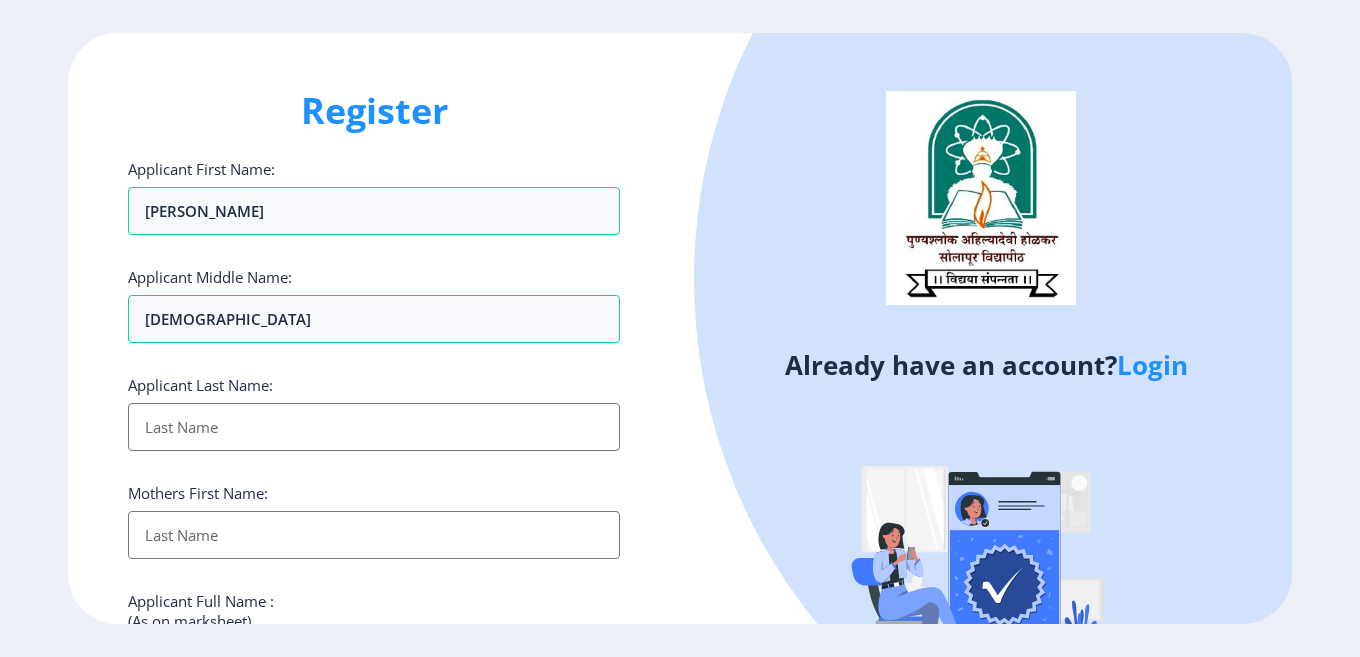 click on "Applicant First Name:" at bounding box center (374, 427) 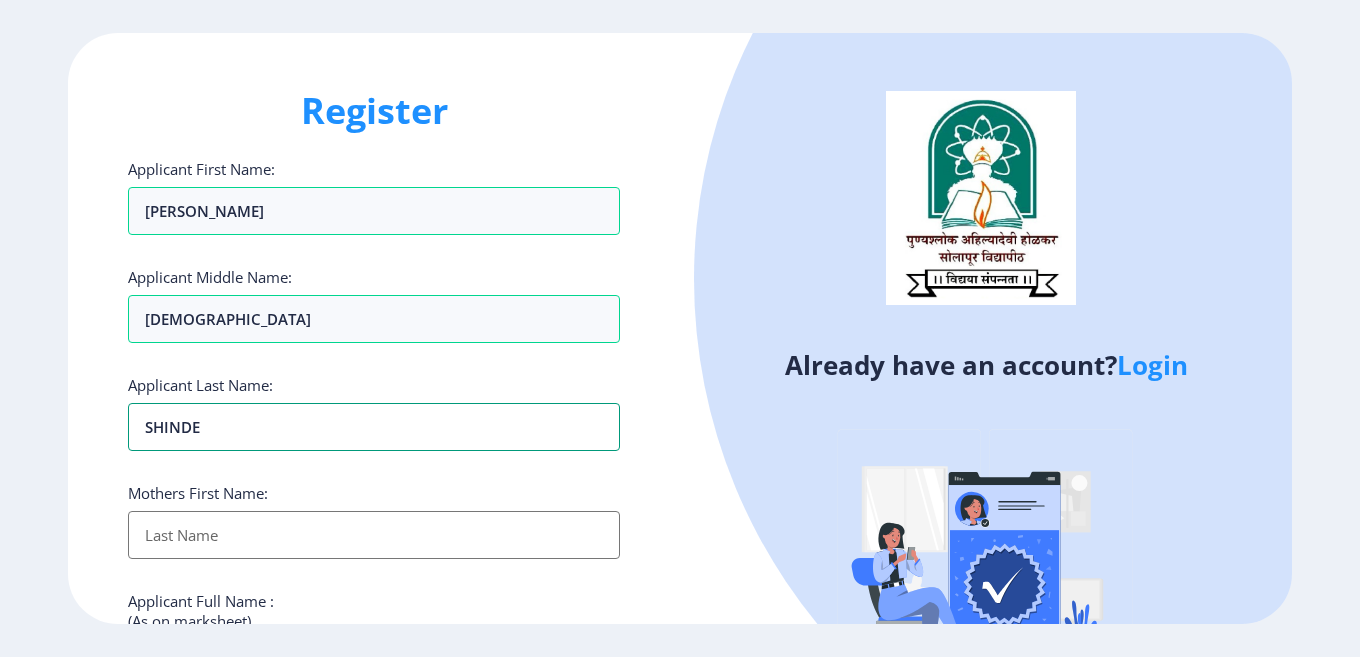 type on "SHINDE" 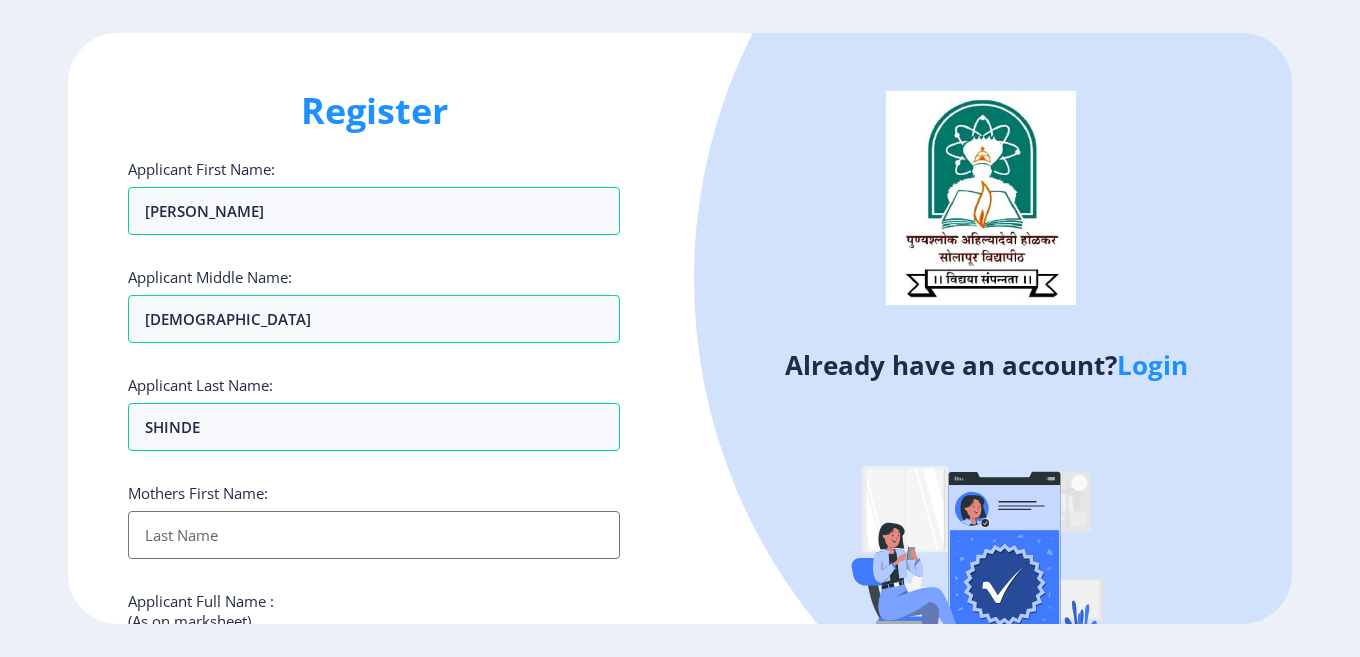 click on "Applicant First Name:" at bounding box center (374, 535) 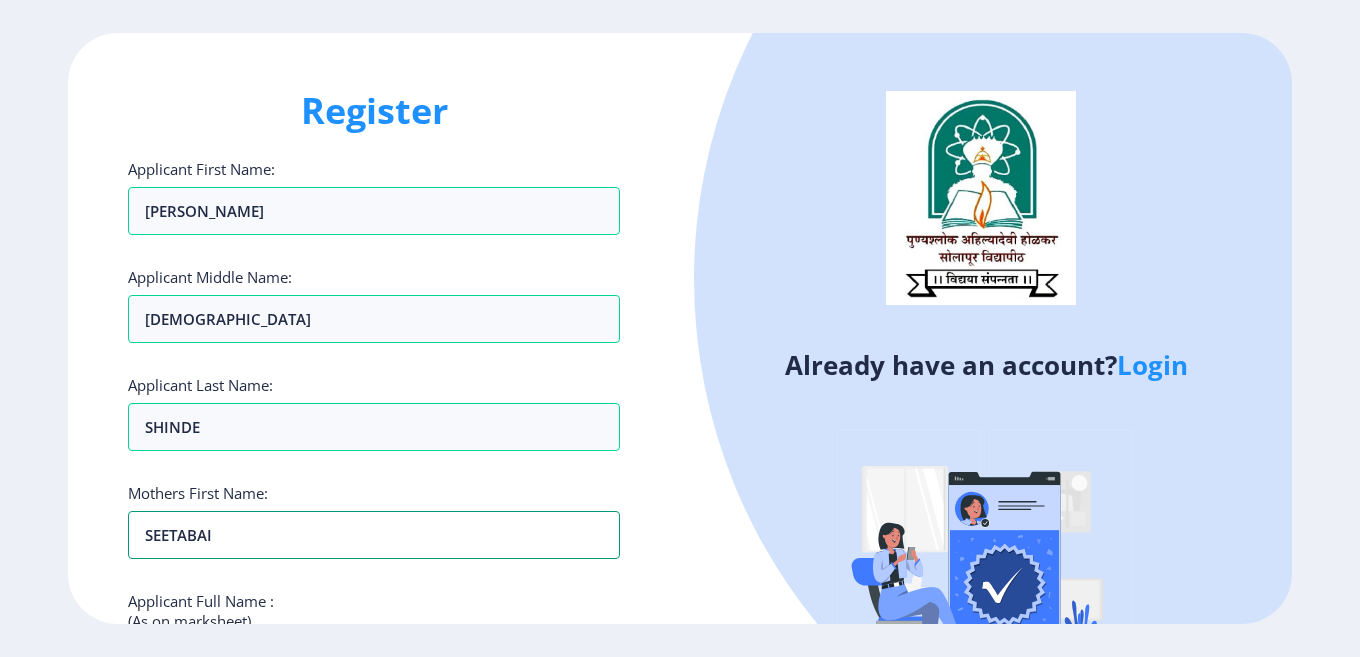 type on "SEETABAI" 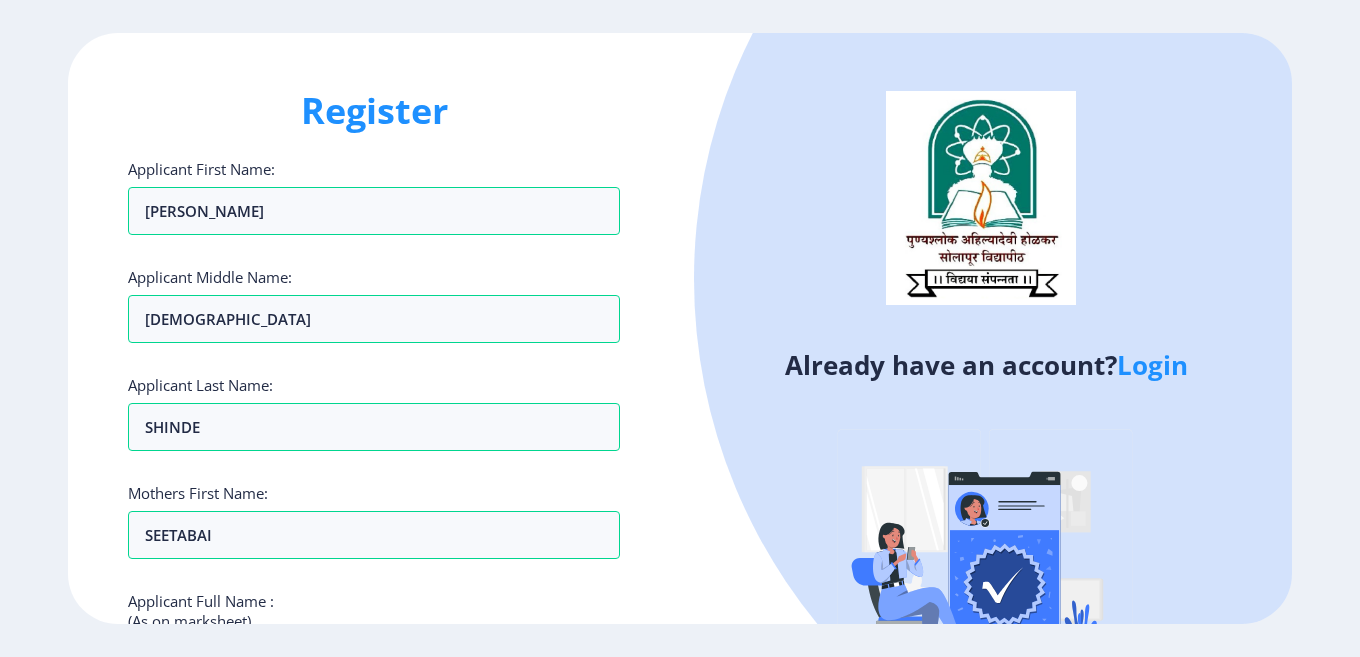 scroll, scrollTop: 335, scrollLeft: 0, axis: vertical 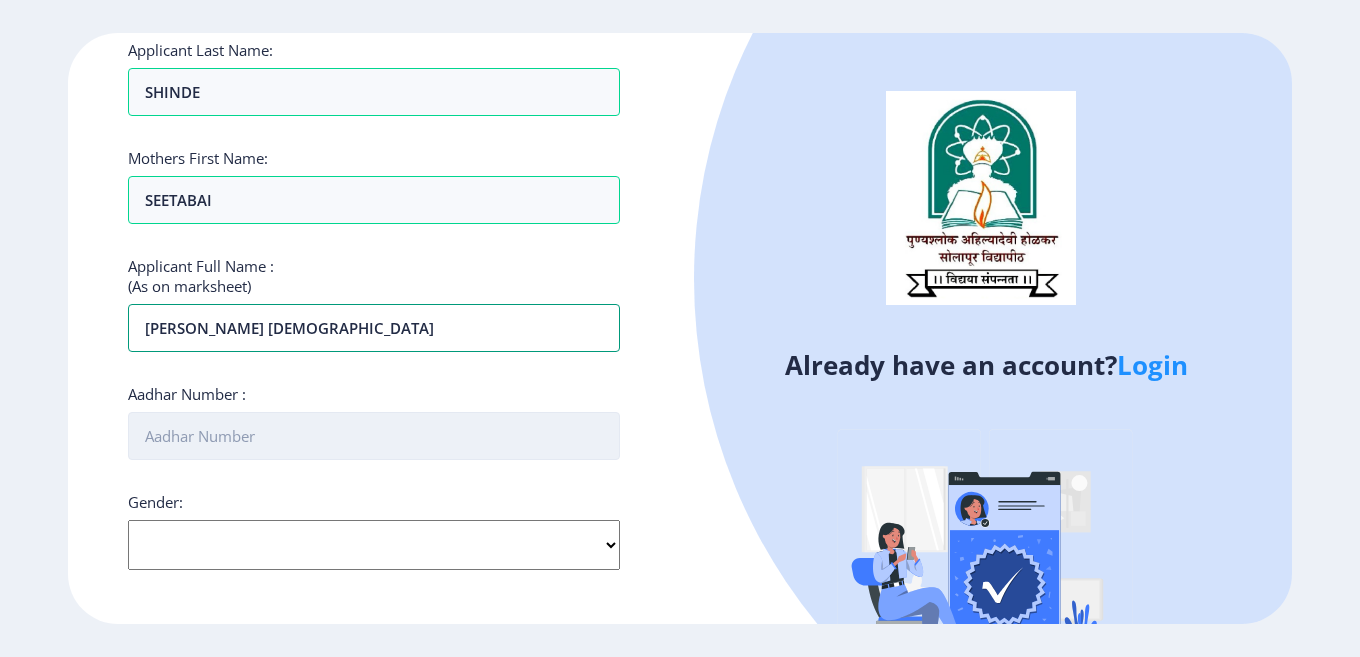 type on "[PERSON_NAME] [DEMOGRAPHIC_DATA]" 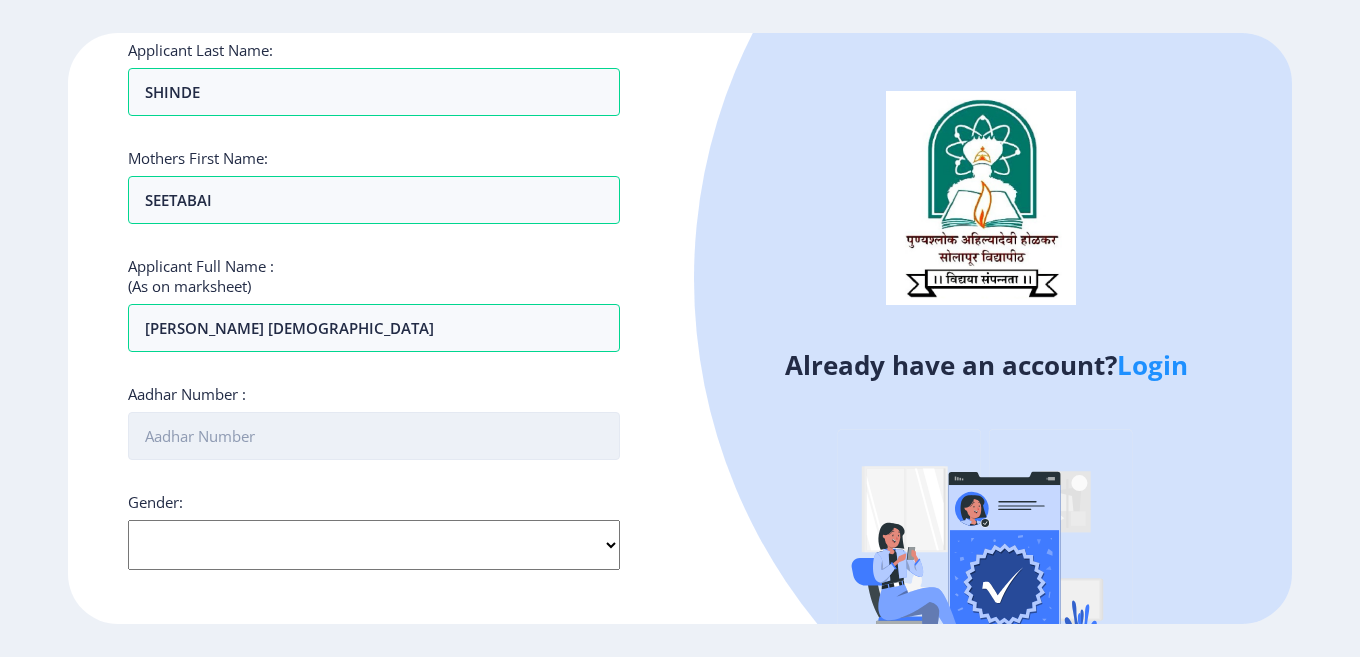 click on "Aadhar Number :" at bounding box center (374, 436) 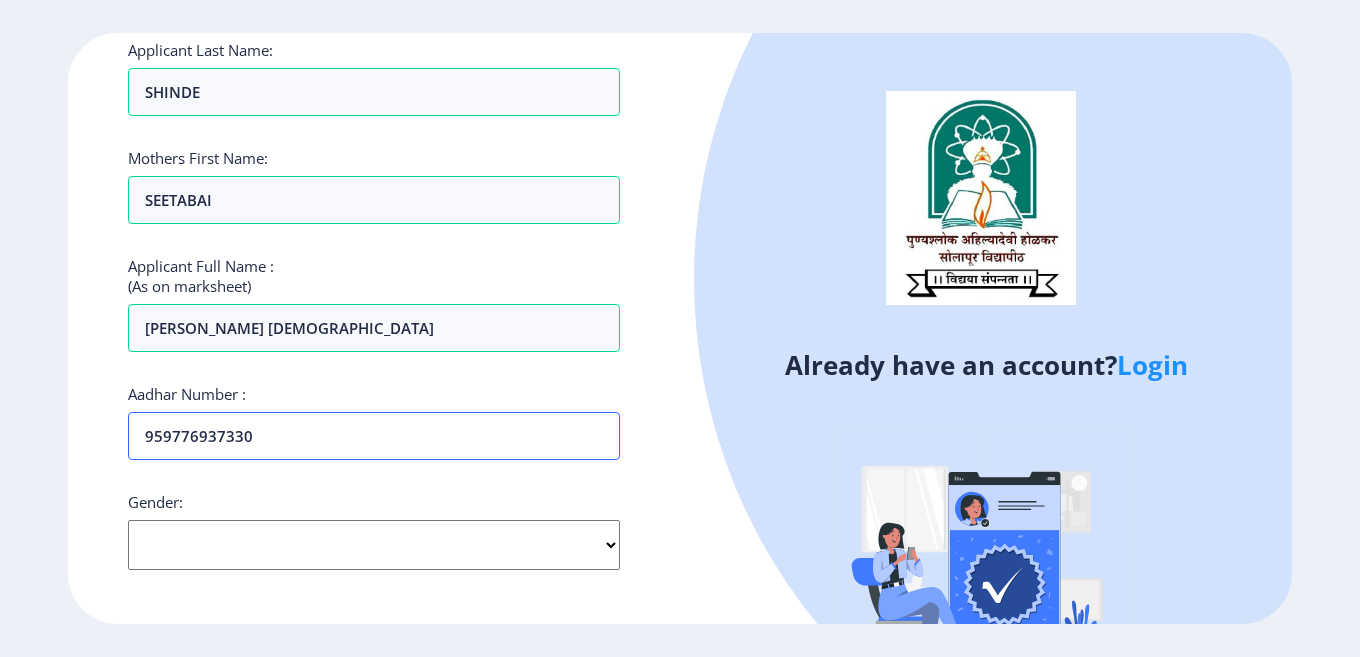 type on "959776937330" 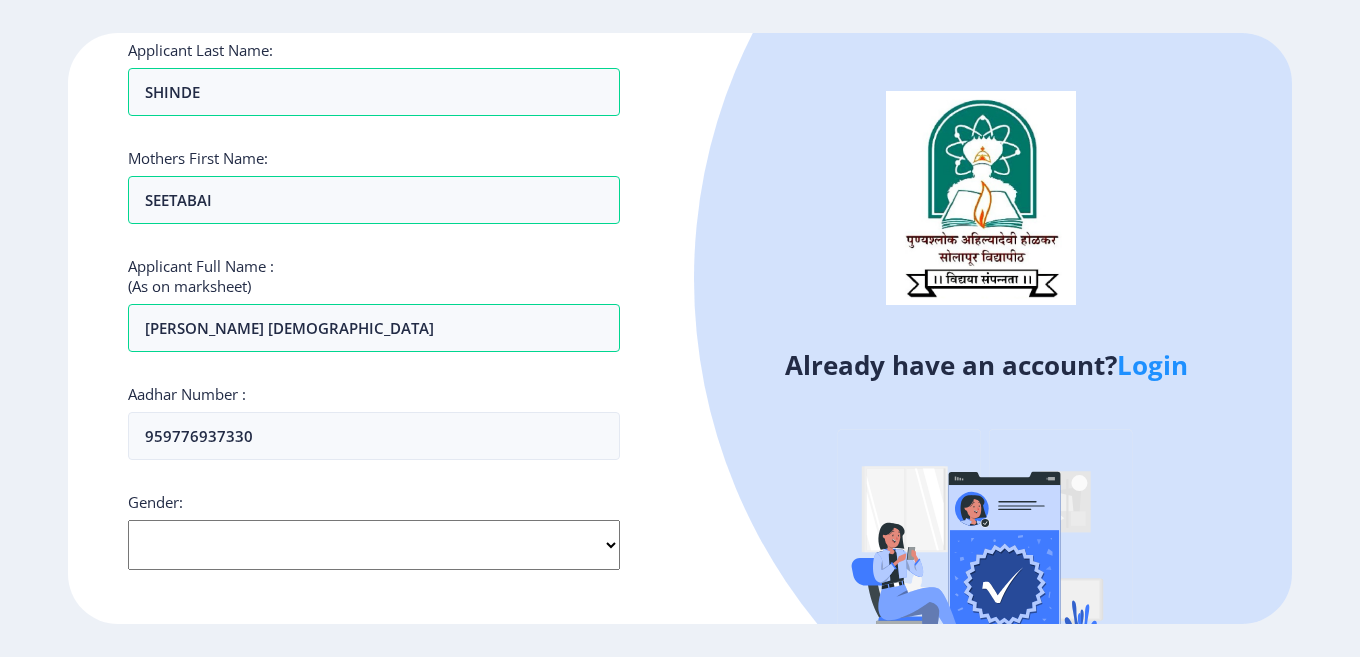 click on "Select Gender Male Female Other" 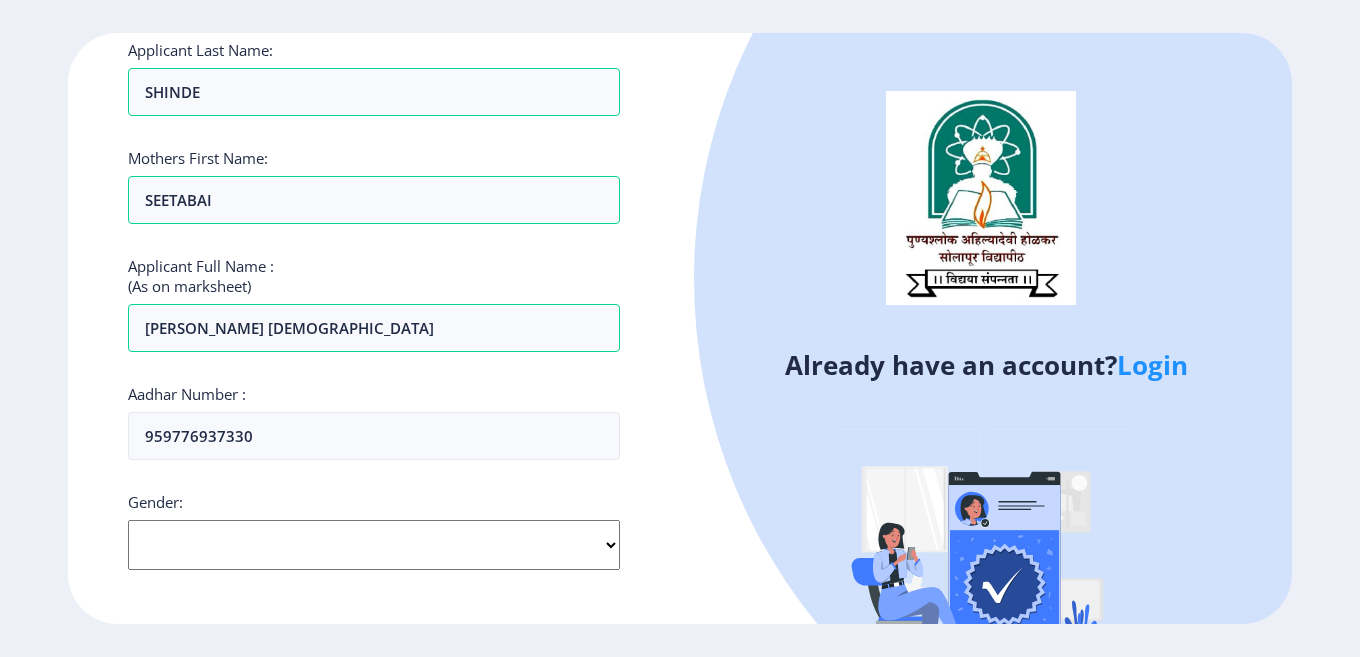 select on "[DEMOGRAPHIC_DATA]" 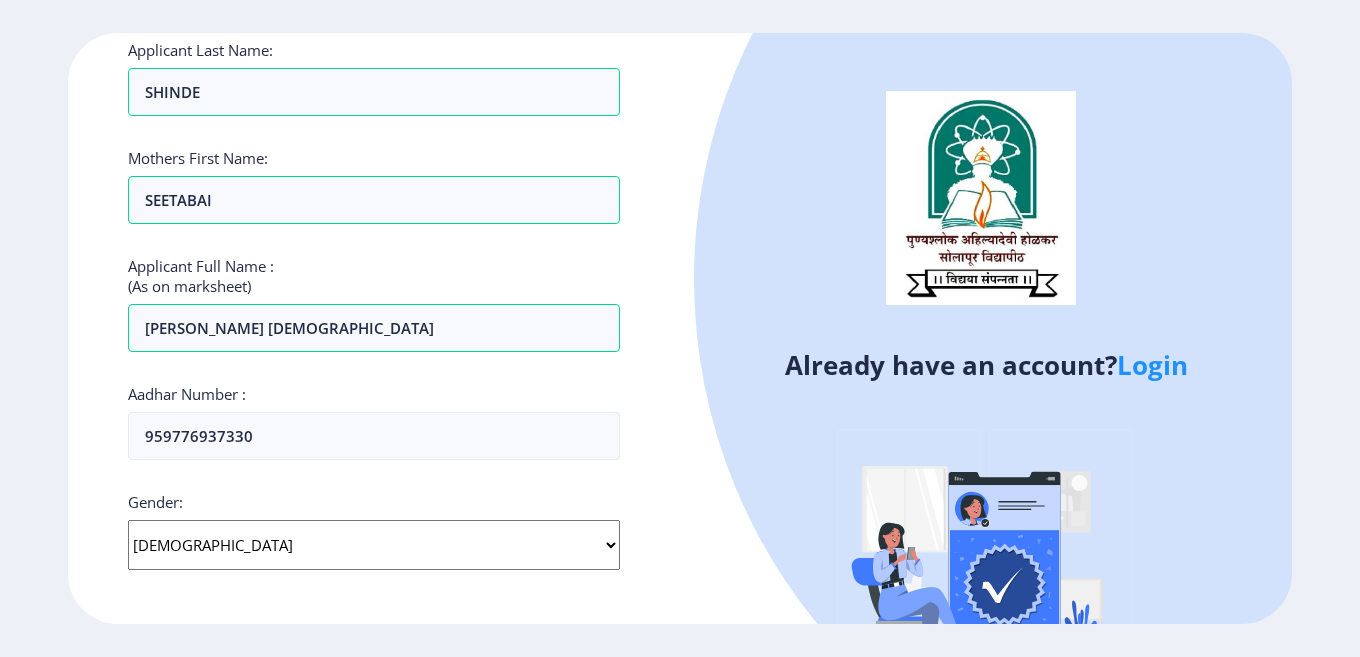 click on "Select Gender Male Female Other" 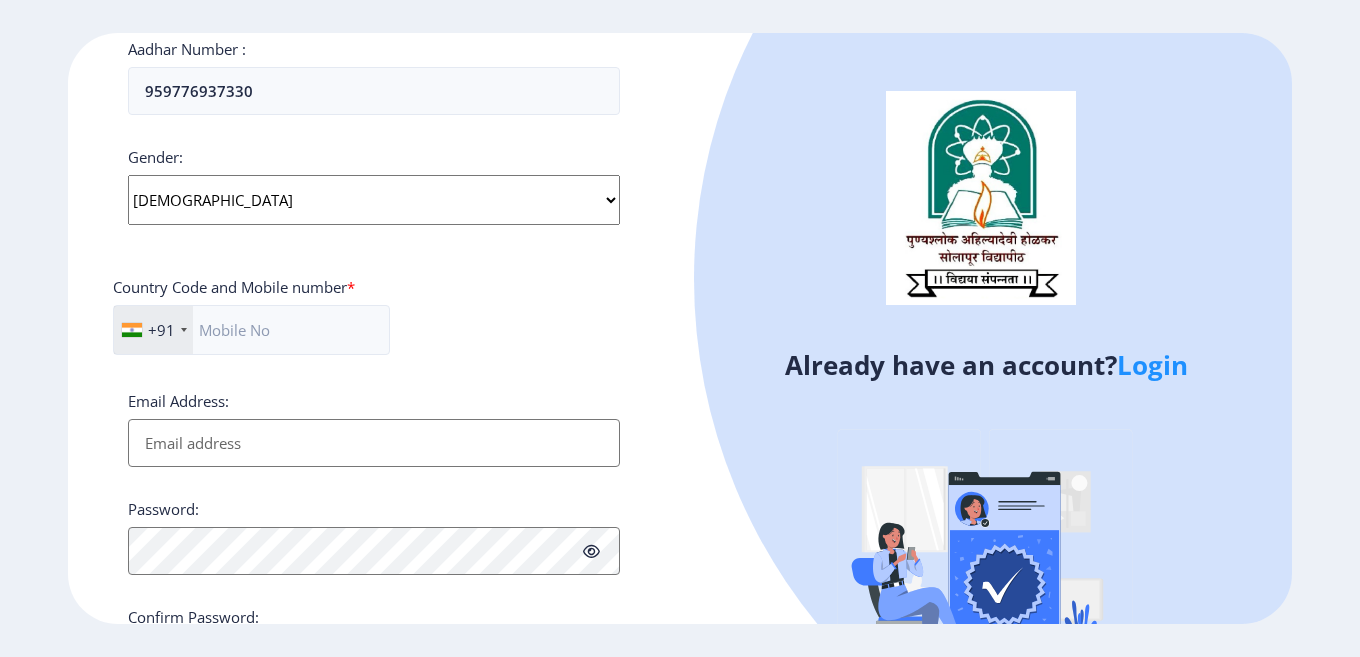 scroll, scrollTop: 801, scrollLeft: 0, axis: vertical 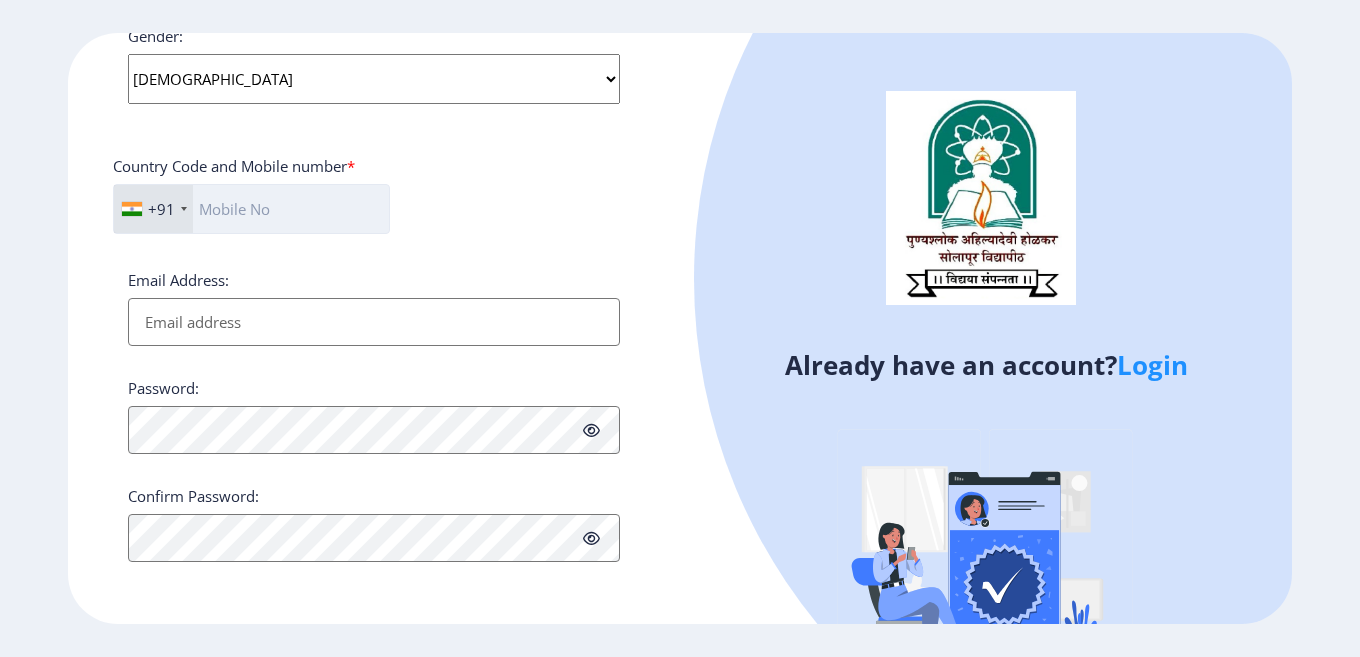 click 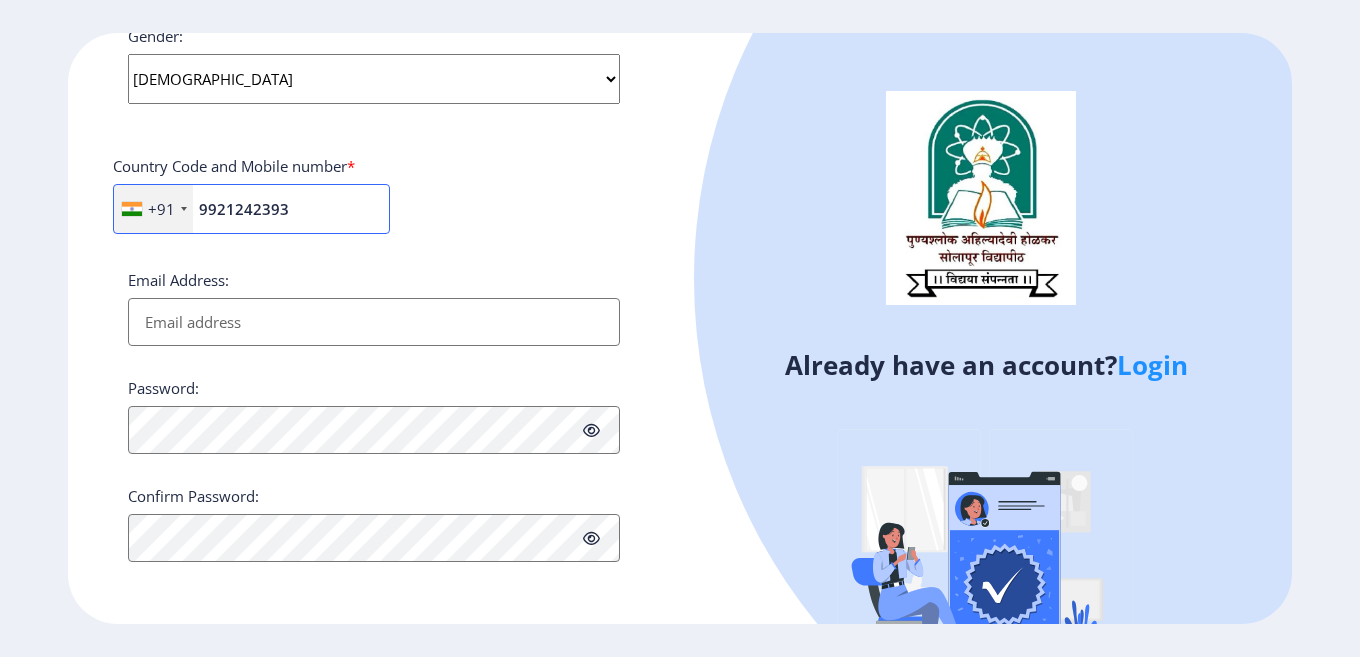 type on "9921242393" 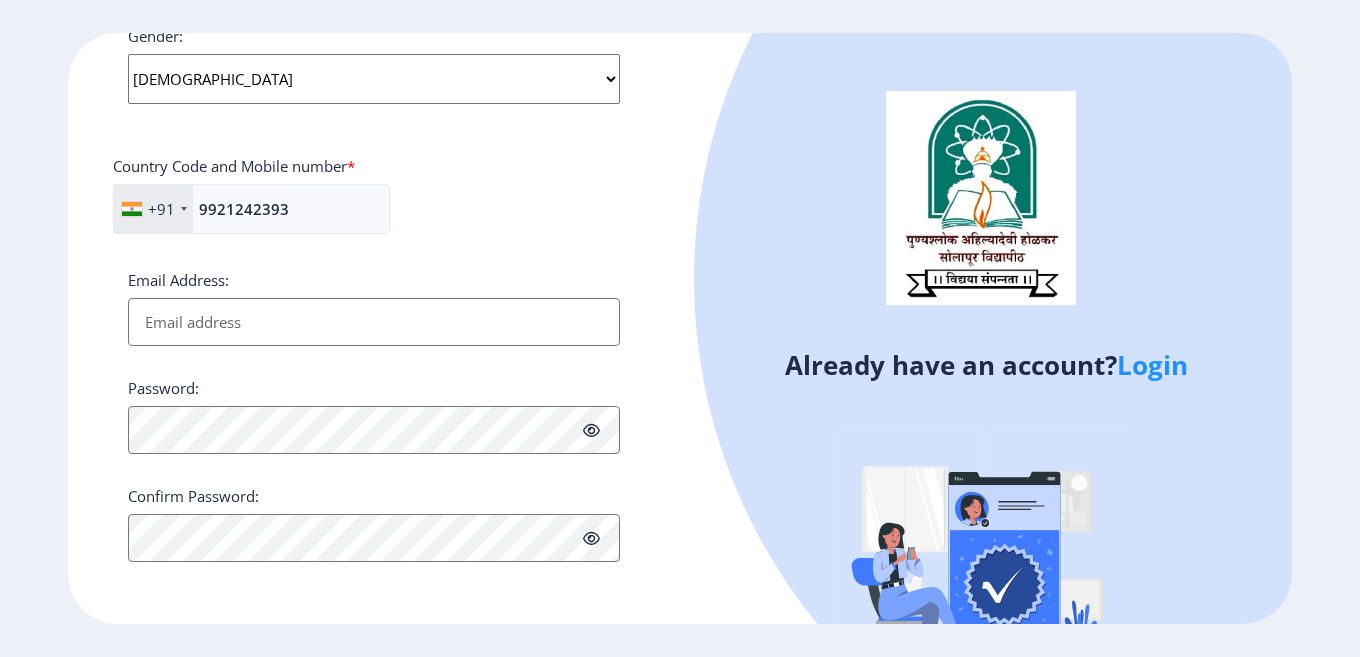 click on "Email Address:" at bounding box center [374, 322] 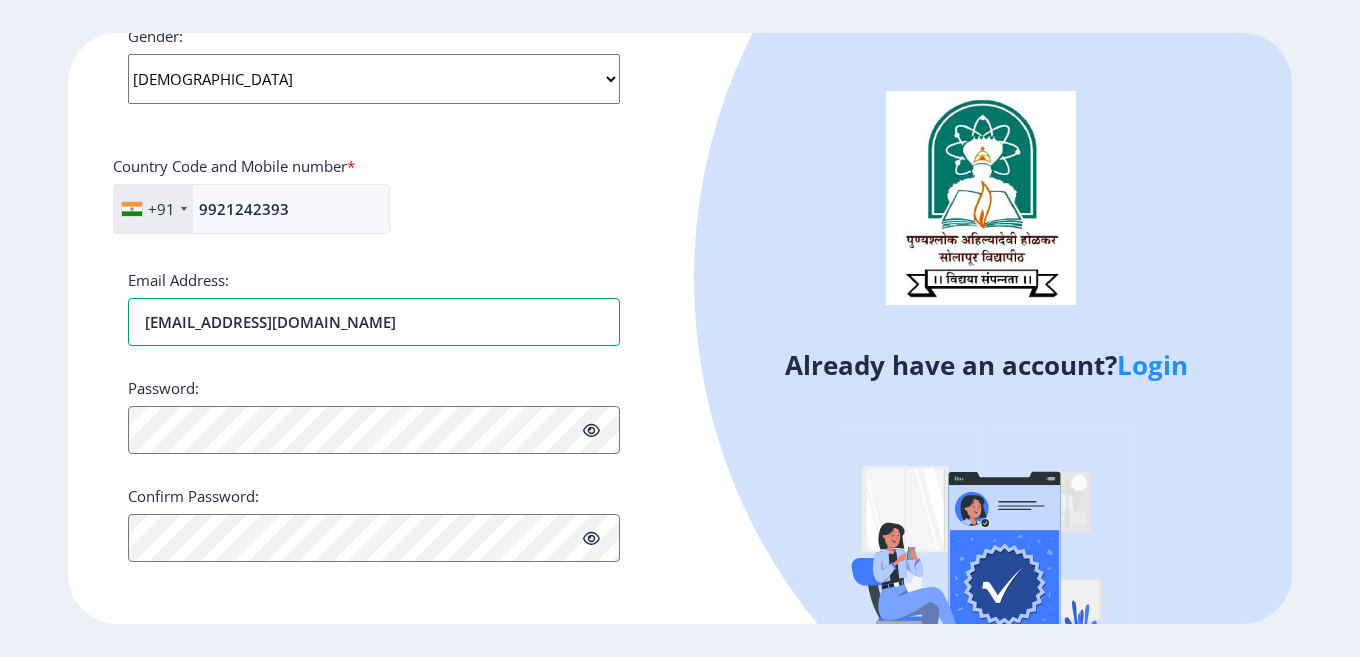 type on "[EMAIL_ADDRESS][DOMAIN_NAME]" 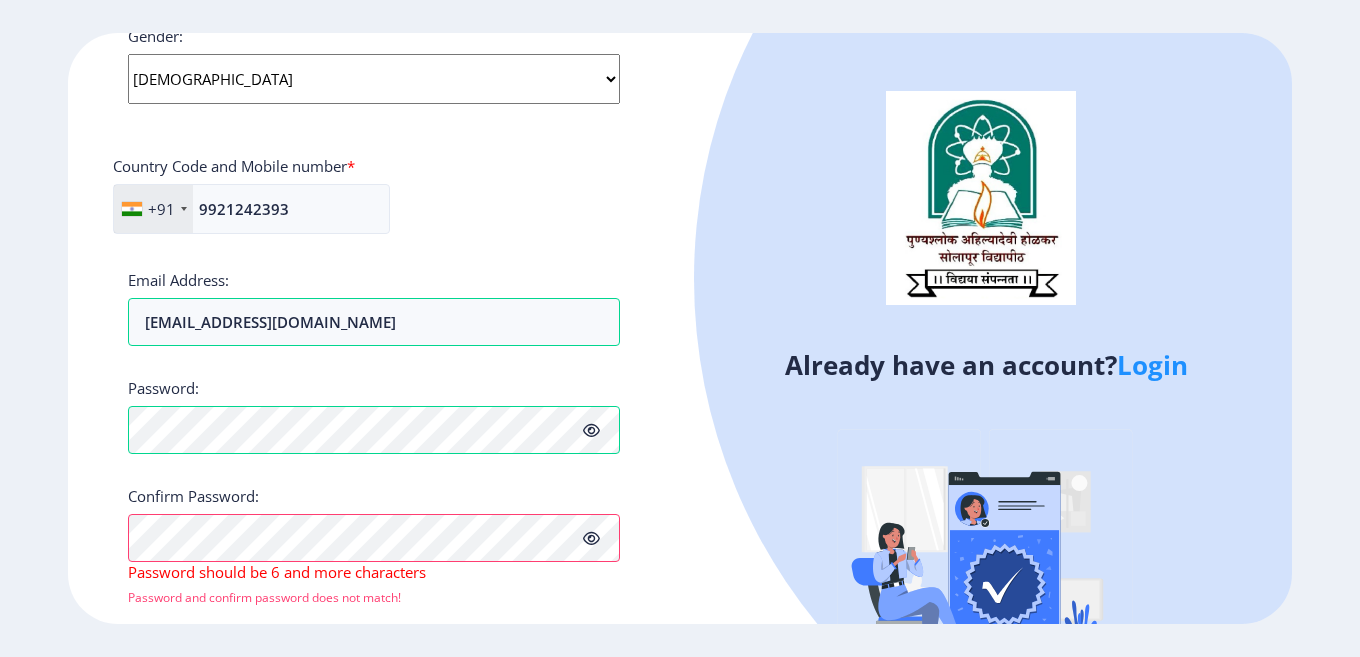 click 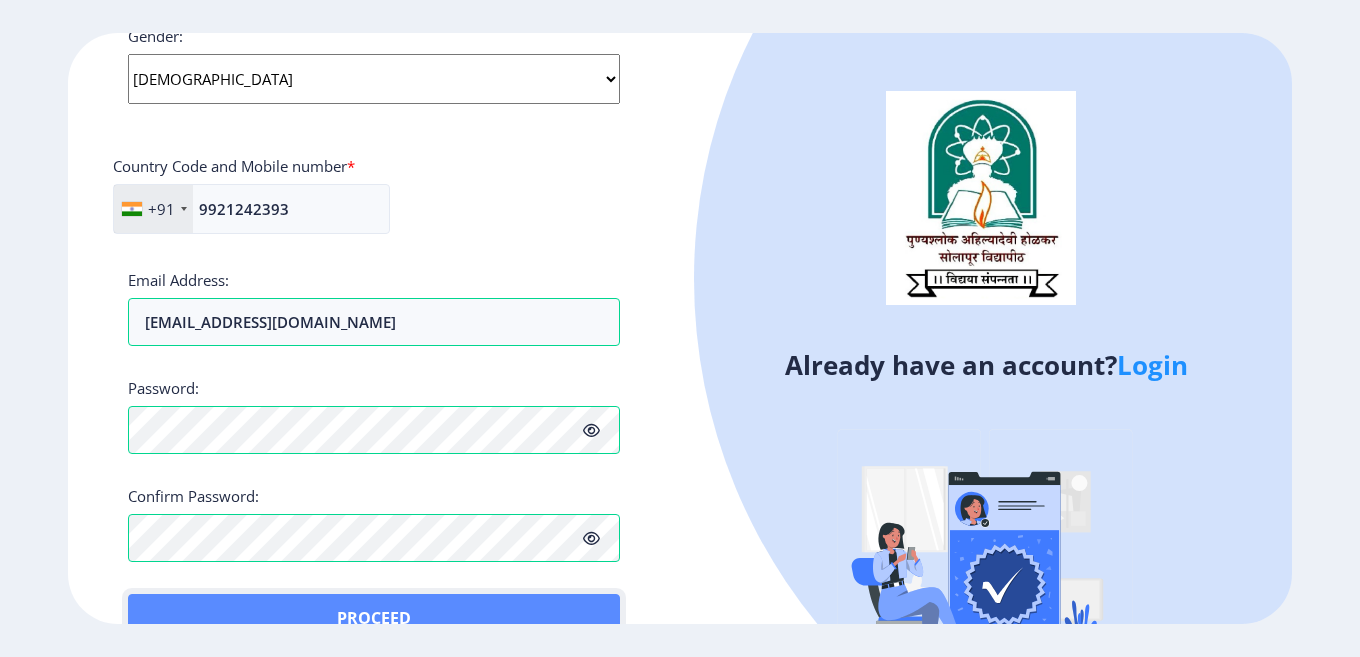 click on "Proceed" 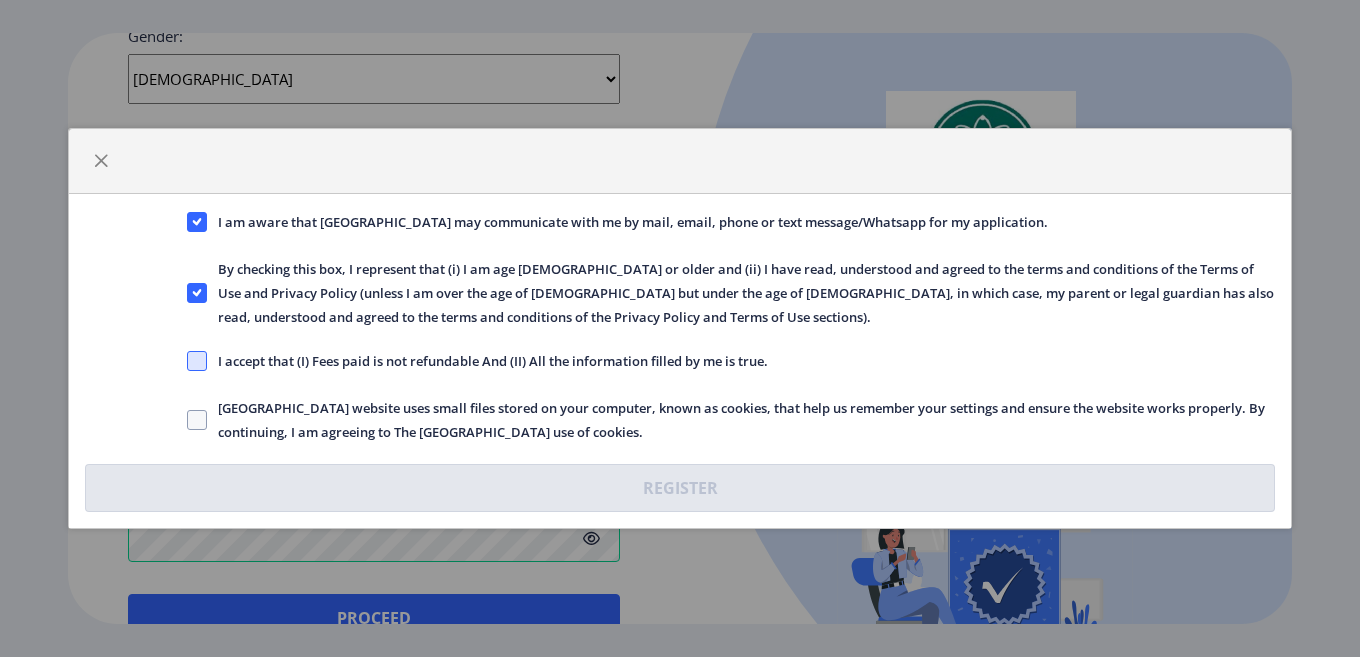 click 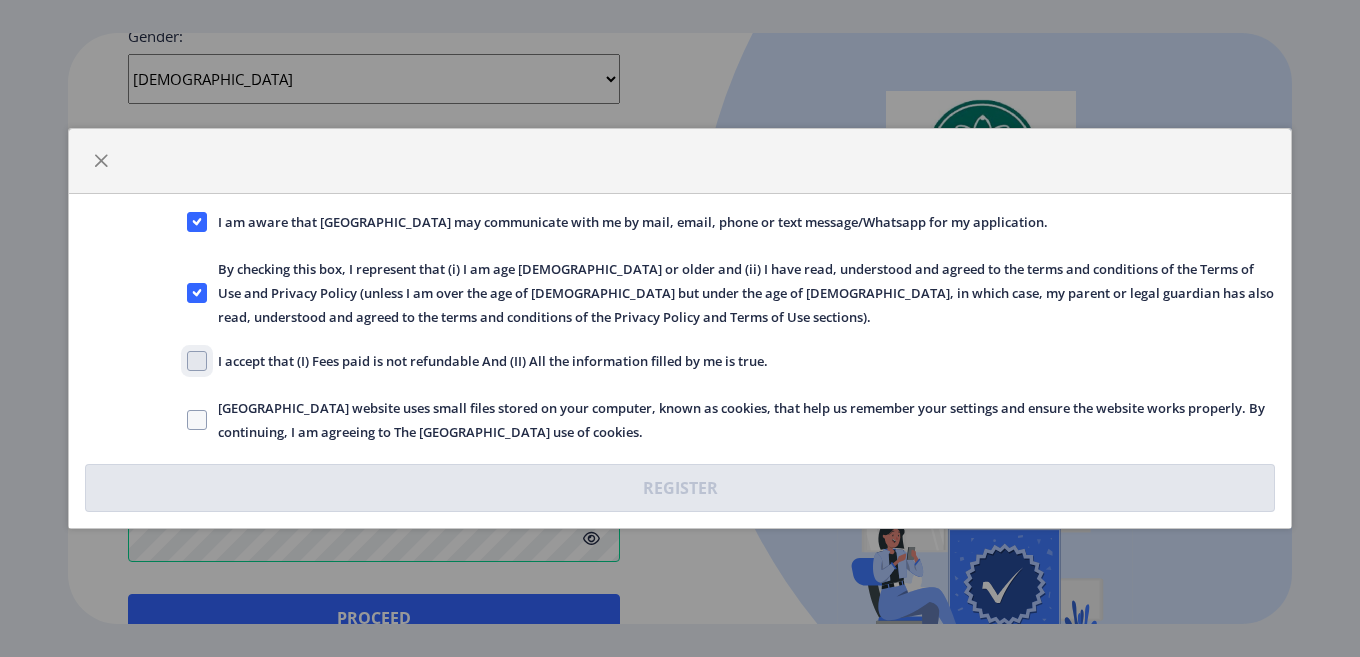 click on "I accept that (I) Fees paid is not refundable And (II) All the information filled by me is true." 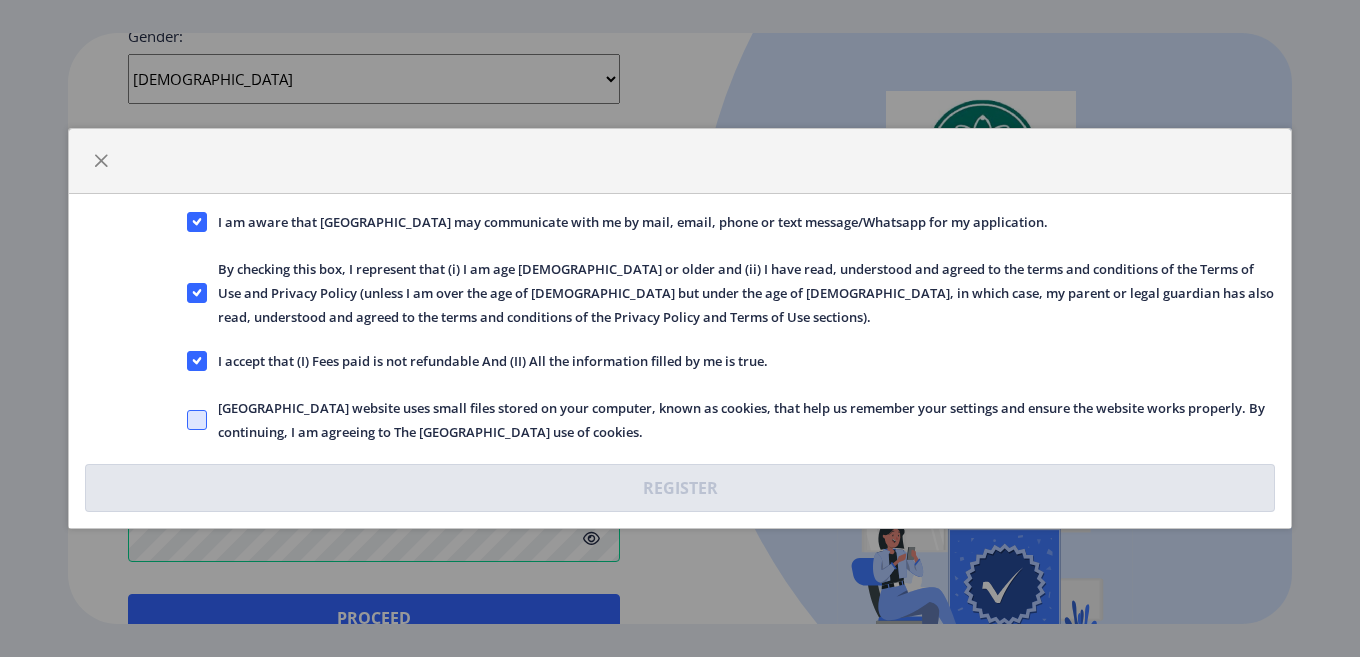 click 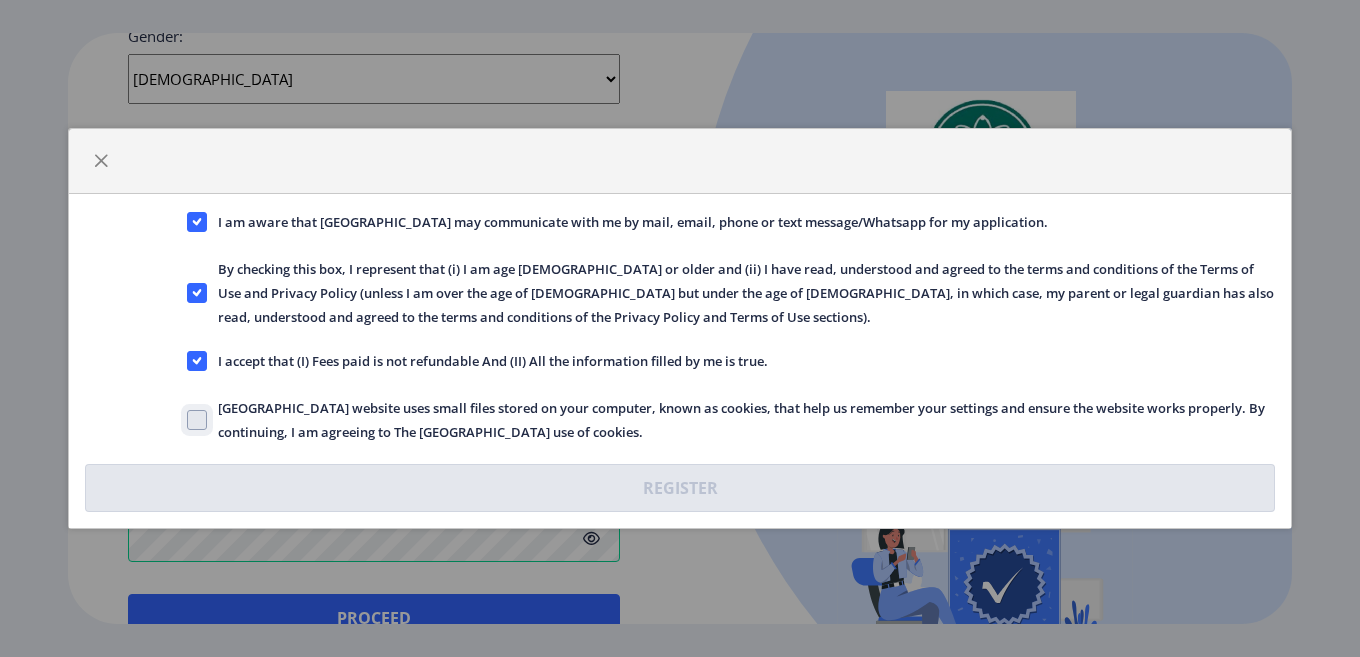 click on "Solapur University website uses small files stored on your computer, known as cookies, that help us remember your settings and ensure the website works properly. By continuing, I am agreeing to The Solapur University use of cookies." 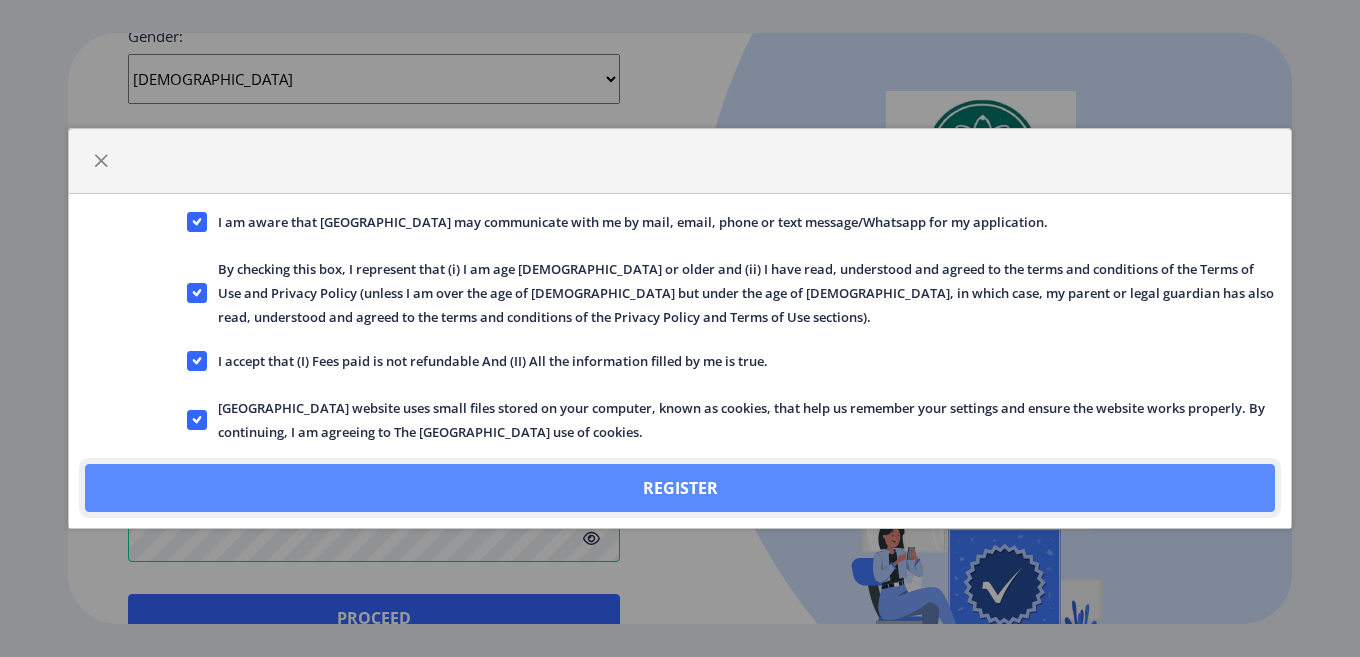 click on "Register" 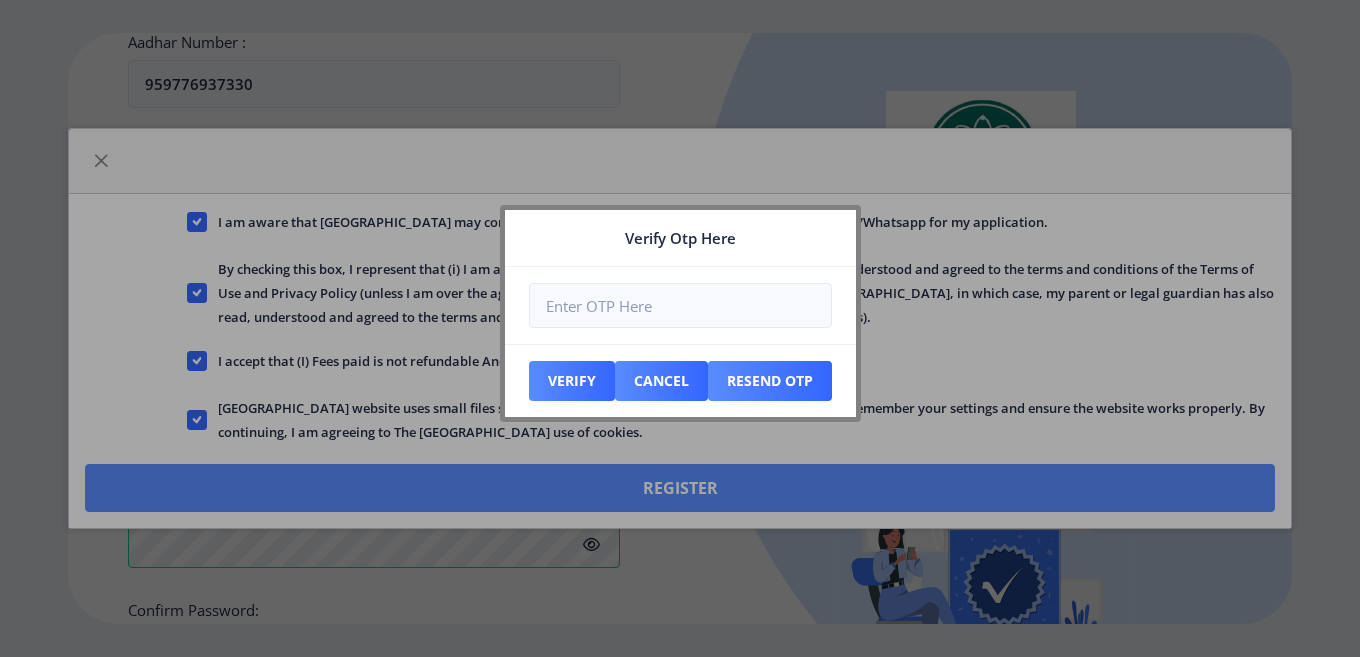 scroll, scrollTop: 915, scrollLeft: 0, axis: vertical 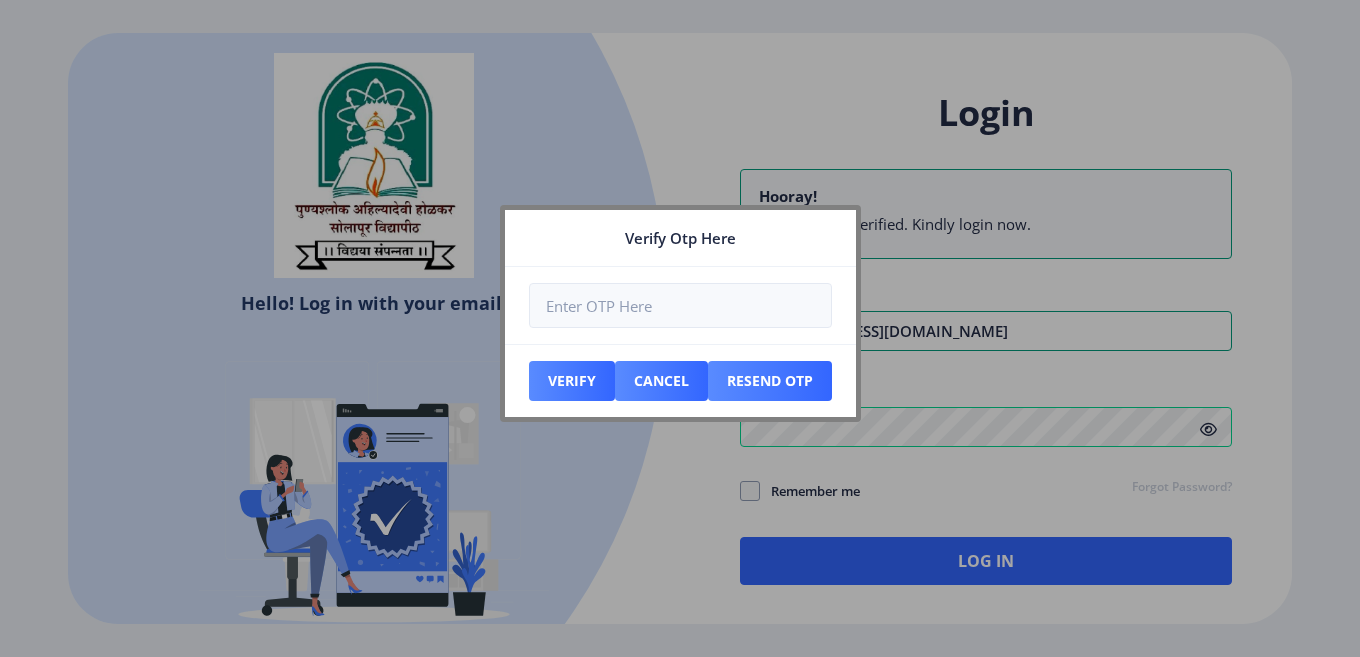 type on "[EMAIL_ADDRESS][DOMAIN_NAME]" 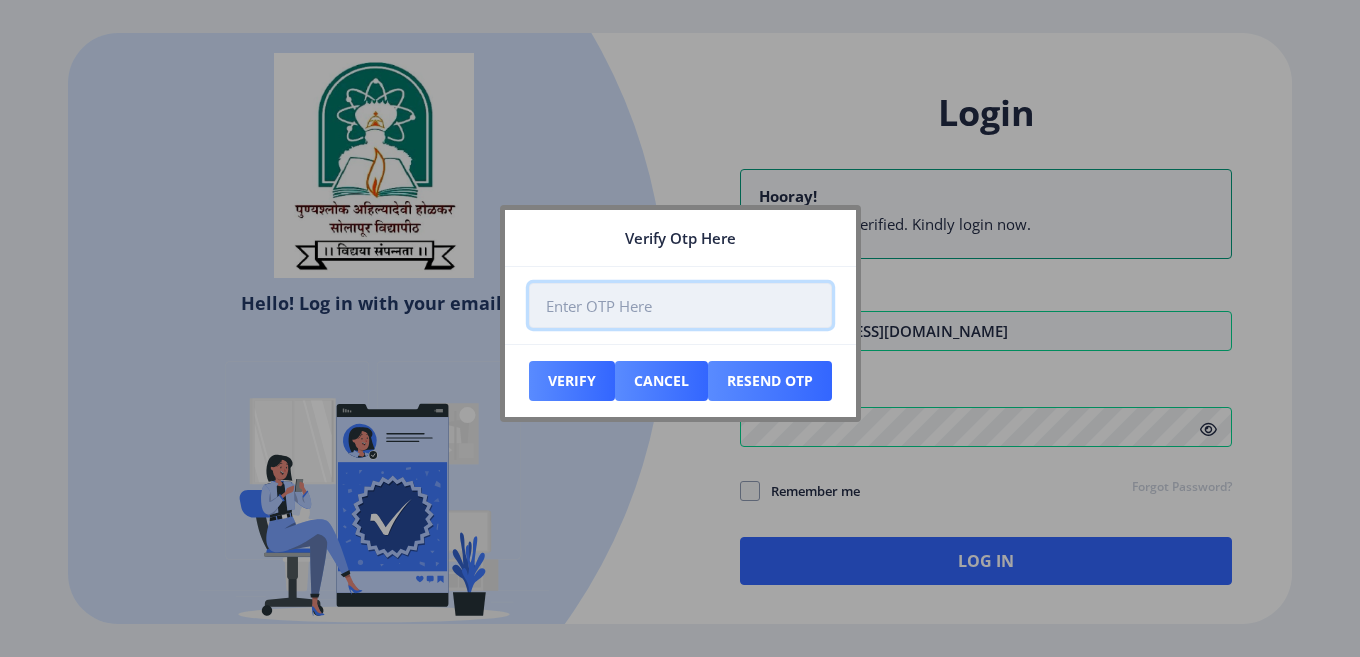click at bounding box center [680, 305] 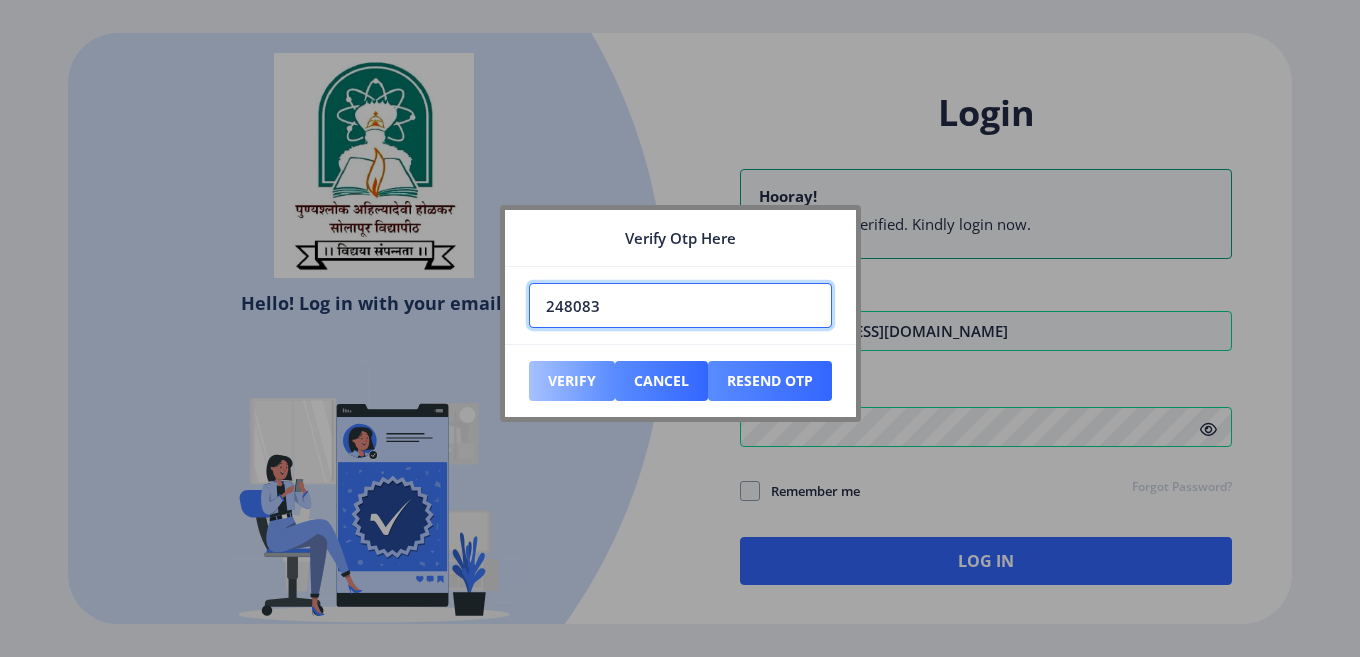 type on "248083" 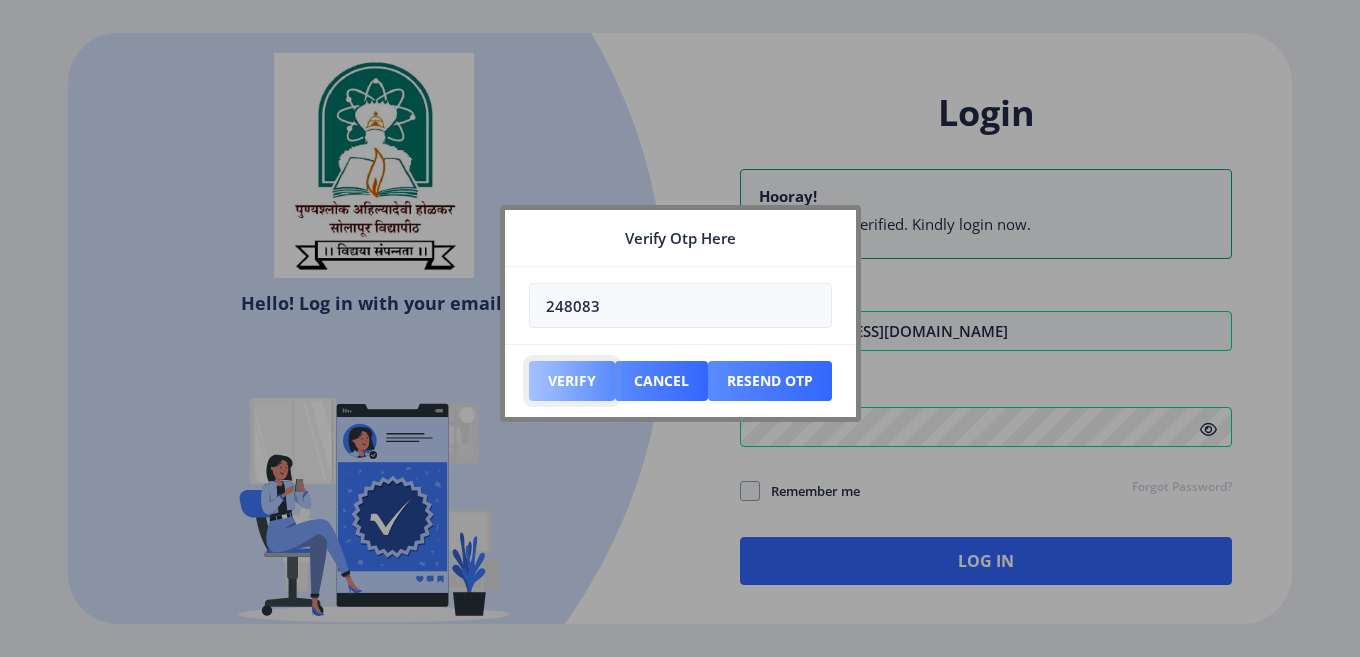 click on "Verify" at bounding box center [572, 381] 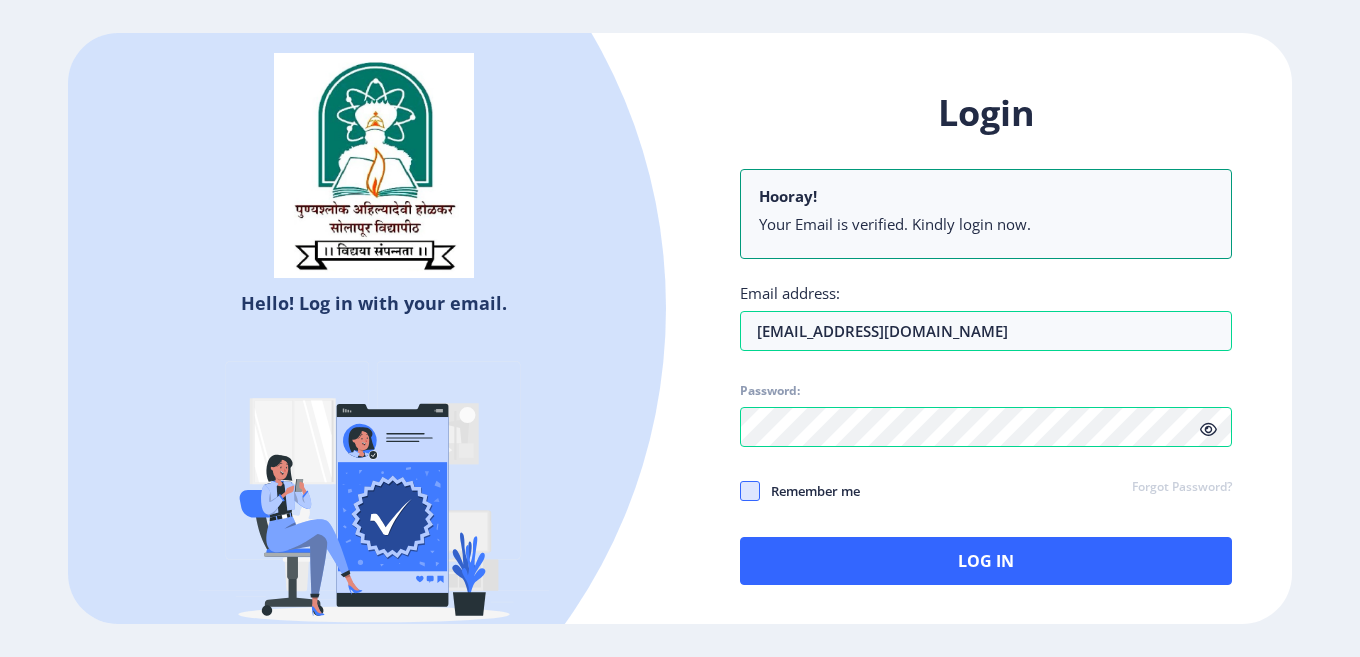 click 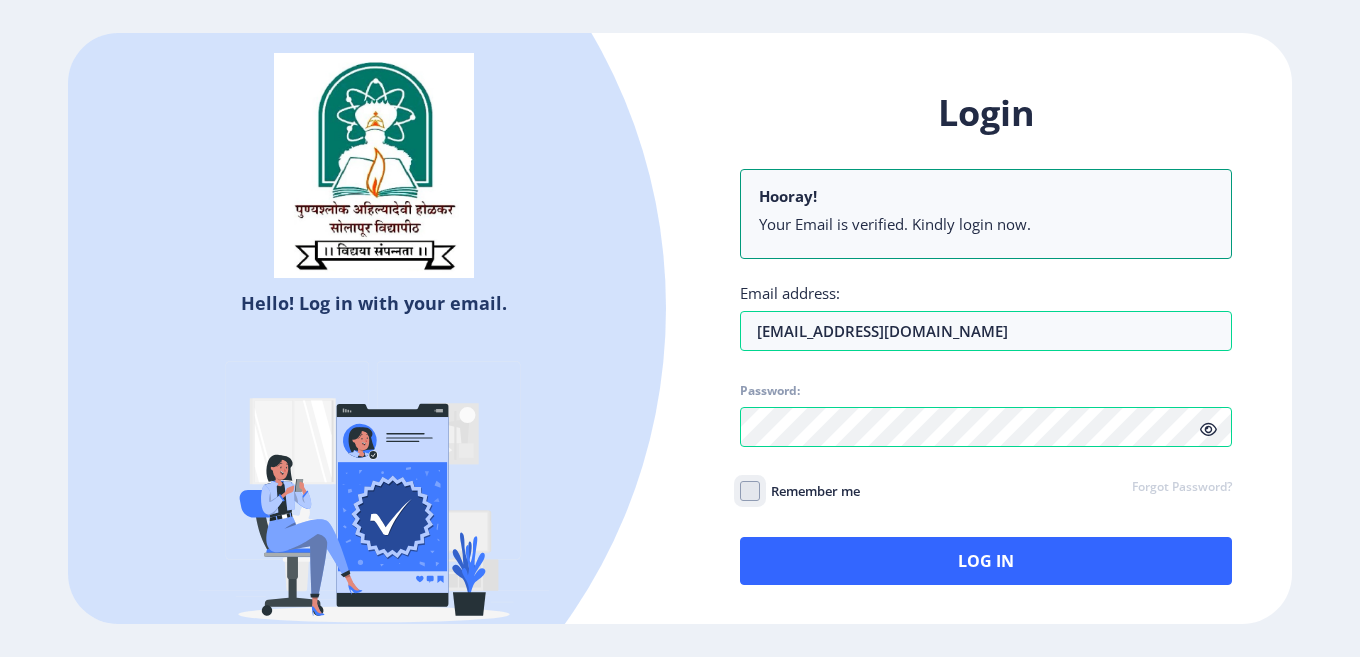 click on "Remember me" 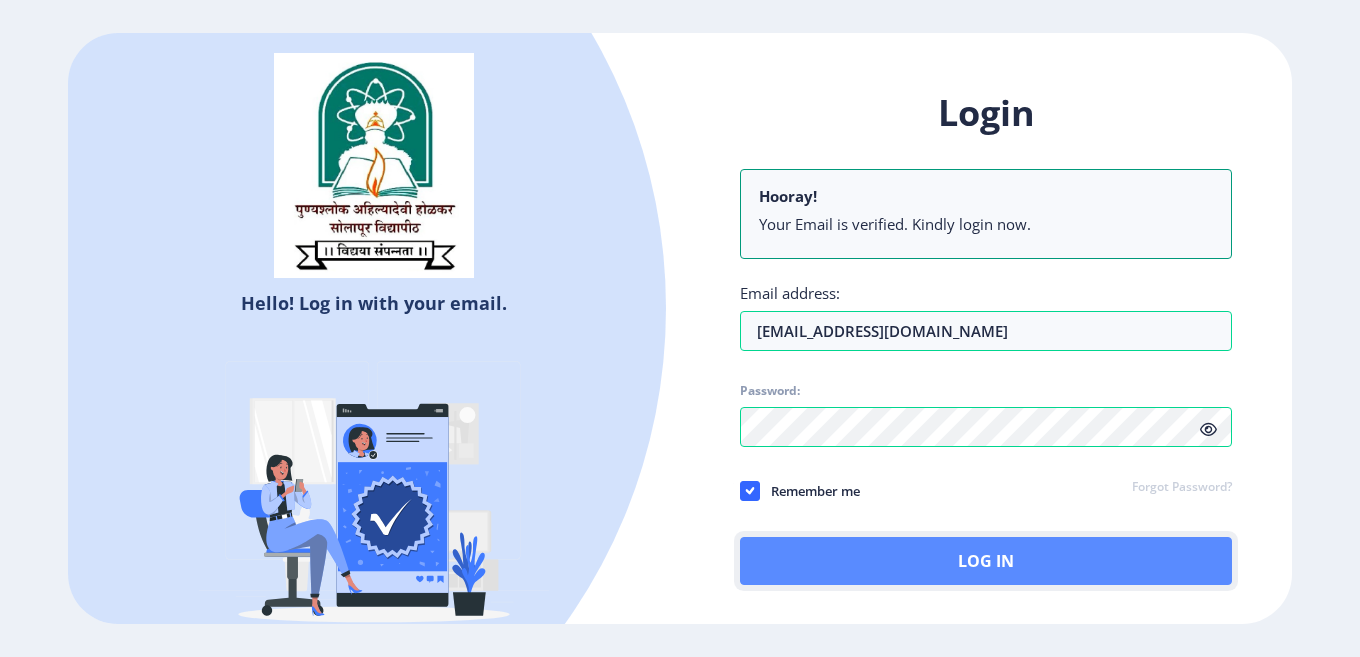 click on "Log In" 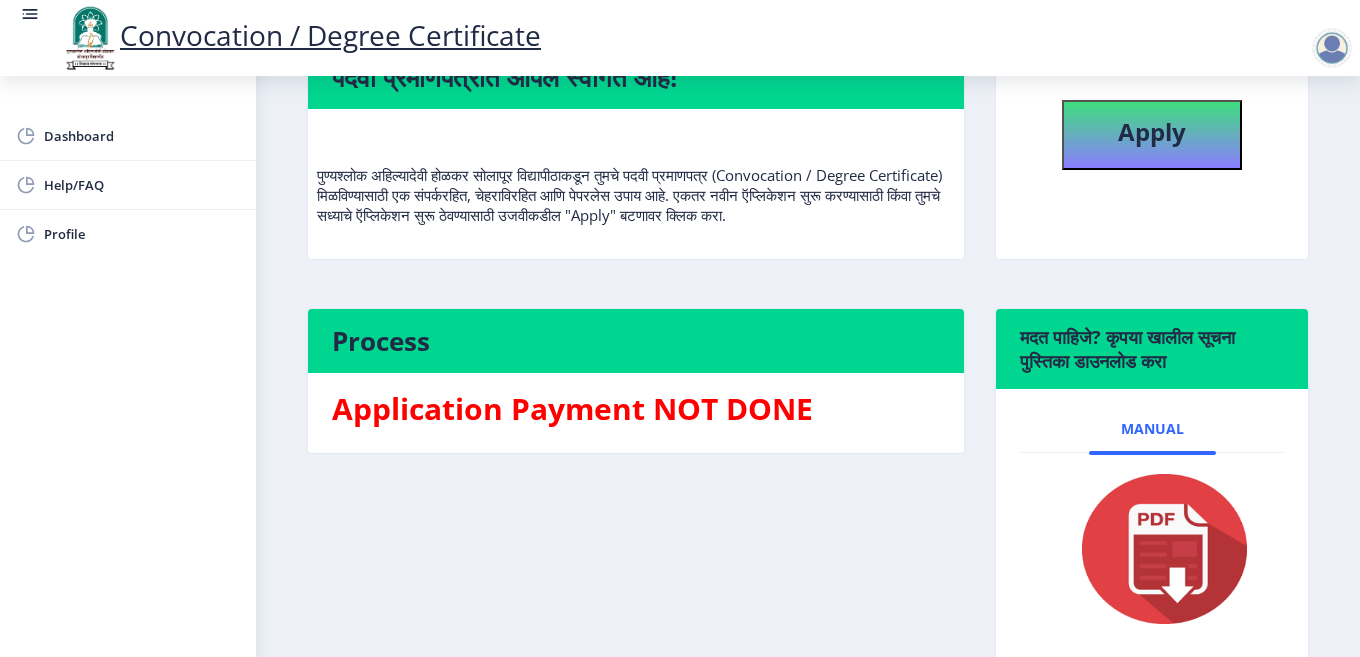 scroll, scrollTop: 0, scrollLeft: 0, axis: both 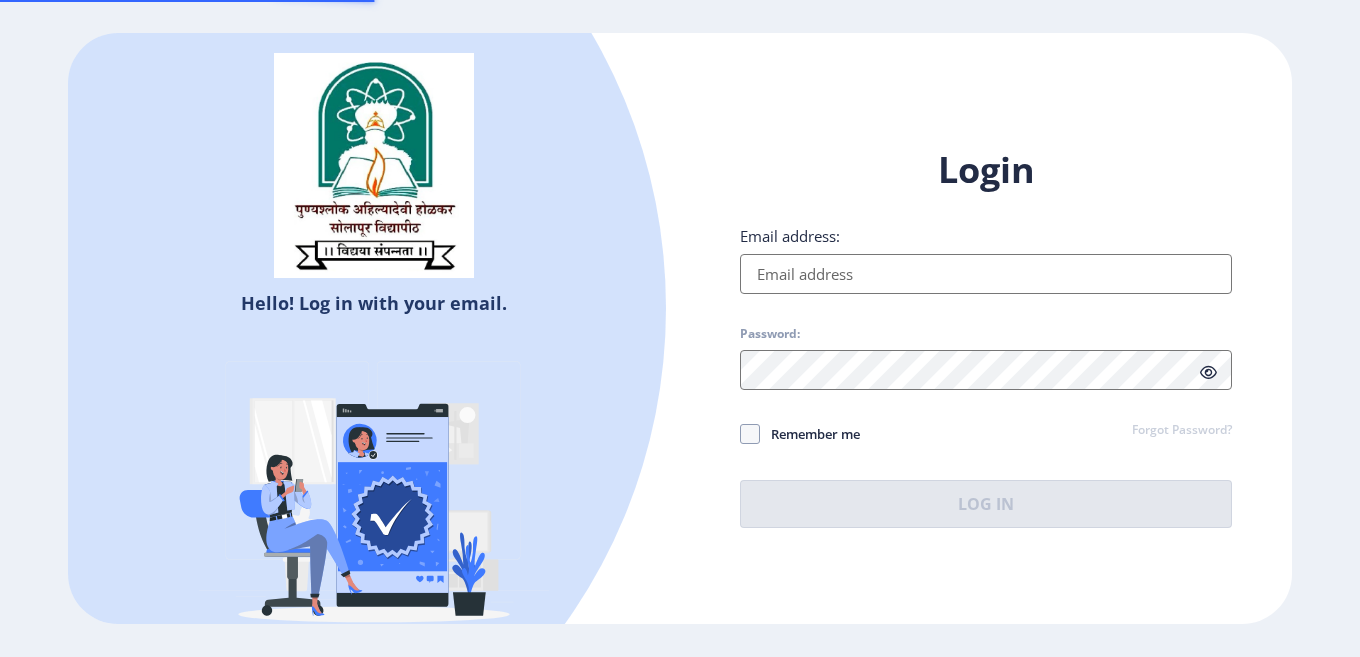 type on "[EMAIL_ADDRESS][DOMAIN_NAME]" 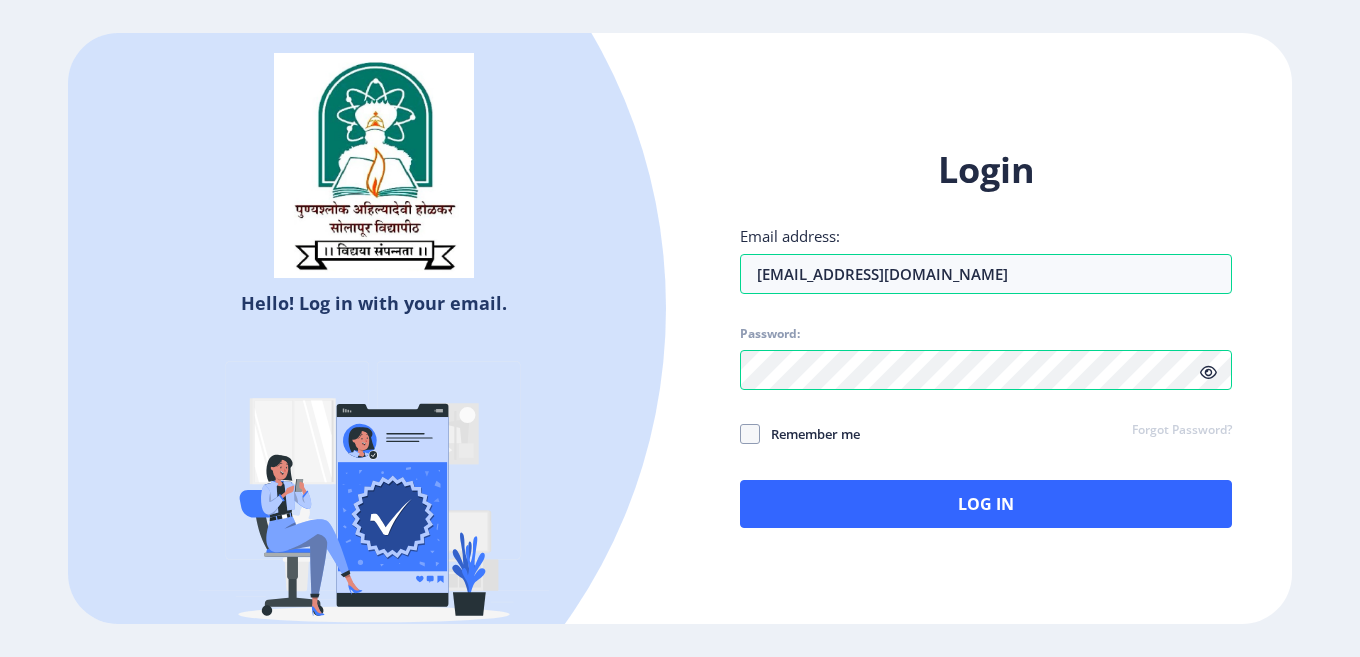 select 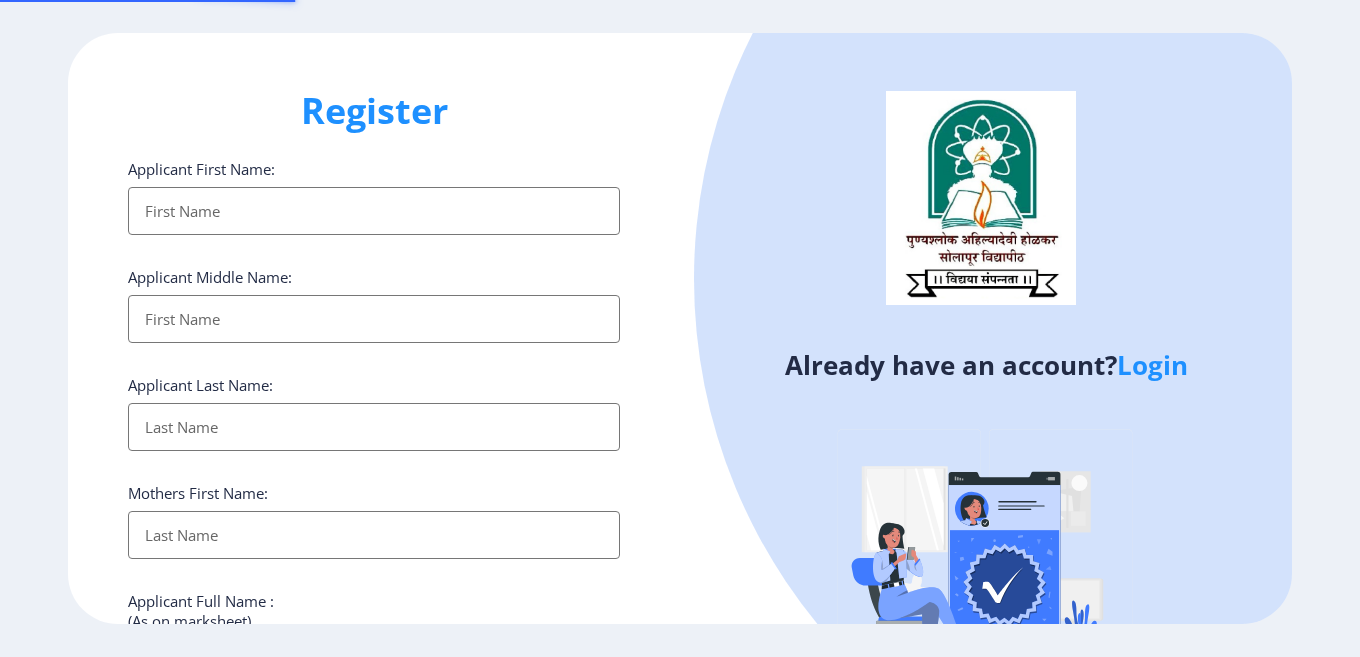 type on "[EMAIL_ADDRESS][DOMAIN_NAME]" 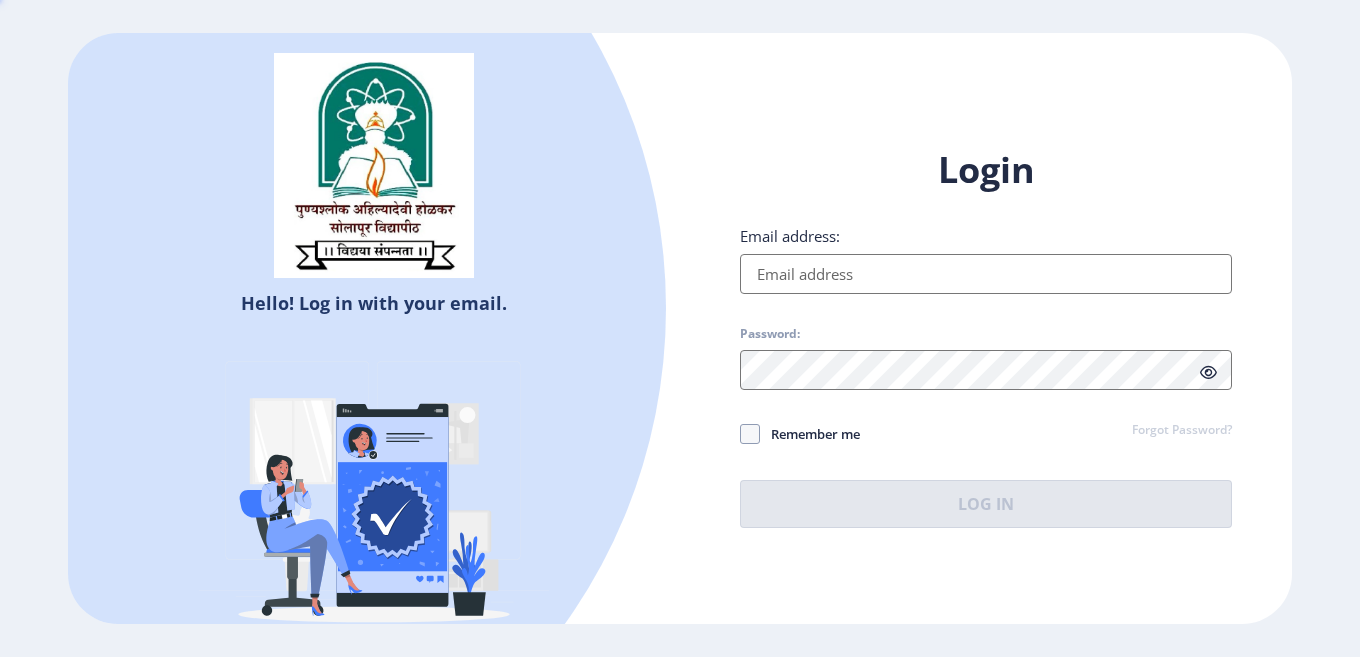 select 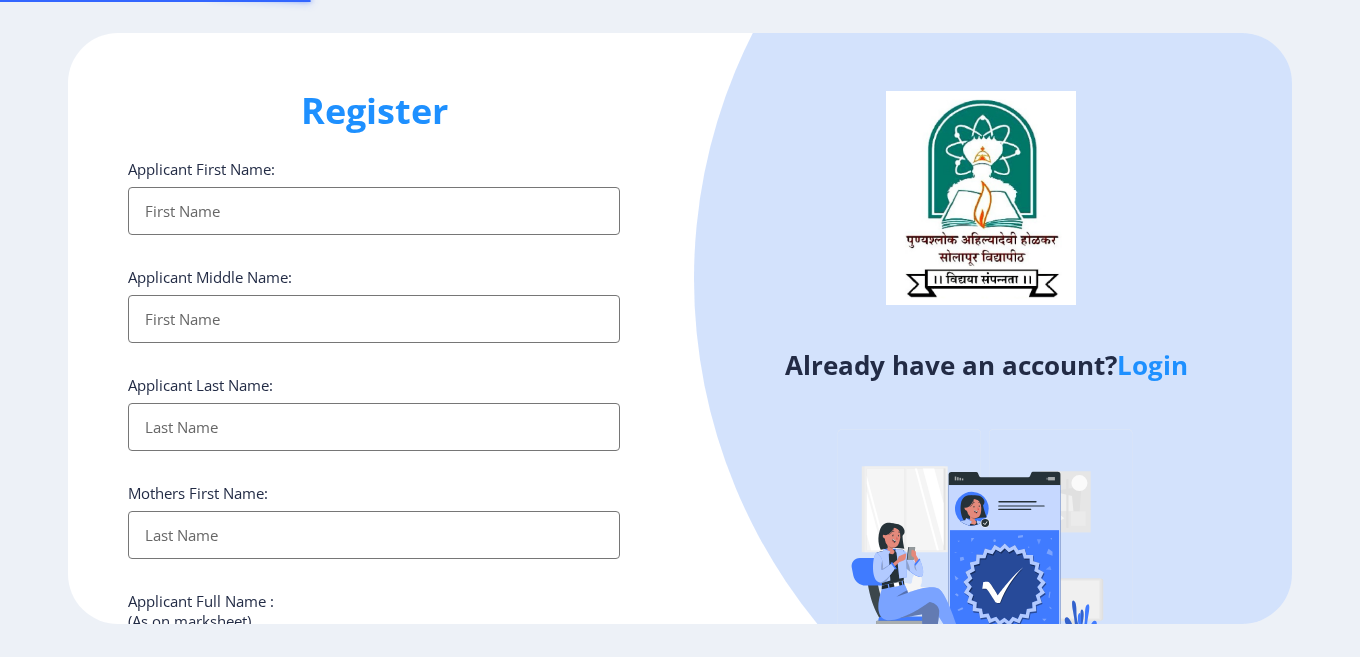 type on "[EMAIL_ADDRESS][DOMAIN_NAME]" 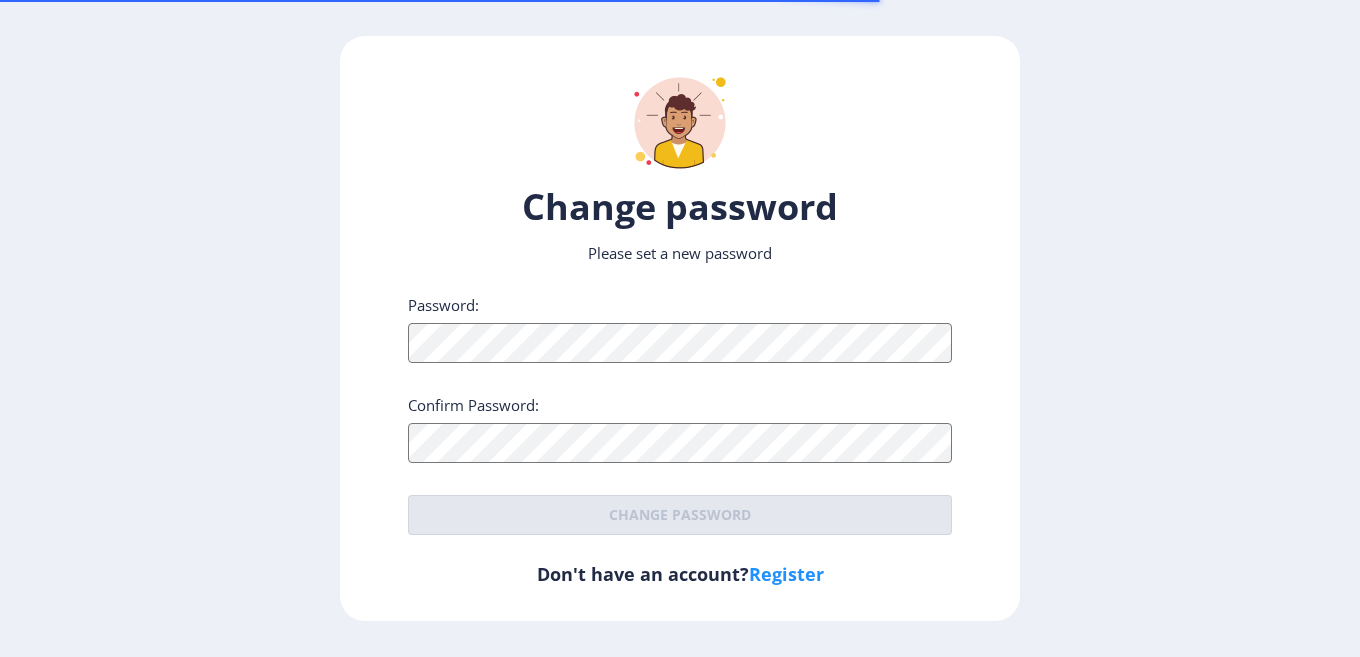 scroll, scrollTop: 0, scrollLeft: 0, axis: both 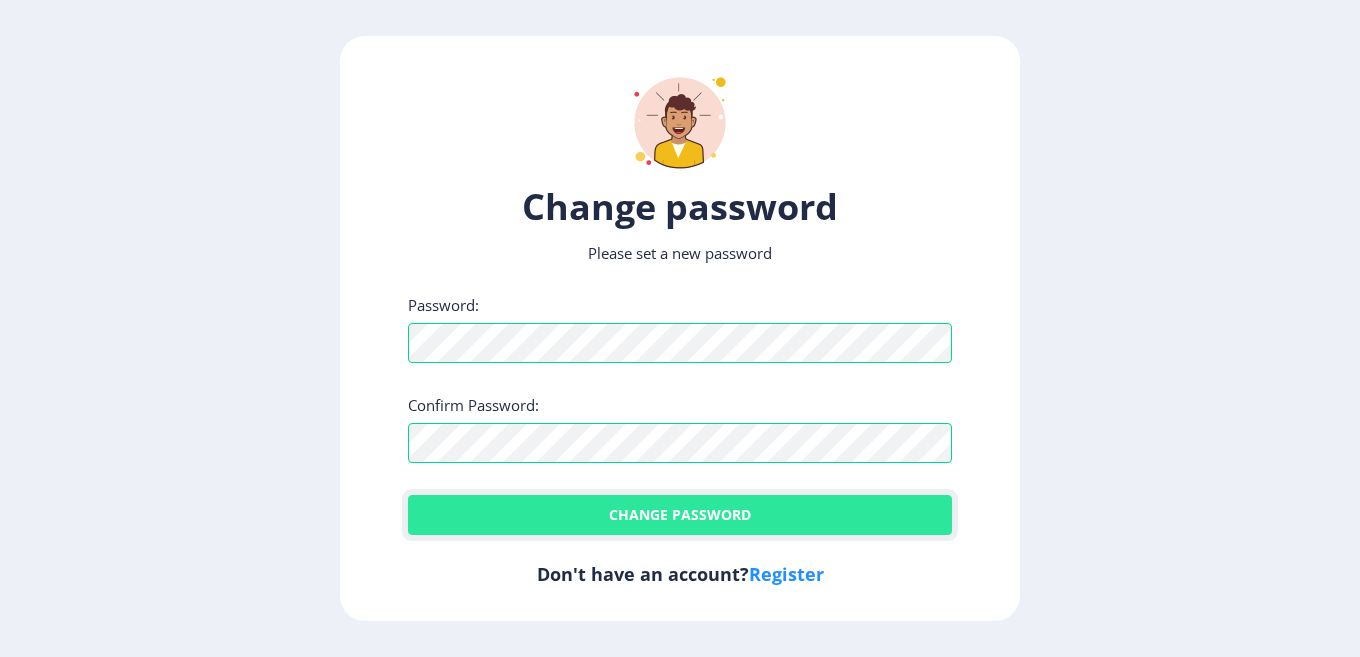 click on "Change password" 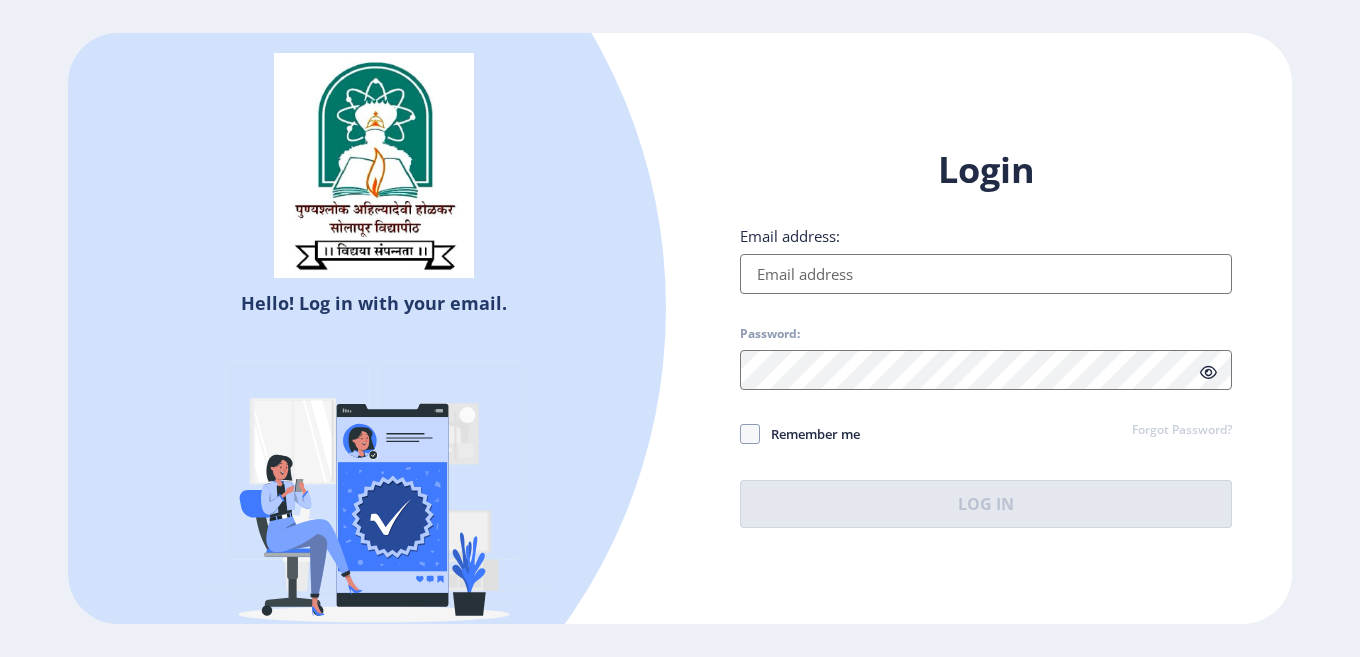 click on "Email address:" at bounding box center [986, 274] 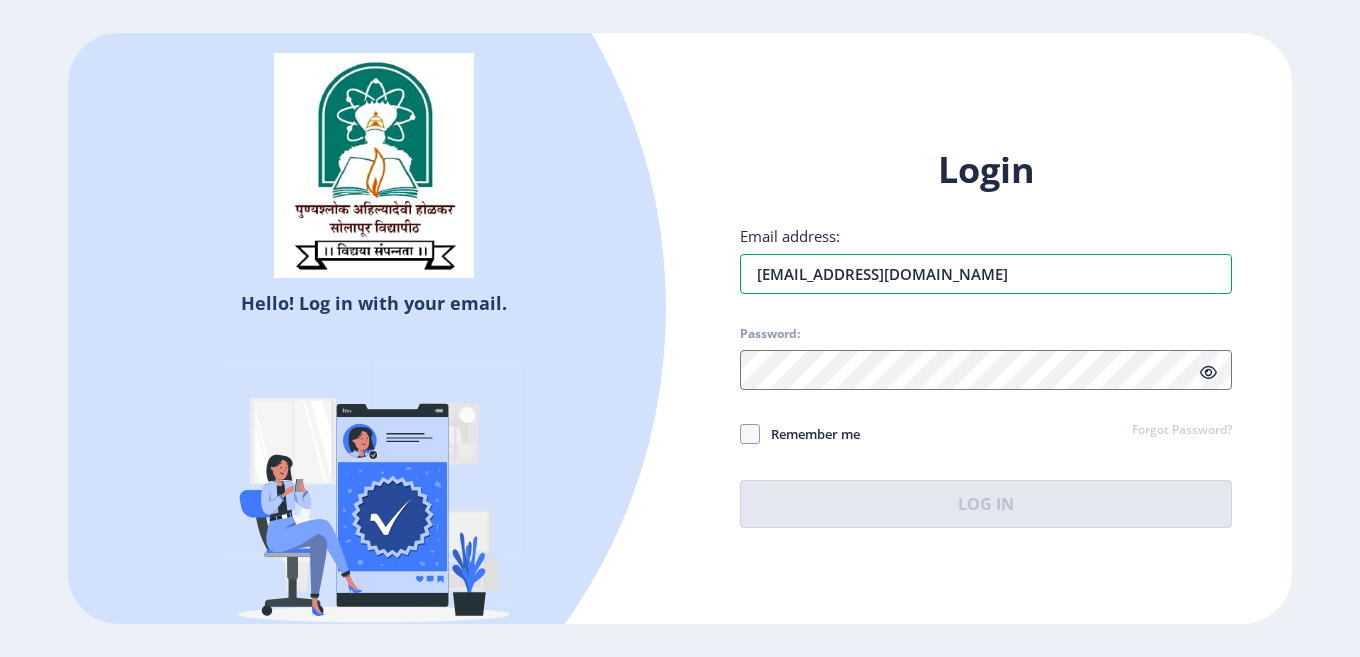 type on "shindeav89@gmail.com" 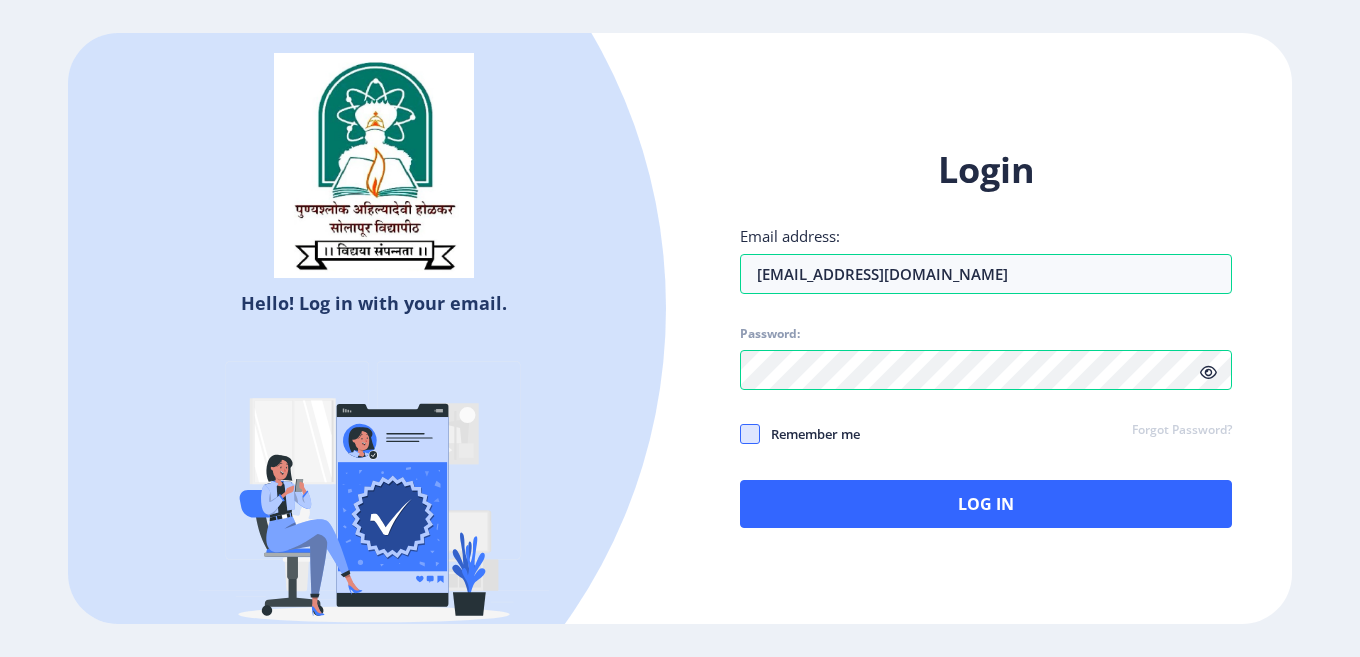 click 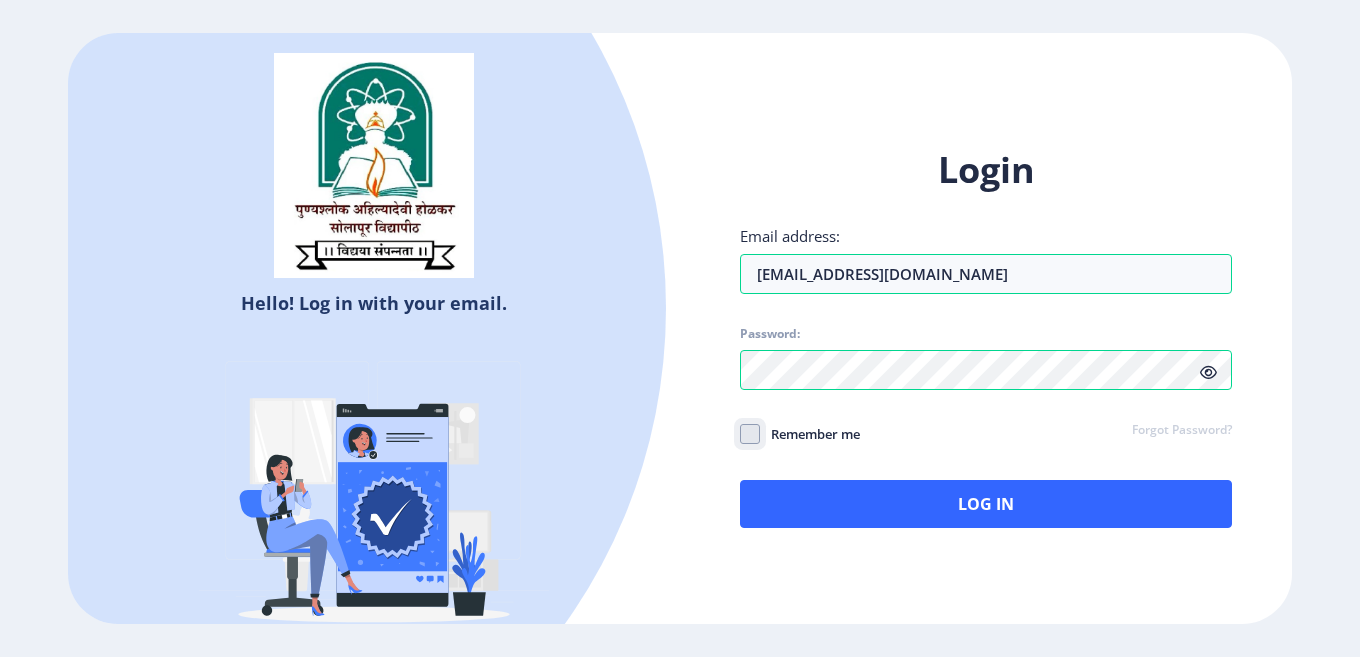 click on "Remember me" 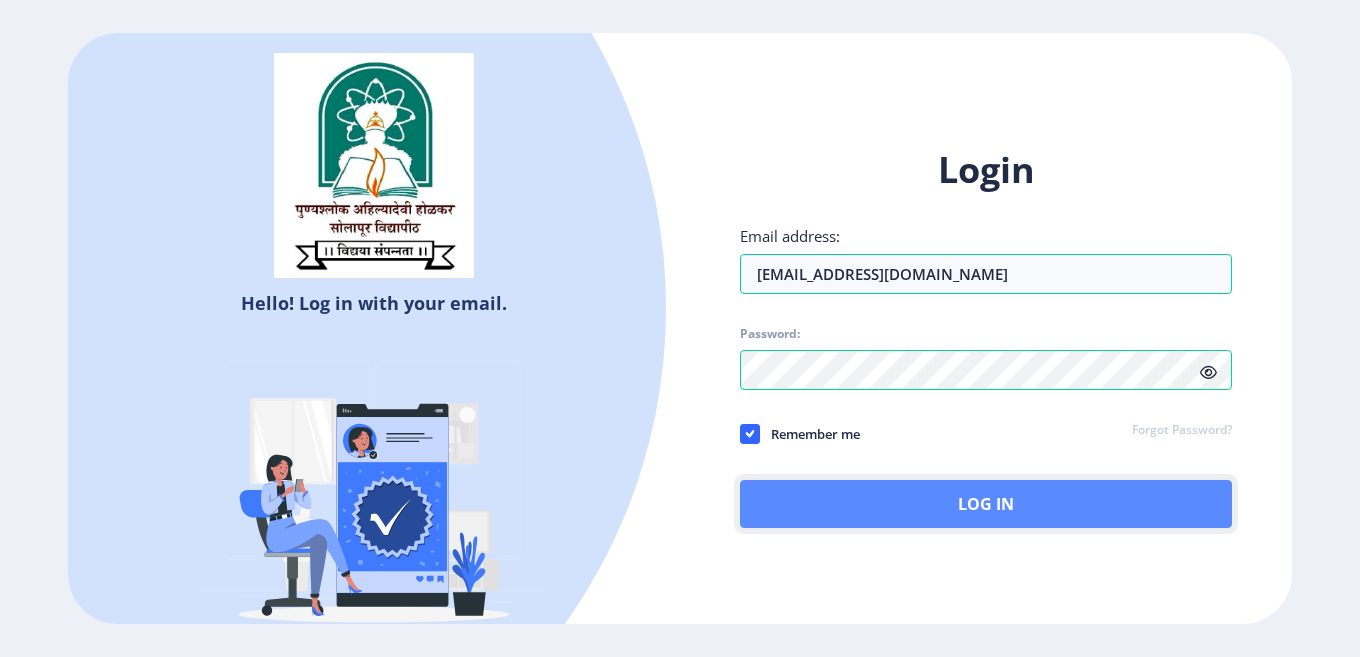 click on "Log In" 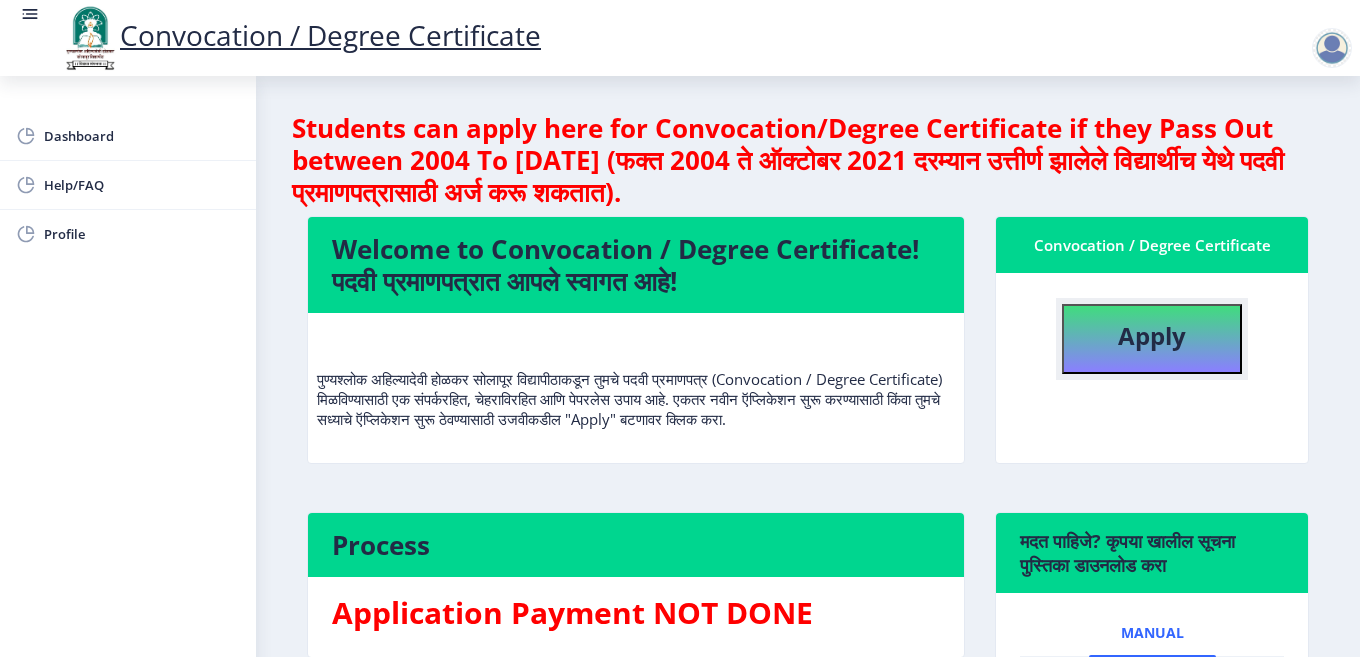 click on "Apply" 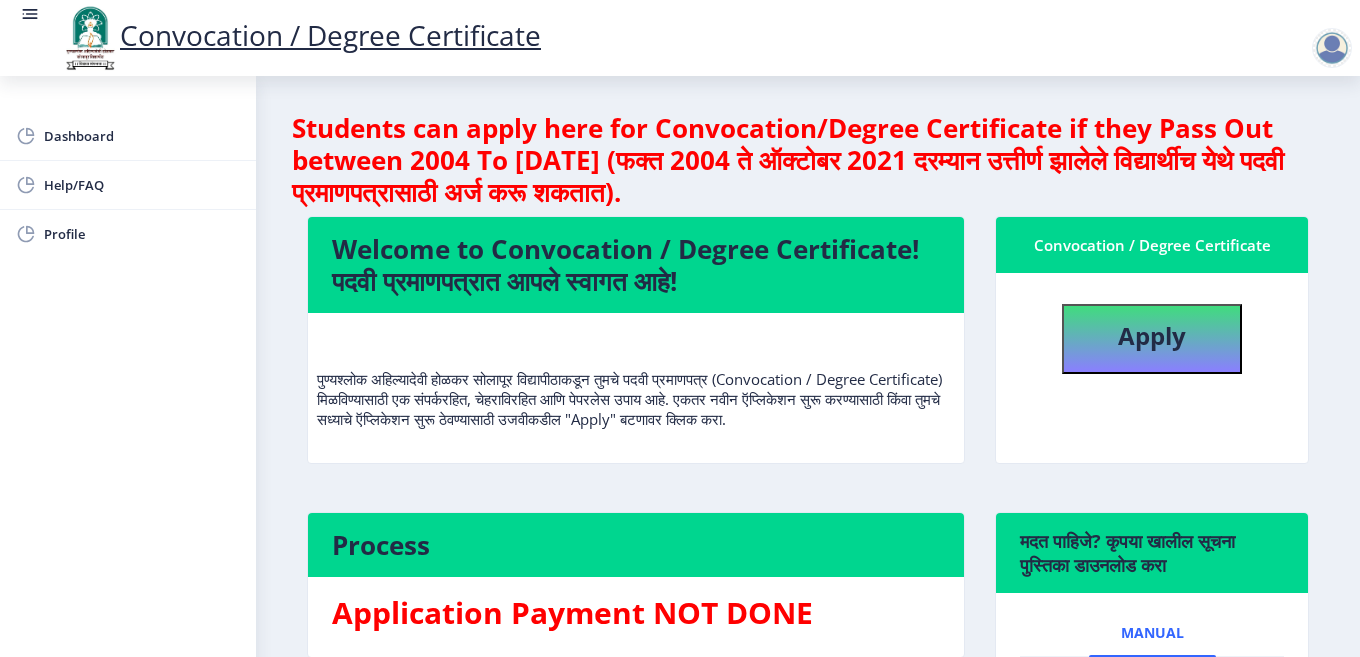 select 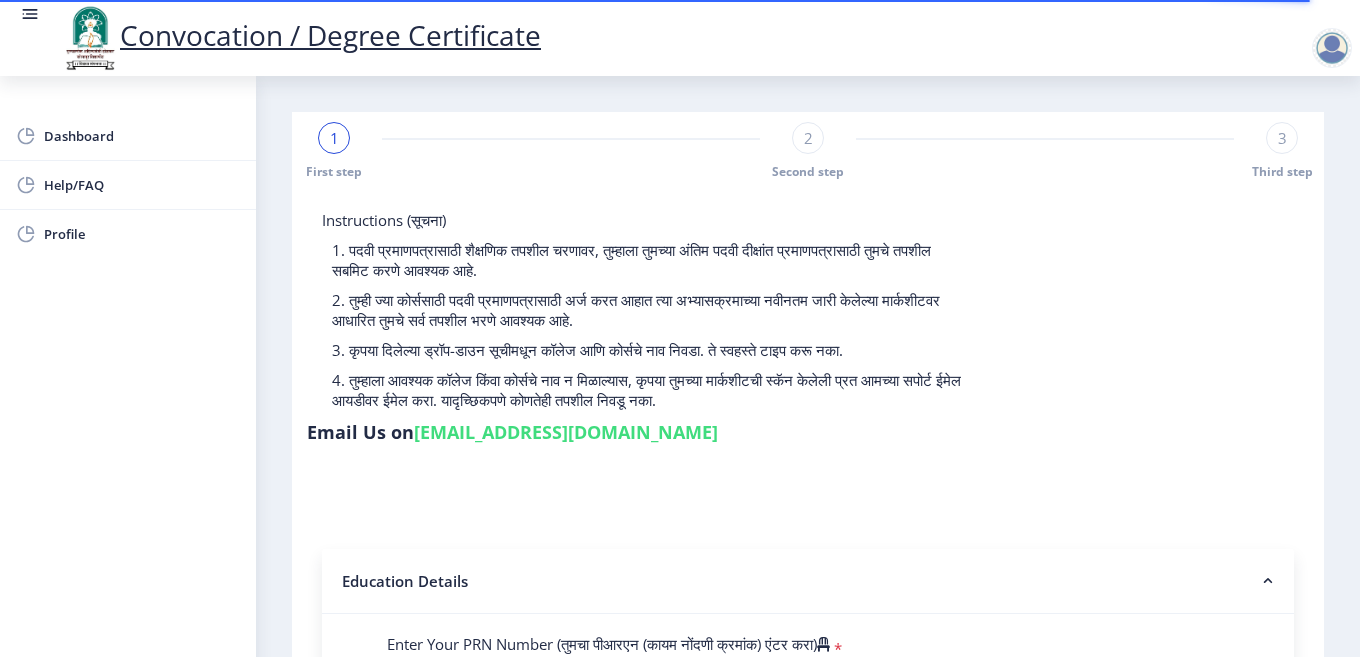 click on "Instructions (सूचना) 1. पदवी प्रमाणपत्रासाठी शैक्षणिक तपशील चरणावर, तुम्हाला तुमच्या अंतिम पदवी दीक्षांत प्रमाणपत्रासाठी तुमचे तपशील सबमिट करणे आवश्यक आहे.   2. तुम्ही ज्या कोर्ससाठी पदवी प्रमाणपत्रासाठी अर्ज करत आहात त्या अभ्यासक्रमाच्या नवीनतम जारी केलेल्या मार्कशीटवर आधारित तुमचे सर्व तपशील भरणे आवश्यक आहे.  Email Us on   su.sfc@studentscenter.in Education Details   Enter Your PRN Number (तुमचा पीआरएन (कायम नोंदणी क्रमांक) एंटर करा)   * * Regular * *" 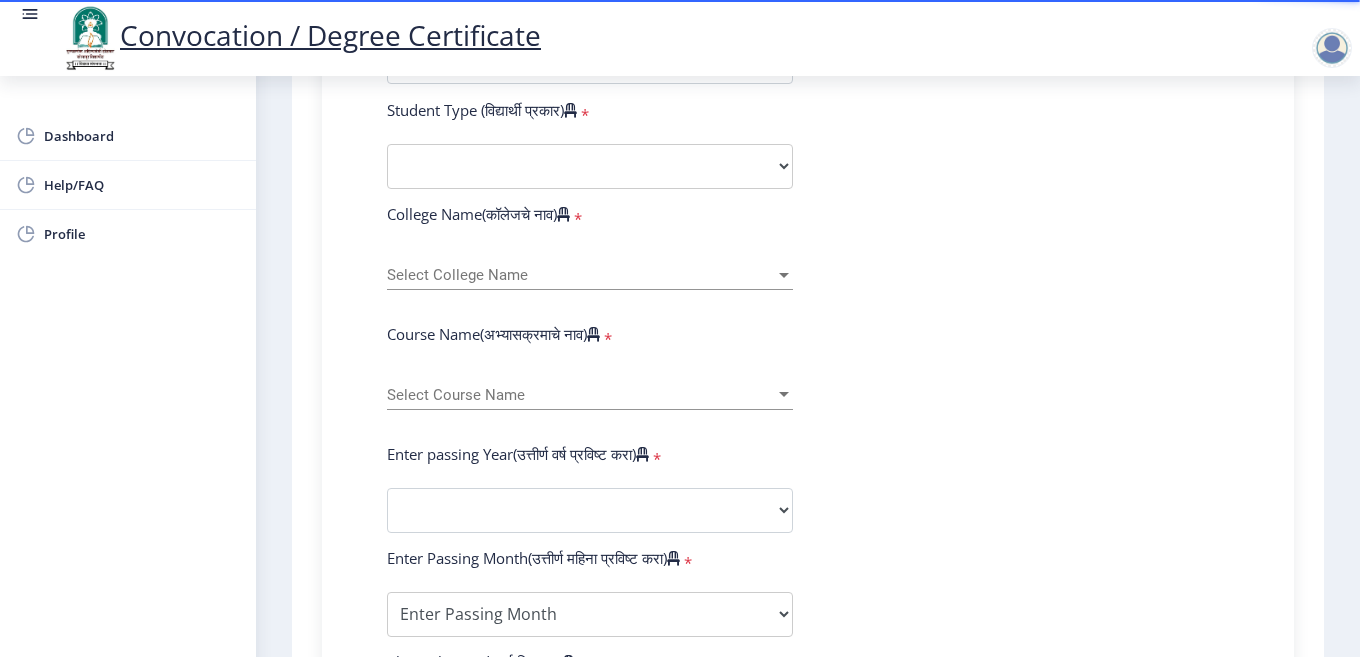 scroll, scrollTop: 640, scrollLeft: 0, axis: vertical 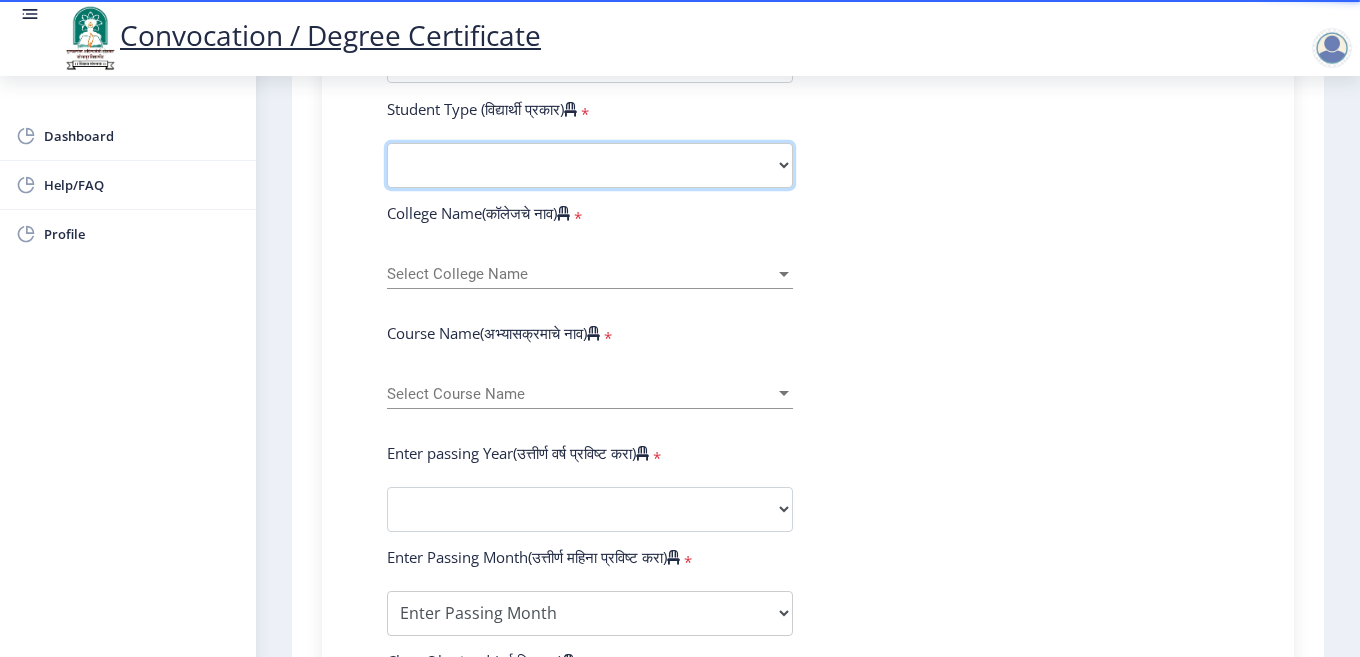 click on "Select Student Type Regular External" at bounding box center (590, 165) 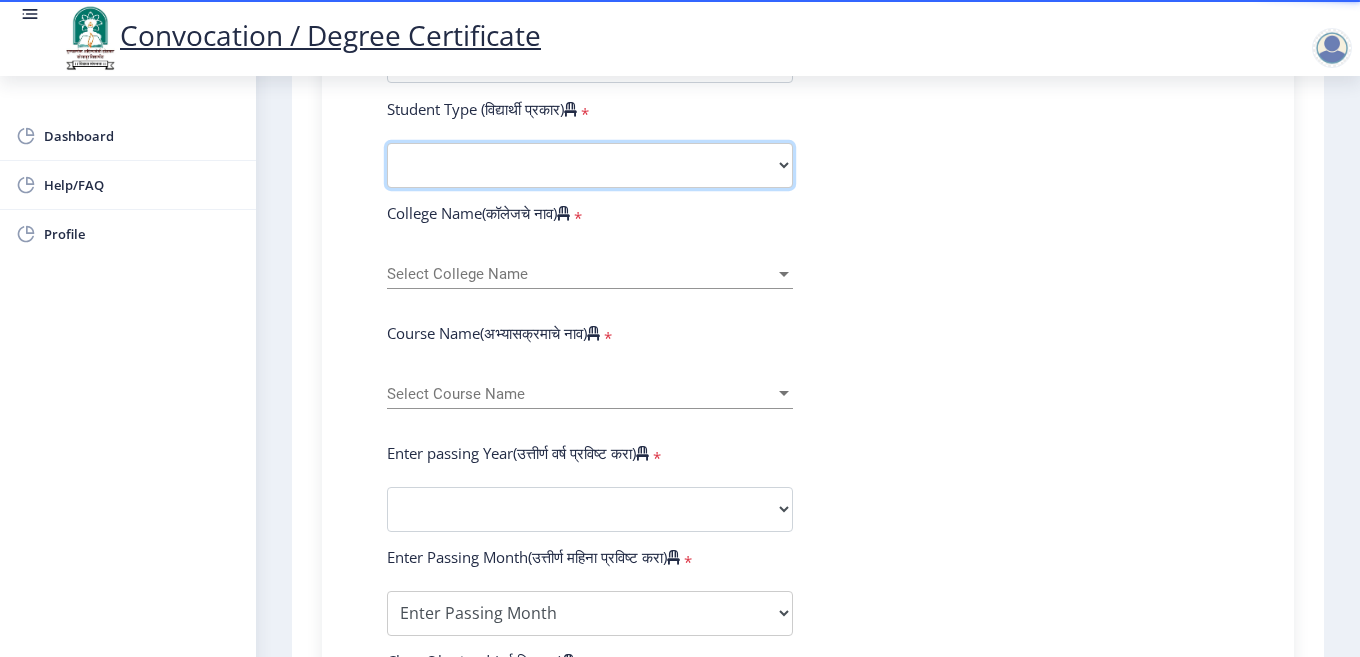 select on "Regular" 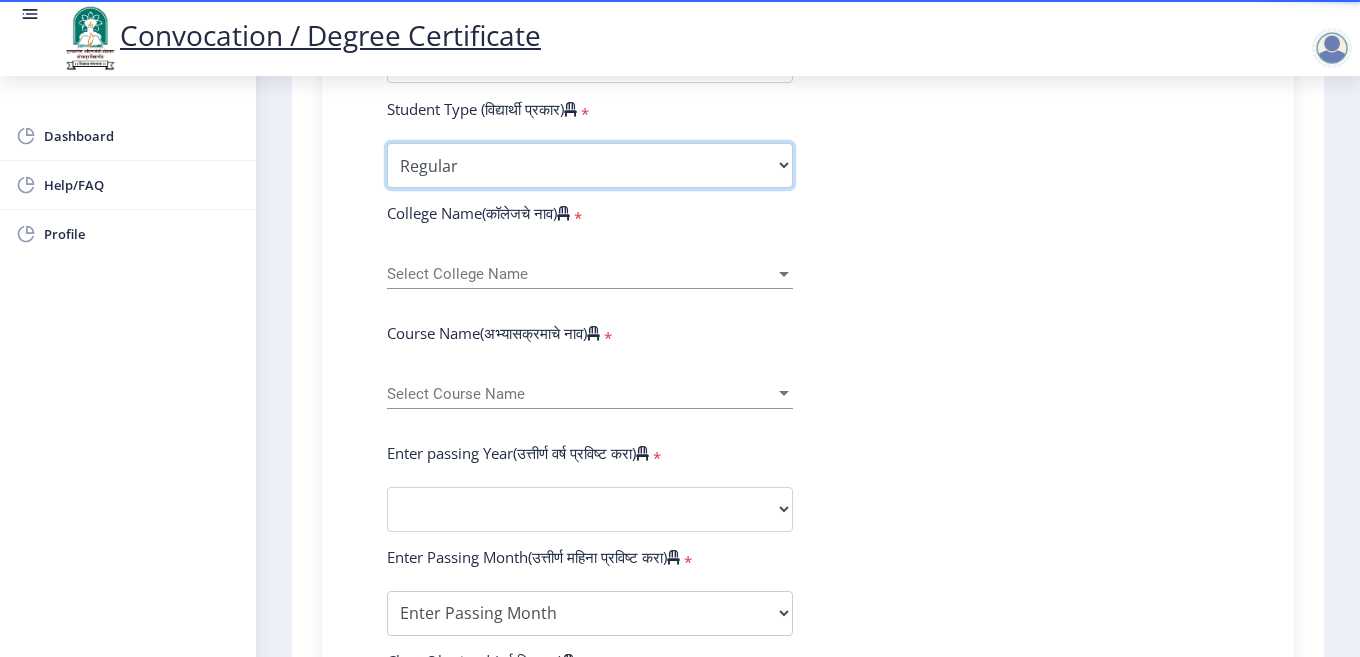 click on "Select Student Type Regular External" at bounding box center (590, 165) 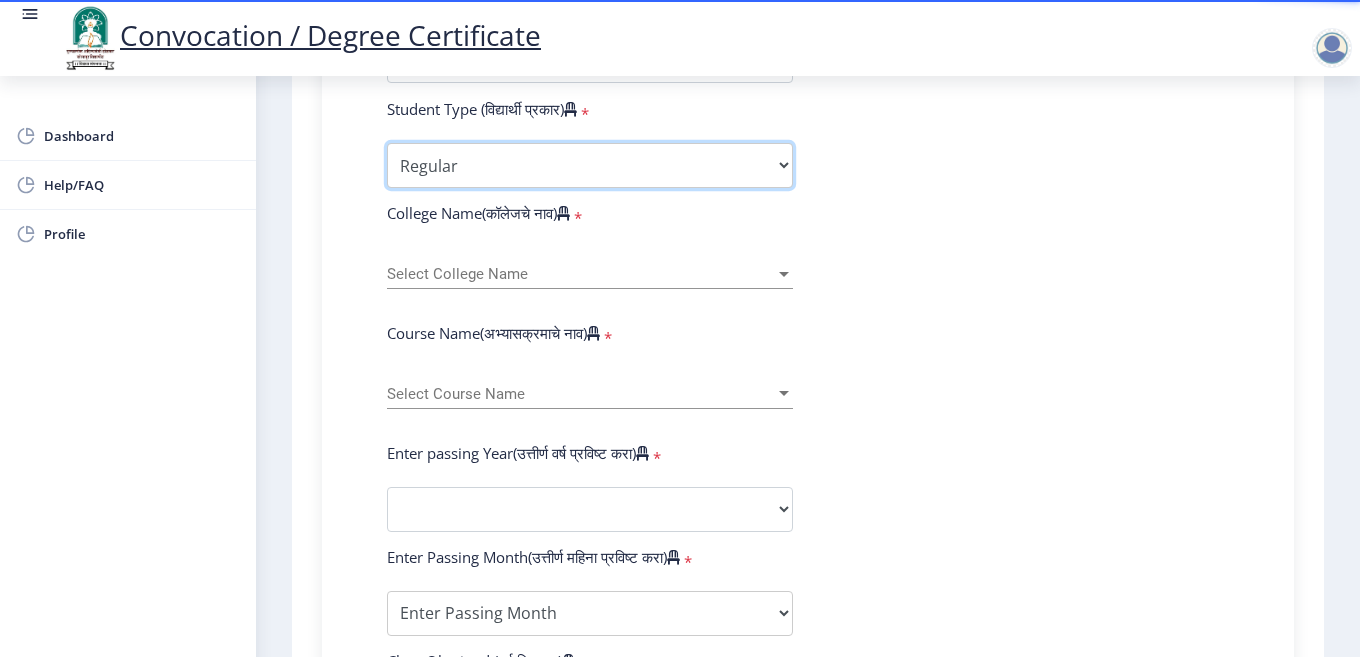 scroll, scrollTop: 65, scrollLeft: 0, axis: vertical 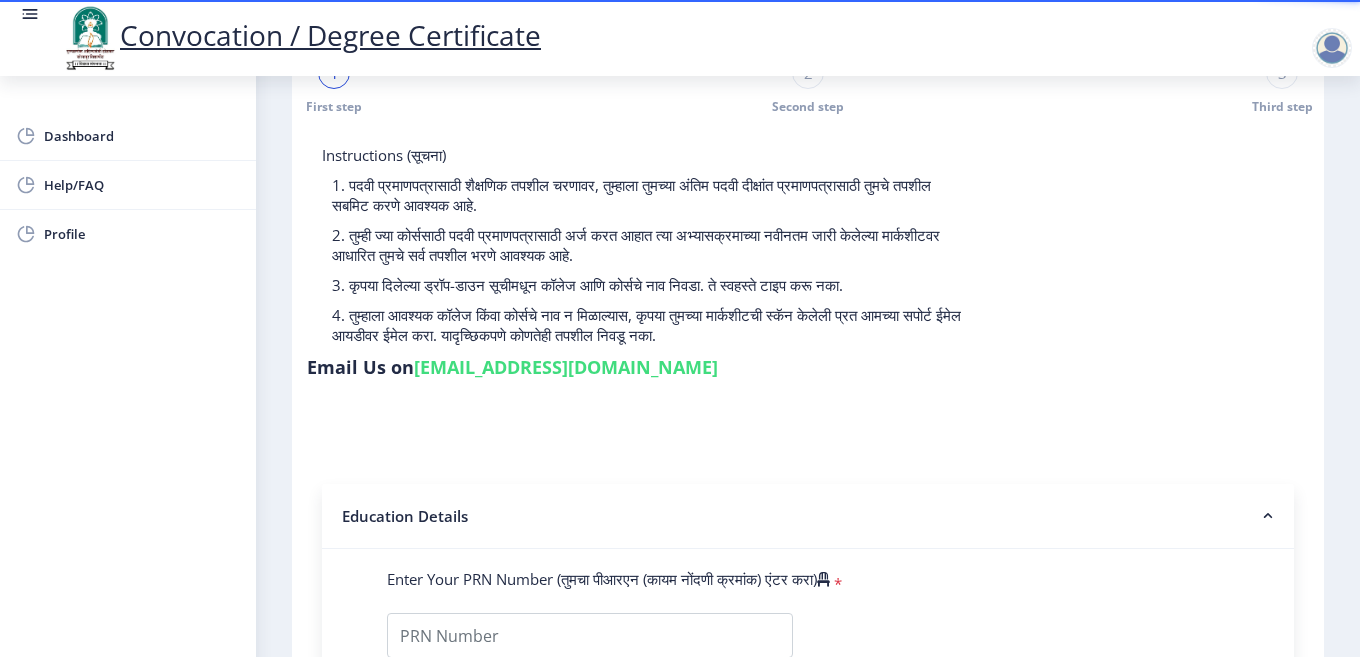 click 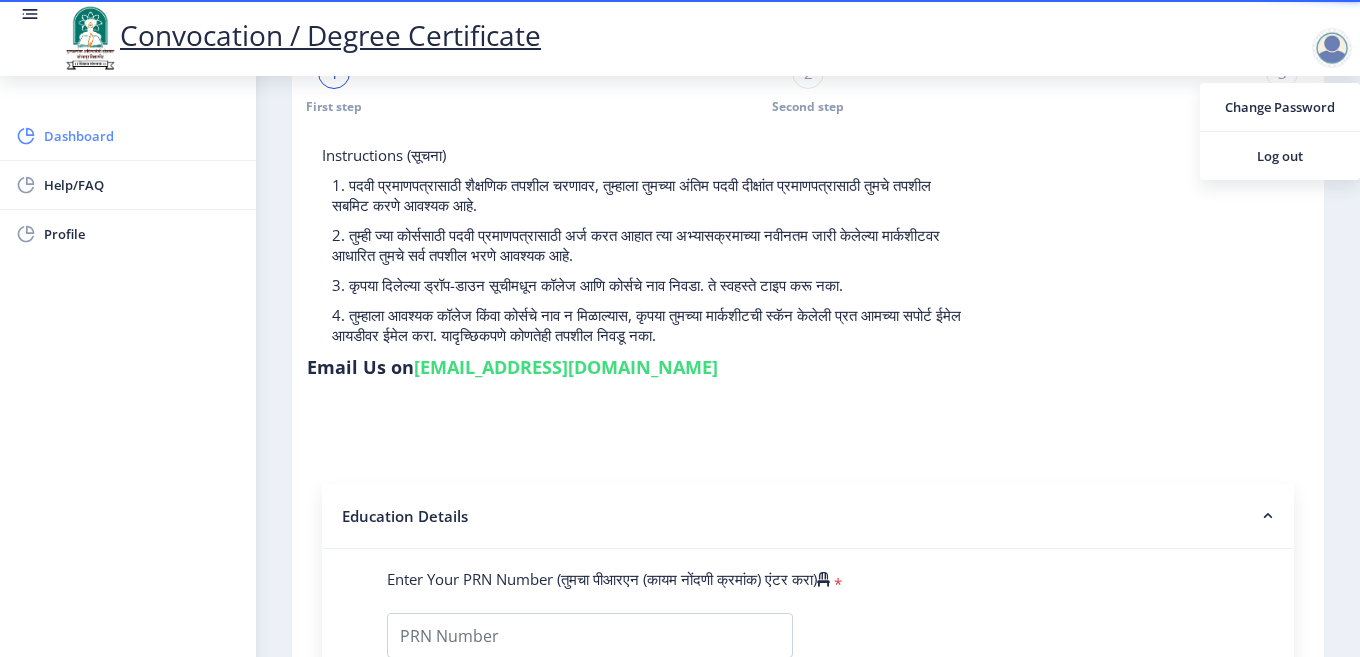 click on "Dashboard" 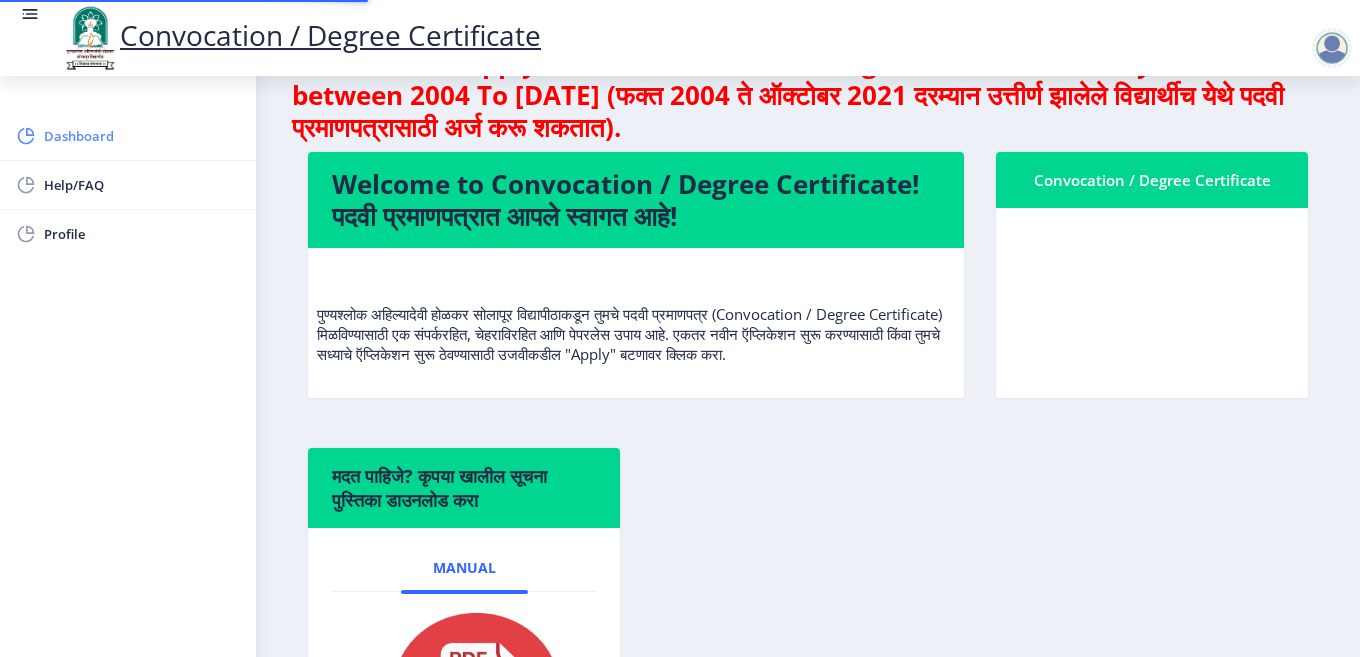 scroll, scrollTop: 0, scrollLeft: 0, axis: both 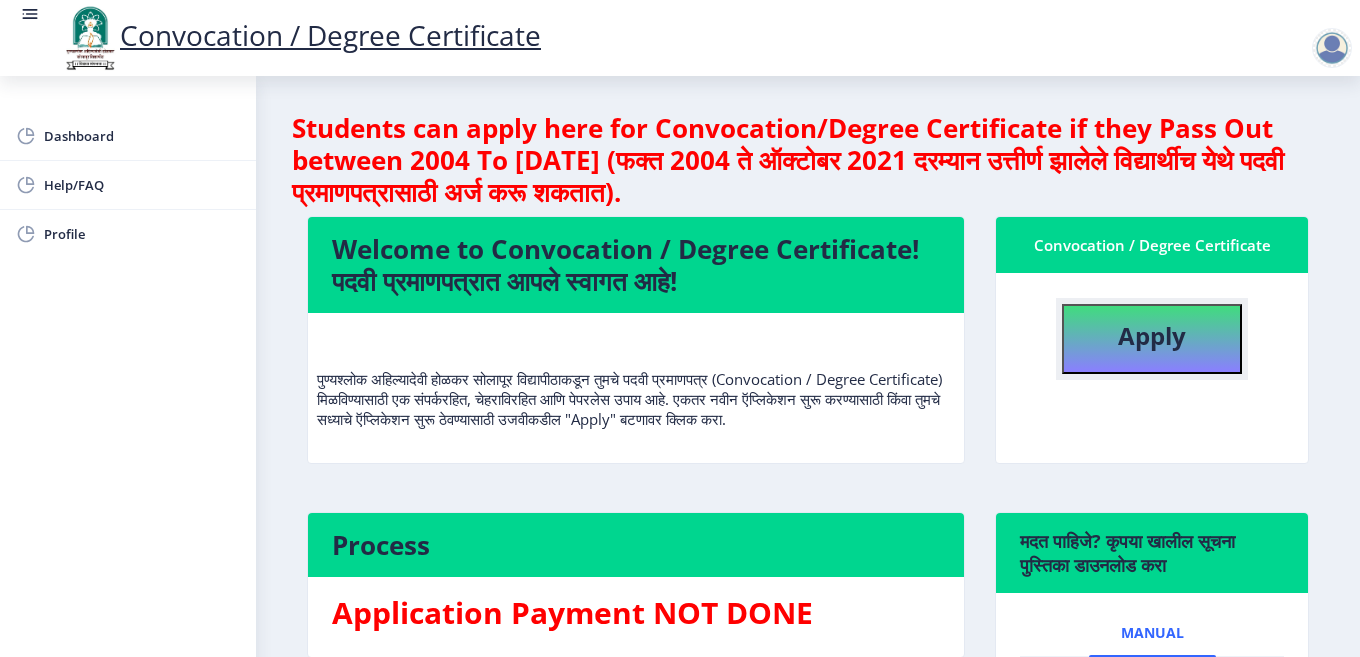 click on "Apply" 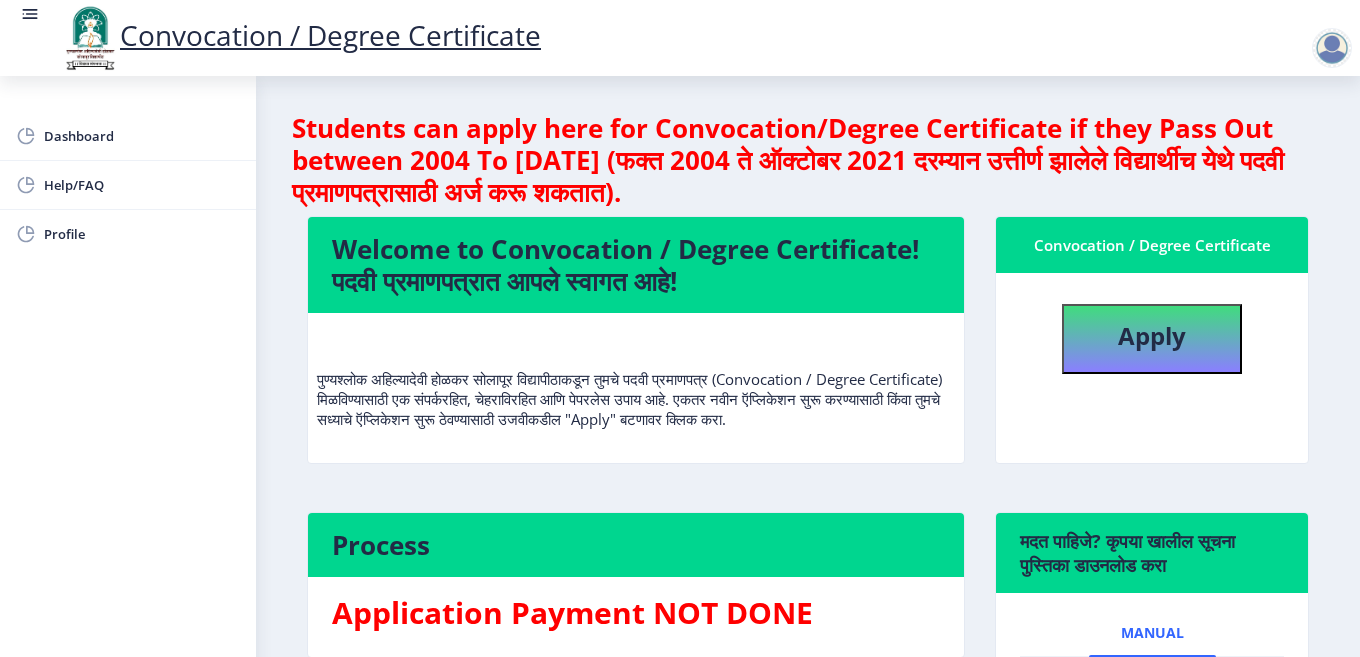 select 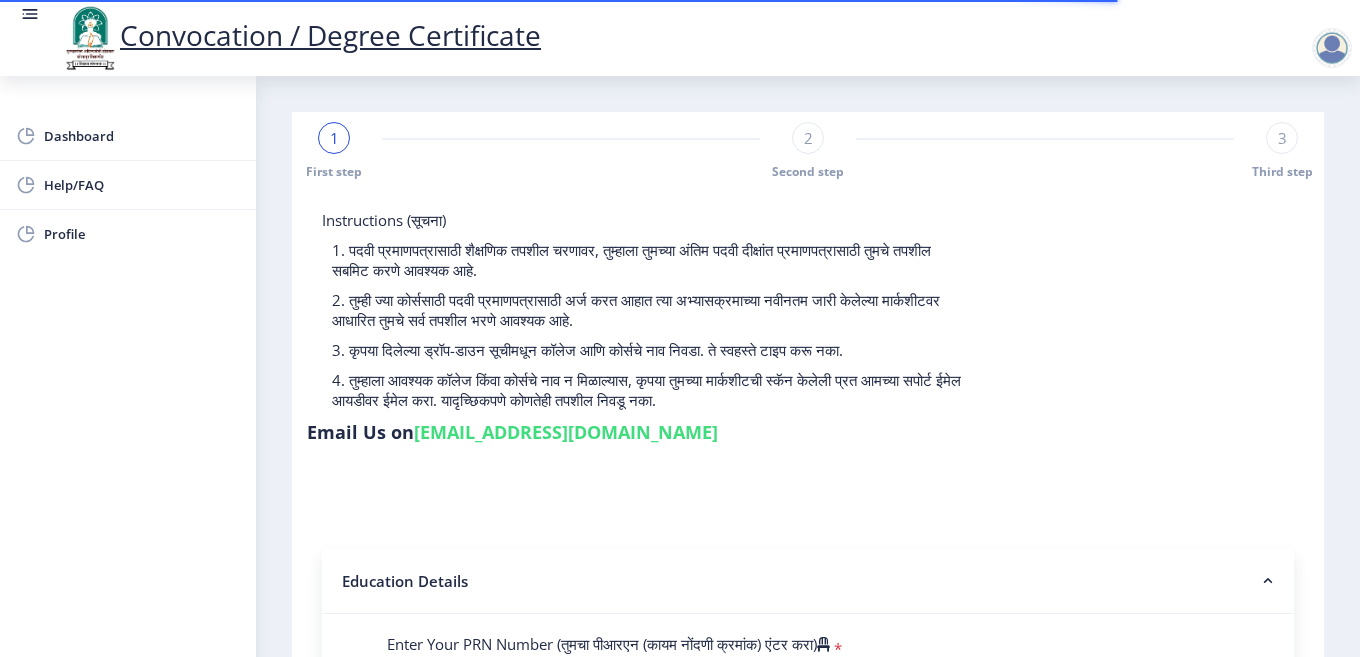 drag, startPoint x: 1294, startPoint y: 323, endPoint x: 1294, endPoint y: 425, distance: 102 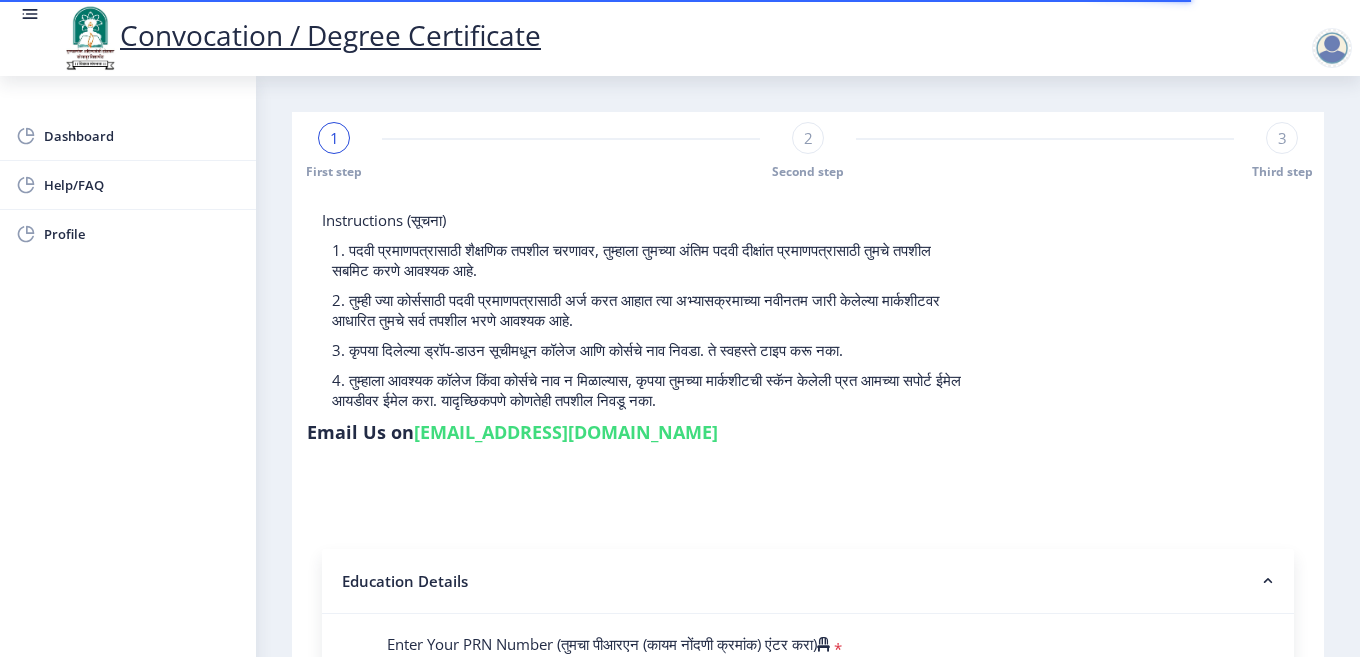 click on "Instructions (सूचना) 1. पदवी प्रमाणपत्रासाठी शैक्षणिक तपशील चरणावर, तुम्हाला तुमच्या अंतिम पदवी दीक्षांत प्रमाणपत्रासाठी तुमचे तपशील सबमिट करणे आवश्यक आहे.   2. तुम्ही ज्या कोर्ससाठी पदवी प्रमाणपत्रासाठी अर्ज करत आहात त्या अभ्यासक्रमाच्या नवीनतम जारी केलेल्या मार्कशीटवर आधारित तुमचे सर्व तपशील भरणे आवश्यक आहे.  Email Us on   su.sfc@studentscenter.in" 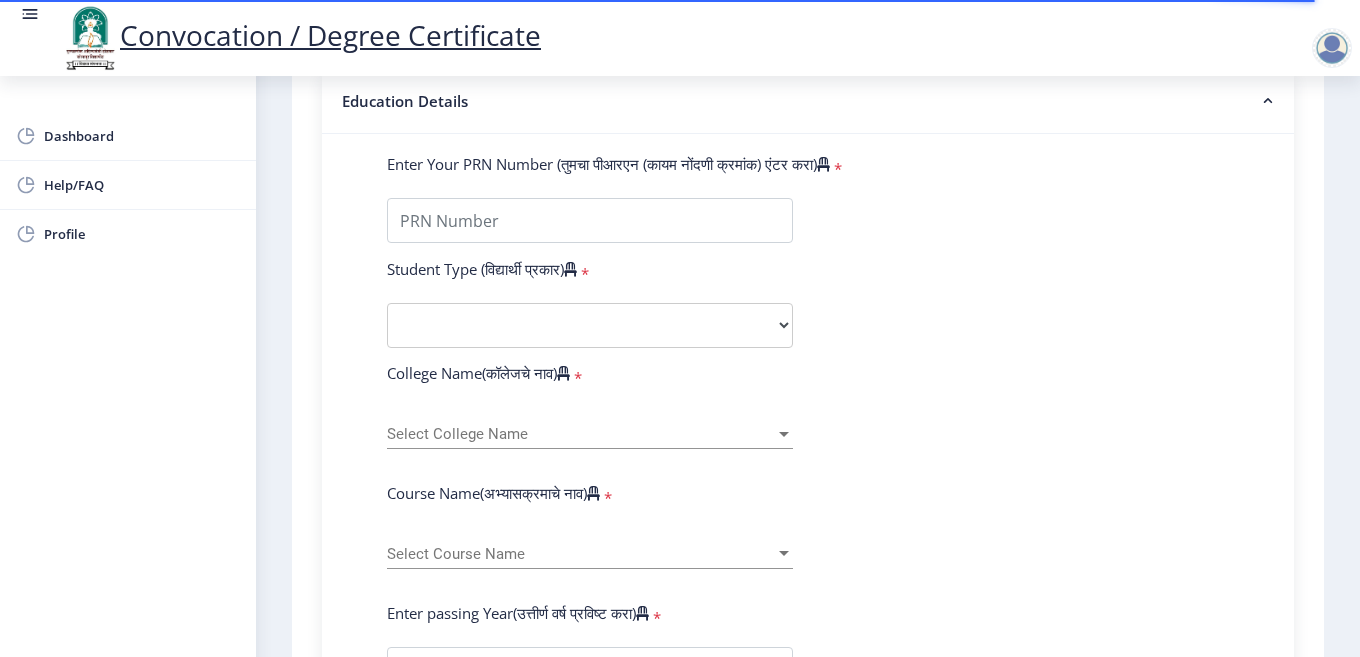 scroll, scrollTop: 520, scrollLeft: 0, axis: vertical 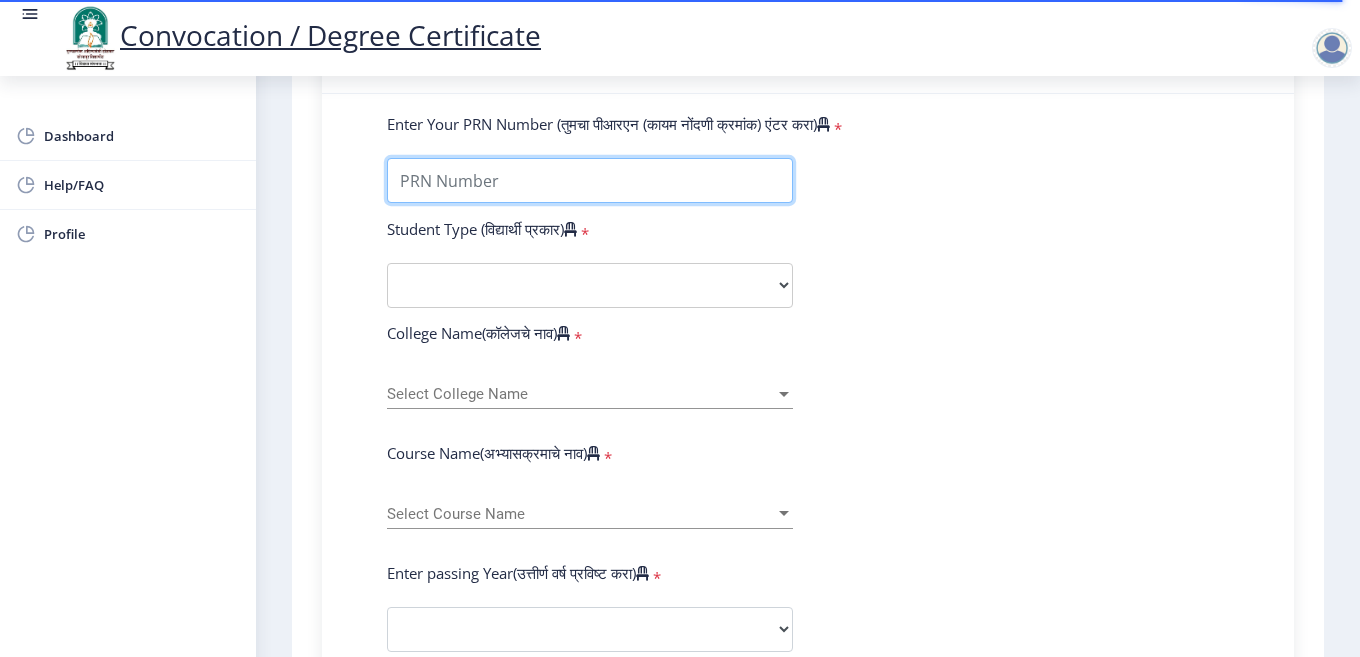 click on "Enter Your PRN Number (तुमचा पीआरएन (कायम नोंदणी क्रमांक) एंटर करा)" at bounding box center (590, 180) 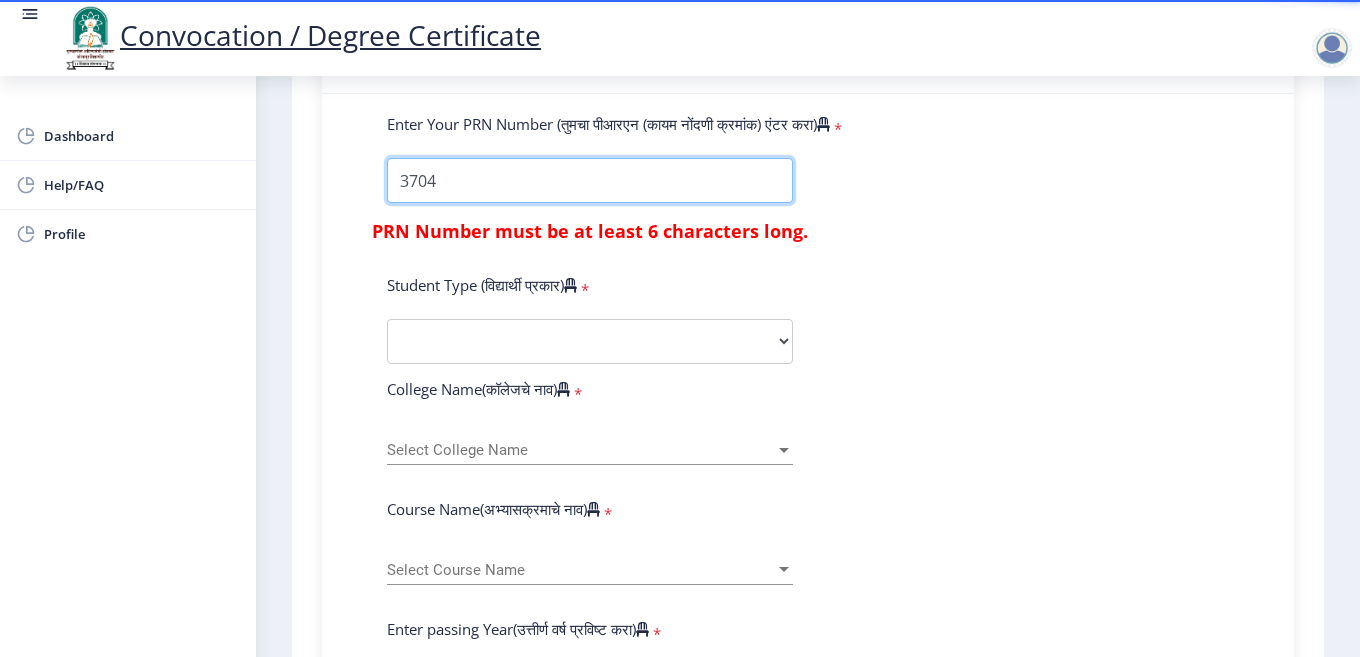 type on "3704" 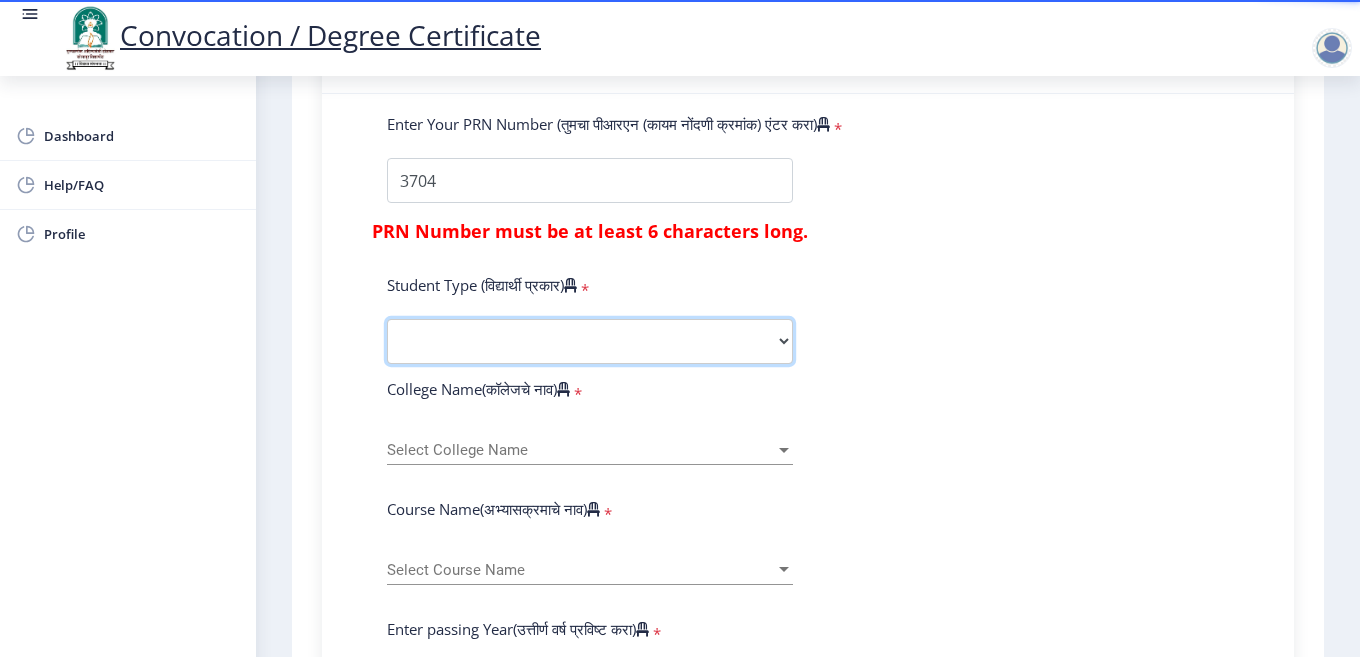 click on "Select Student Type Regular External" at bounding box center [590, 341] 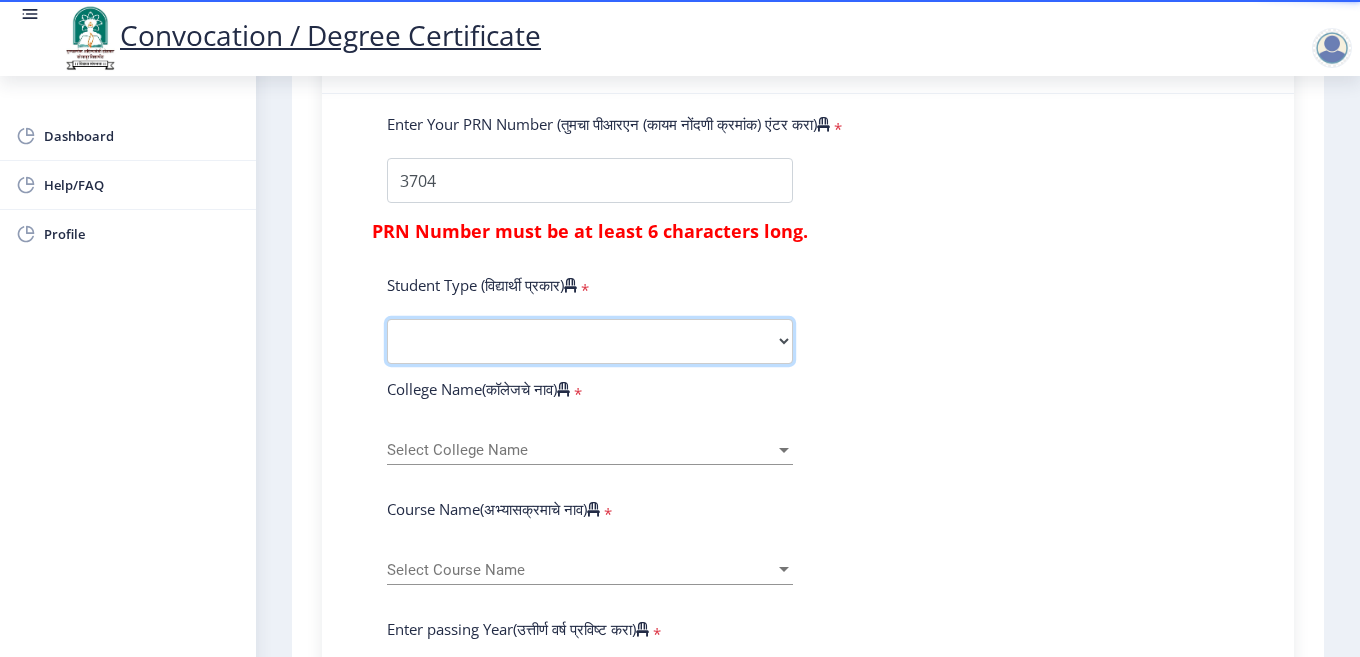 select on "Regular" 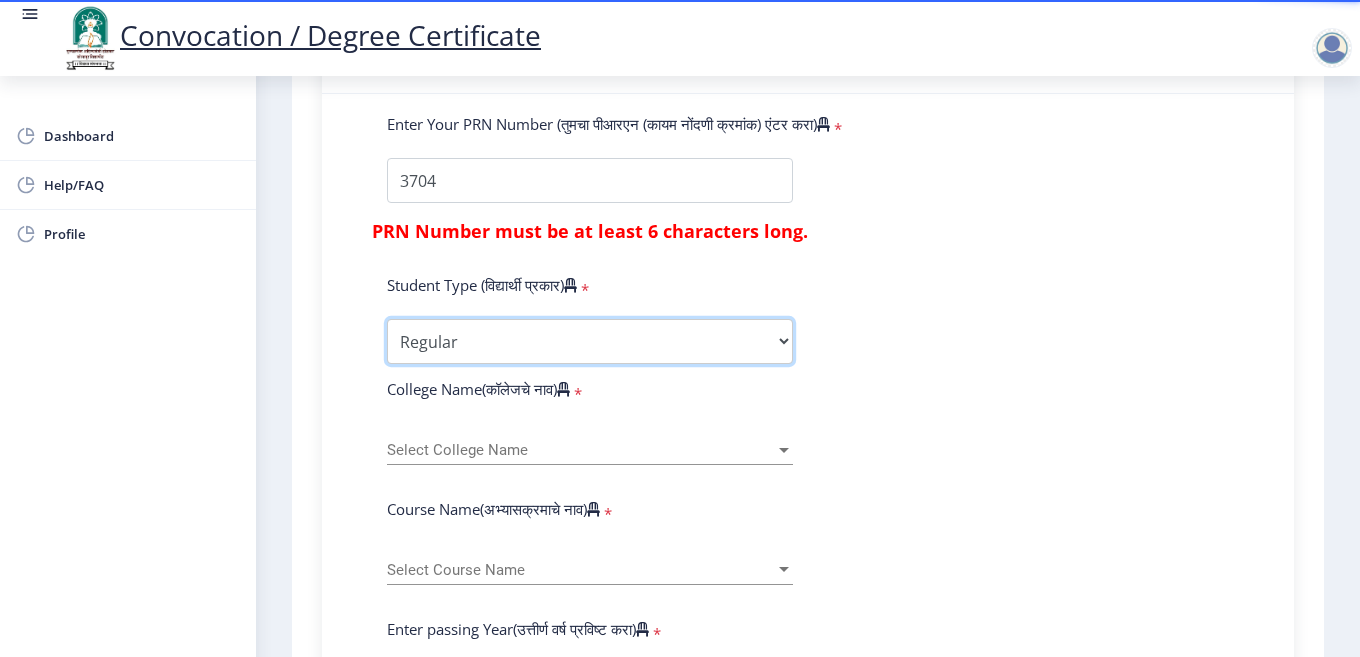 click on "Select Student Type Regular External" at bounding box center (590, 341) 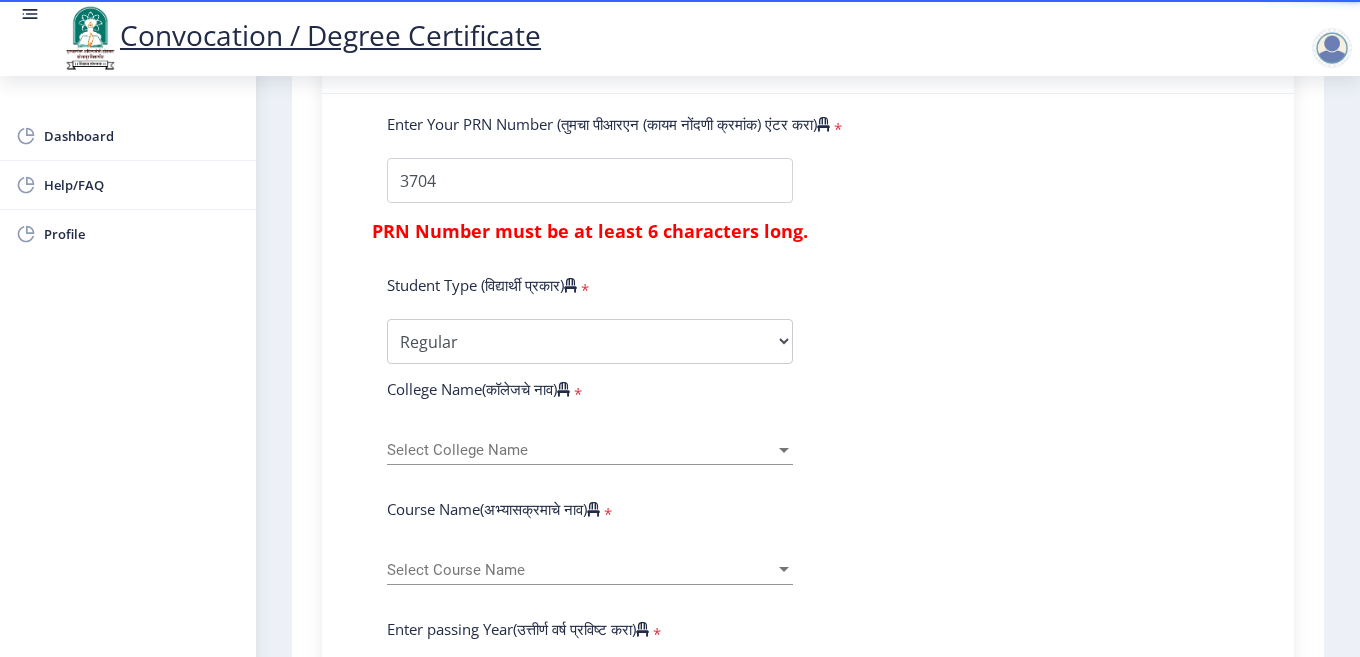 click on "Enter Your PRN Number (तुमचा पीआरएन (कायम नोंदणी क्रमांक) एंटर करा)   *  PRN Number must be at least 6 characters long.  Student Type (विद्यार्थी प्रकार)    * Select Student Type Regular External College Name(कॉलेजचे नाव)   * Select College Name Select College Name Course Name(अभ्यासक्रमाचे नाव)   * Select Course Name Select Course Name Enter passing Year(उत्तीर्ण वर्ष प्रविष्ट करा)   *  2025   2024   2023   2022   2021   2020   2019   2018   2017   2016   2015   2014   2013   2012   2011   2010   2009   2008   2007   2006   2005   2004   2003   2002   2001   2000   1999   1998   1997   1996   1995   1994   1993   1992   1991   1990   1989   1988   1987   1986   1985   1984   1983   1982   1981   1980   1979   1978   1977   1976  * Enter Passing Month March April May October November December * Grade O" 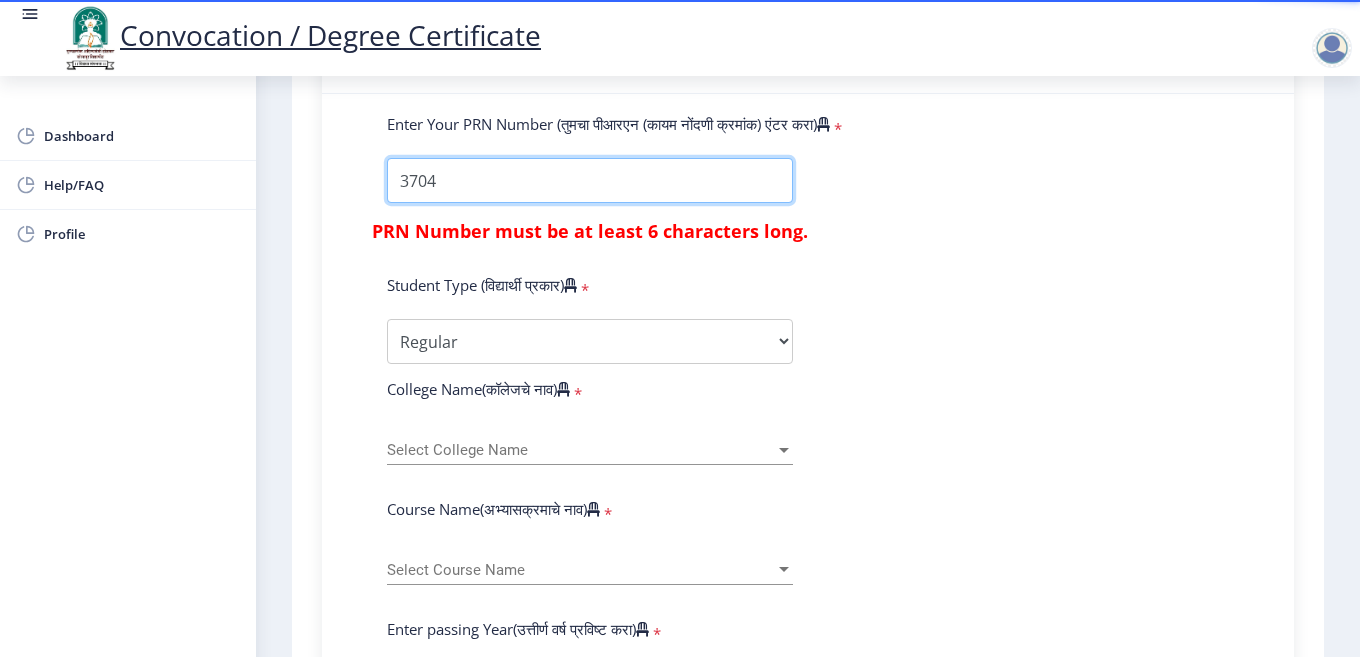 click on "Enter Your PRN Number (तुमचा पीआरएन (कायम नोंदणी क्रमांक) एंटर करा)" at bounding box center [590, 180] 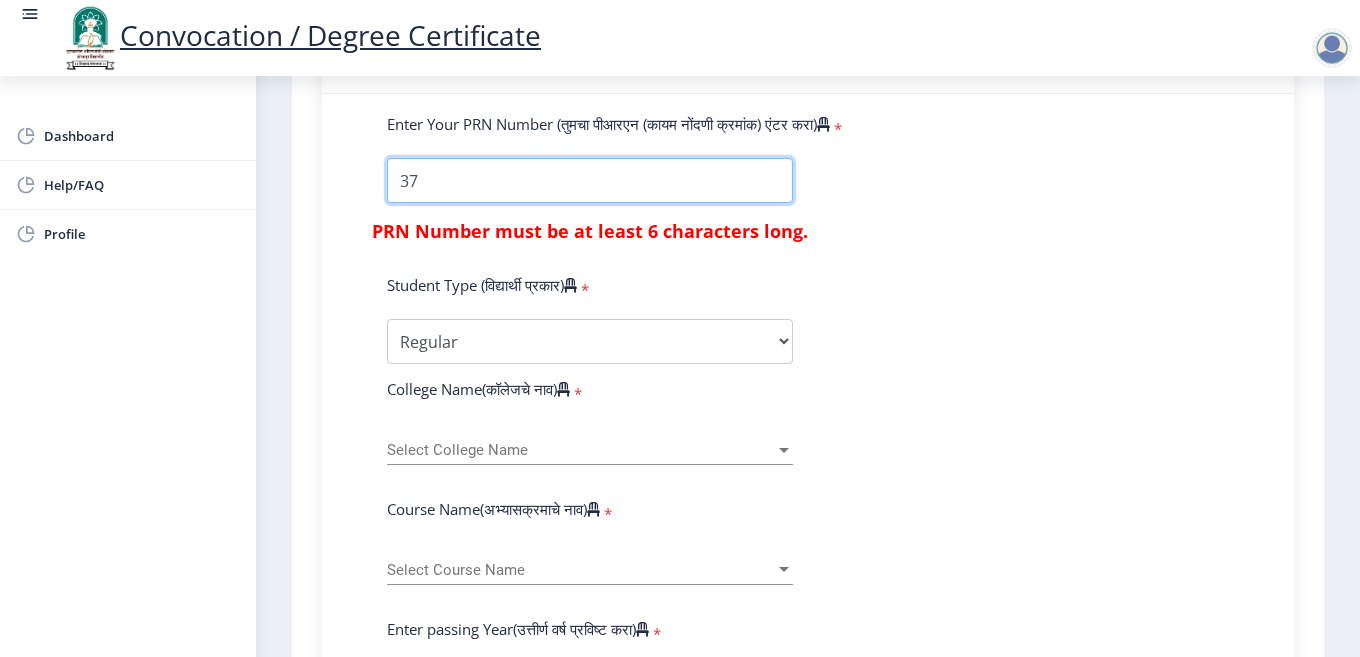 type on "3" 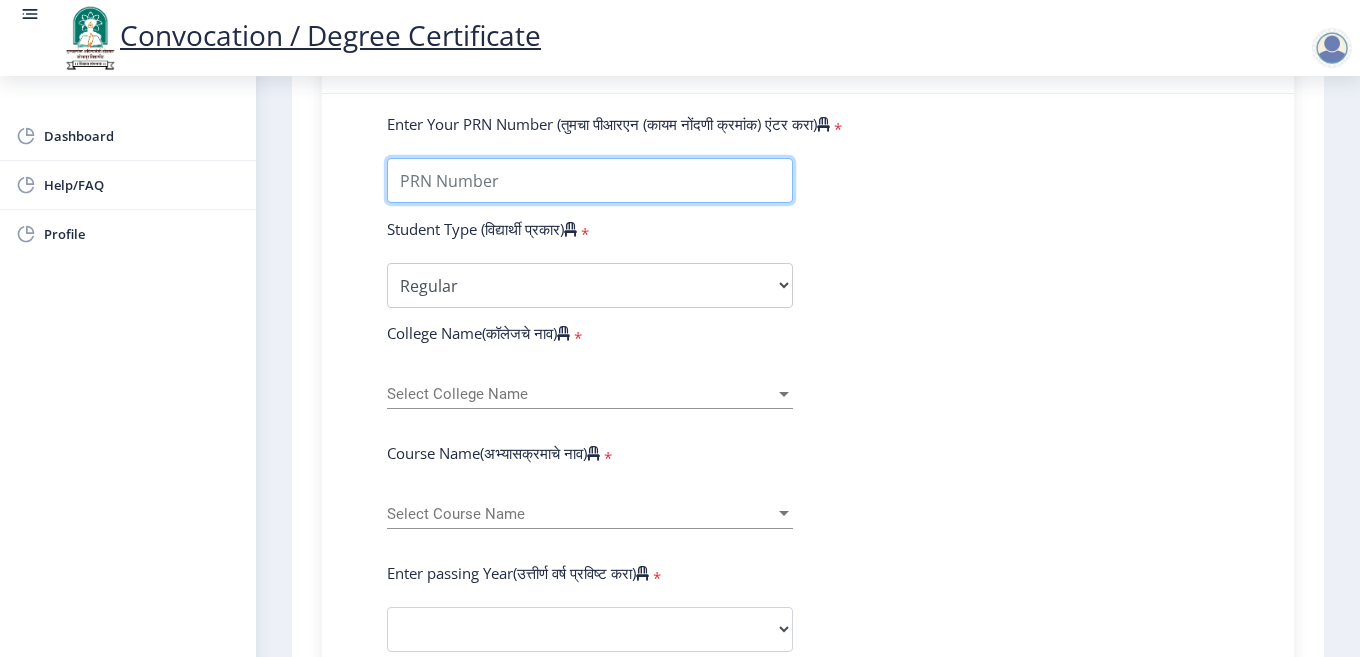 type on "0" 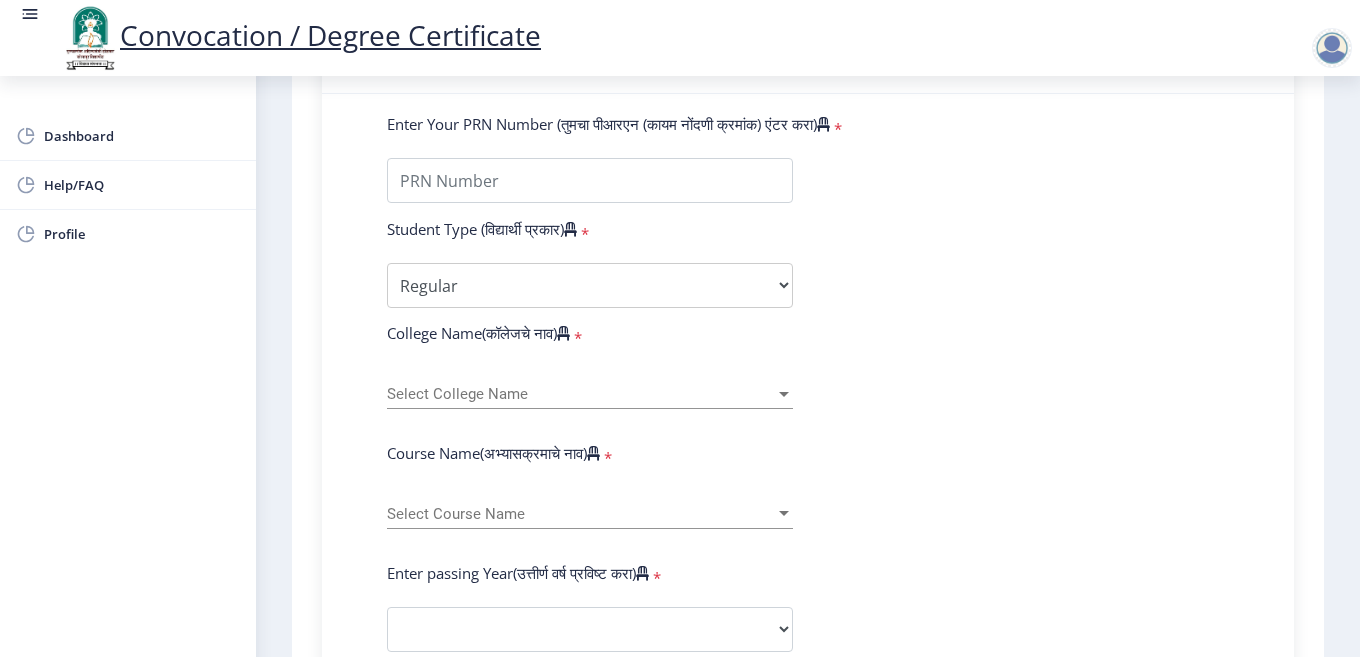 click on "Enter Your PRN Number (तुमचा पीआरएन (कायम नोंदणी क्रमांक) एंटर करा)   * Student Type (विद्यार्थी प्रकार)    * Select Student Type Regular External College Name(कॉलेजचे नाव)   * Select College Name Select College Name Course Name(अभ्यासक्रमाचे नाव)   * Select Course Name Select Course Name Enter passing Year(उत्तीर्ण वर्ष प्रविष्ट करा)   *  2025   2024   2023   2022   2021   2020   2019   2018   2017   2016   2015   2014   2013   2012   2011   2010   2009   2008   2007   2006   2005   2004   2003   2002   2001   2000   1999   1998   1997   1996   1995   1994   1993   1992   1991   1990   1989   1988   1987   1986   1985   1984   1983   1982   1981   1980   1979   1978   1977   1976  Enter Passing Month(उत्तीर्ण महिना प्रविष्ट करा)   * Enter Passing Month" 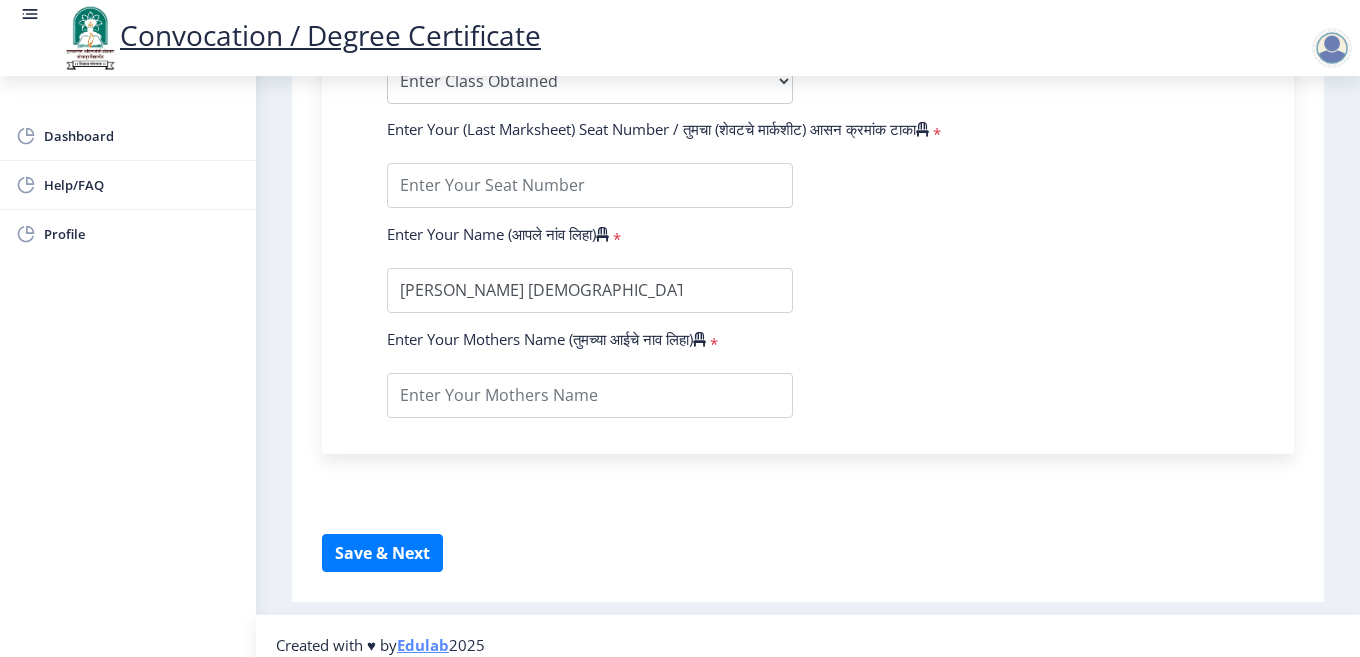 scroll, scrollTop: 1293, scrollLeft: 0, axis: vertical 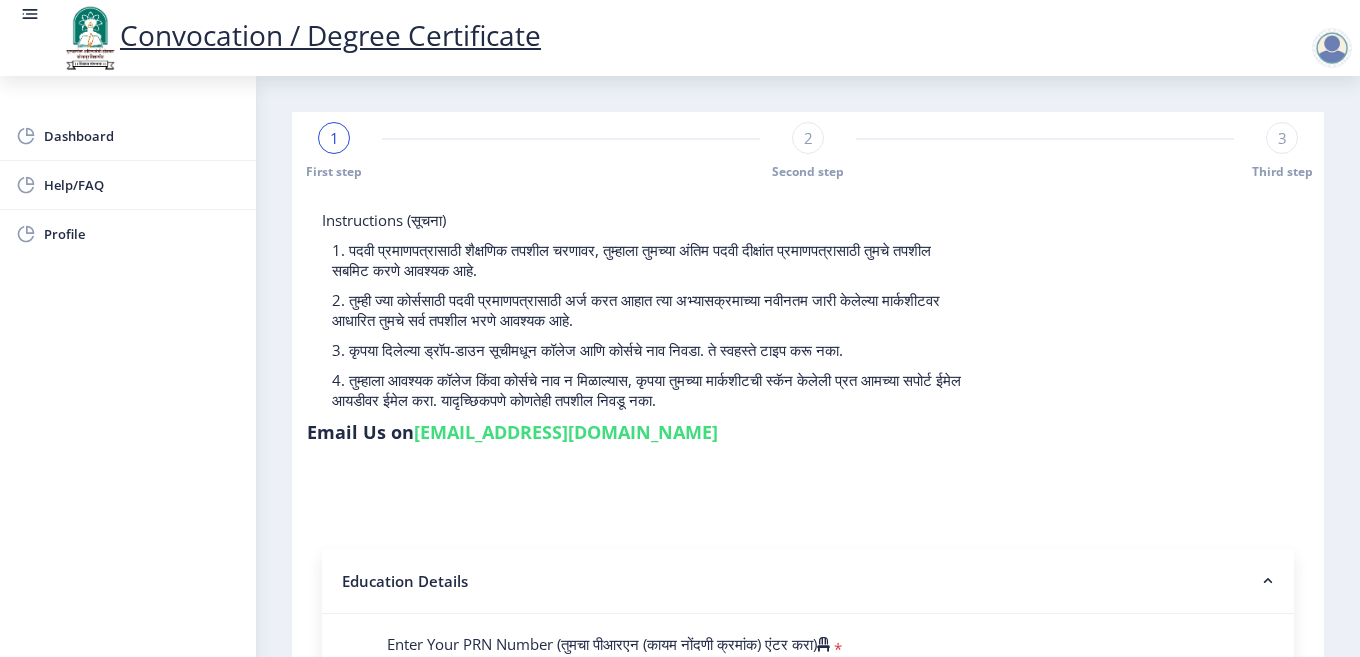 click on "1. पदवी प्रमाणपत्रासाठी शैक्षणिक तपशील चरणावर, तुम्हाला तुमच्या अंतिम पदवी दीक्षांत प्रमाणपत्रासाठी तुमचे तपशील सबमिट करणे आवश्यक आहे." 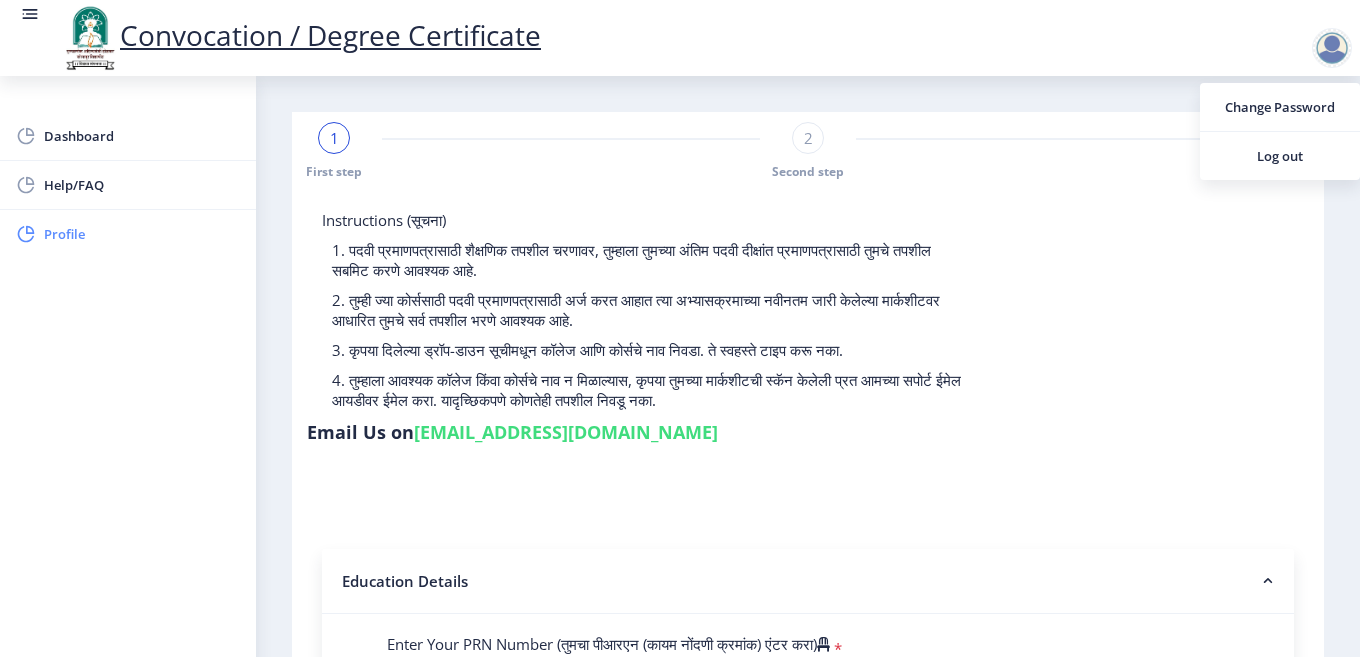 click on "Profile" 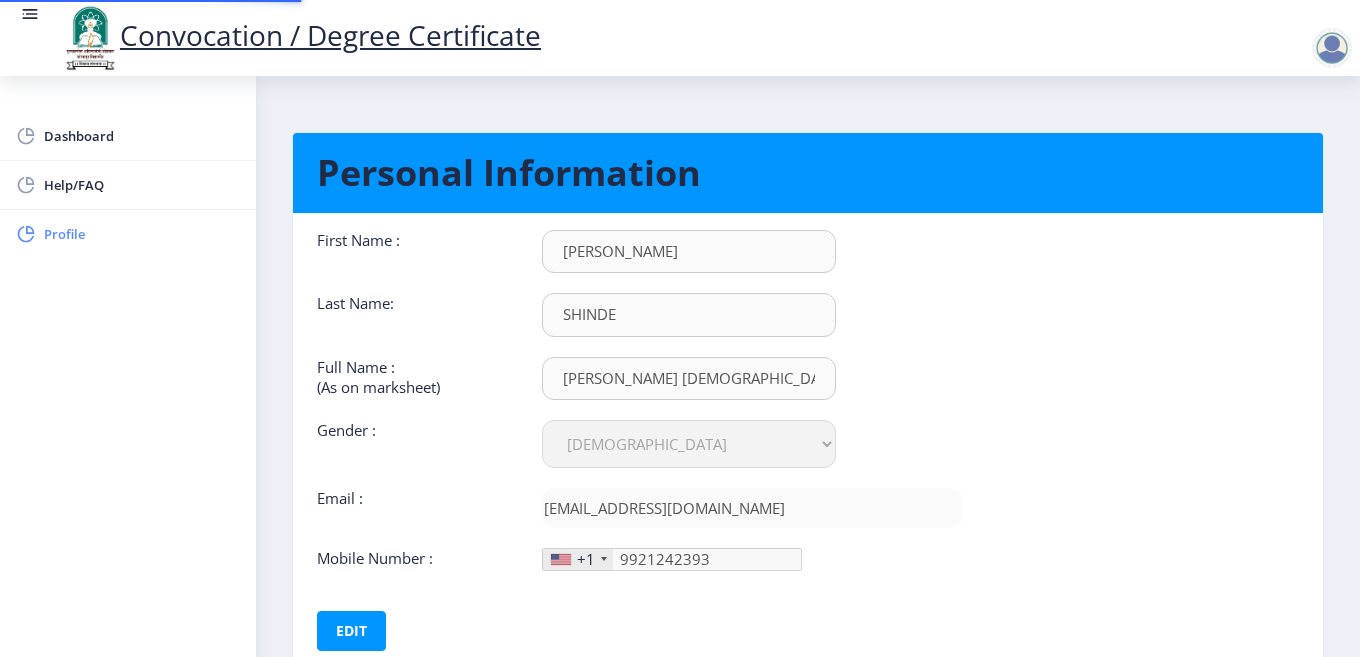type on "992-124-23" 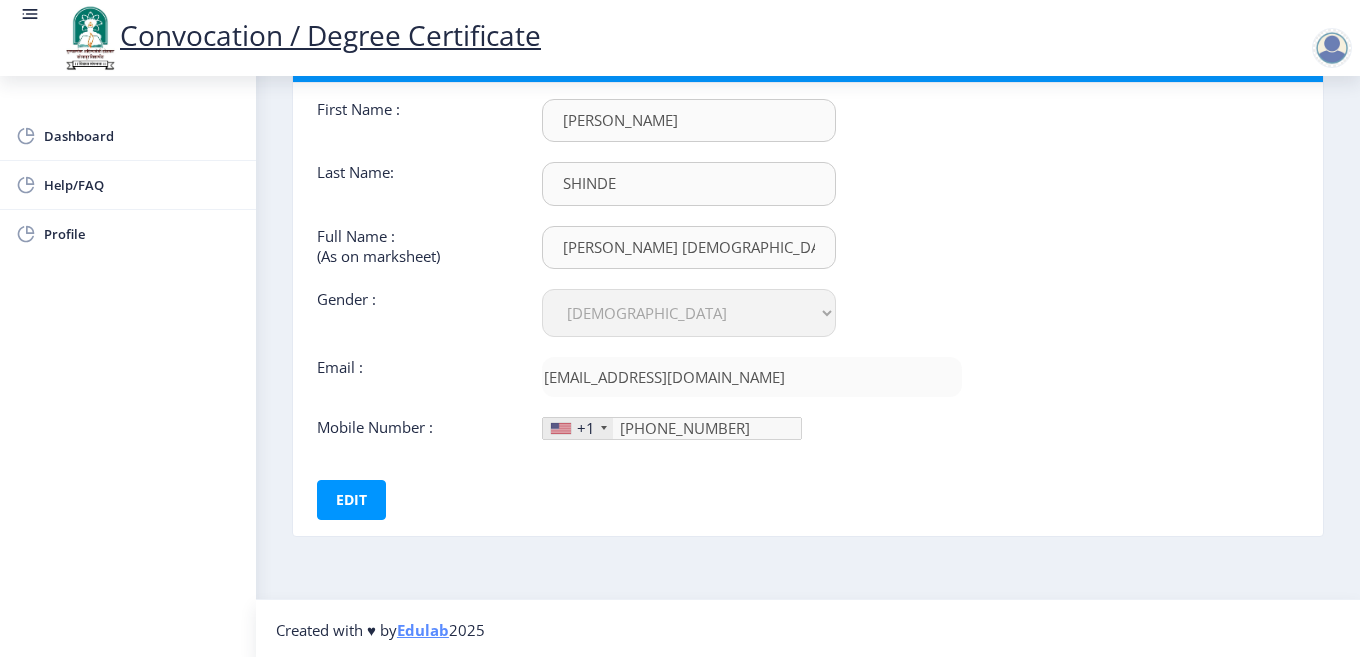 scroll, scrollTop: 134, scrollLeft: 0, axis: vertical 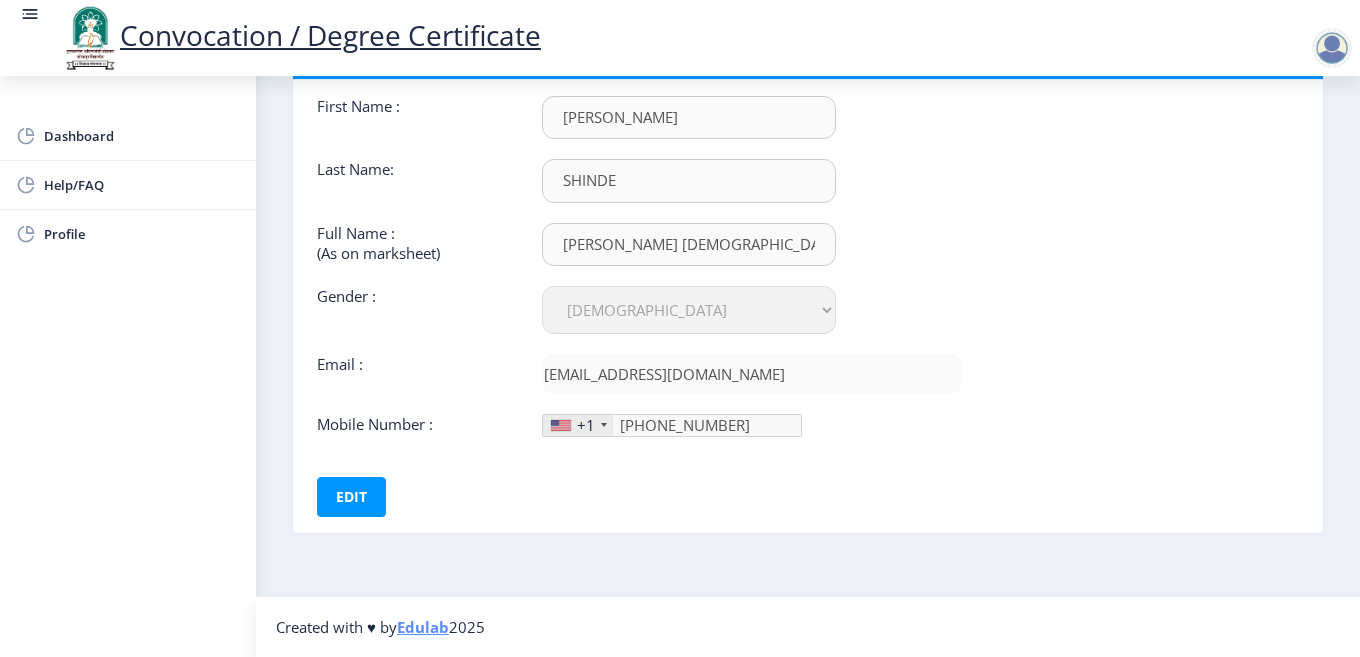 click on "+1" 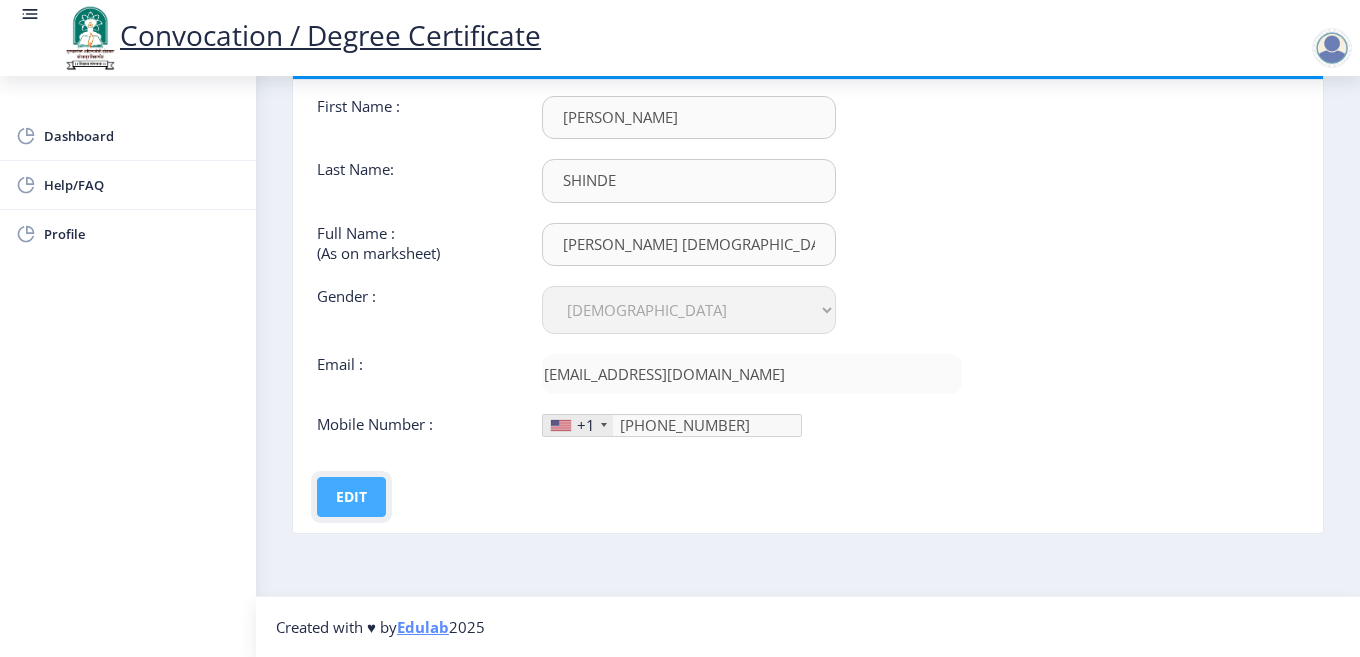 click on "Edit" 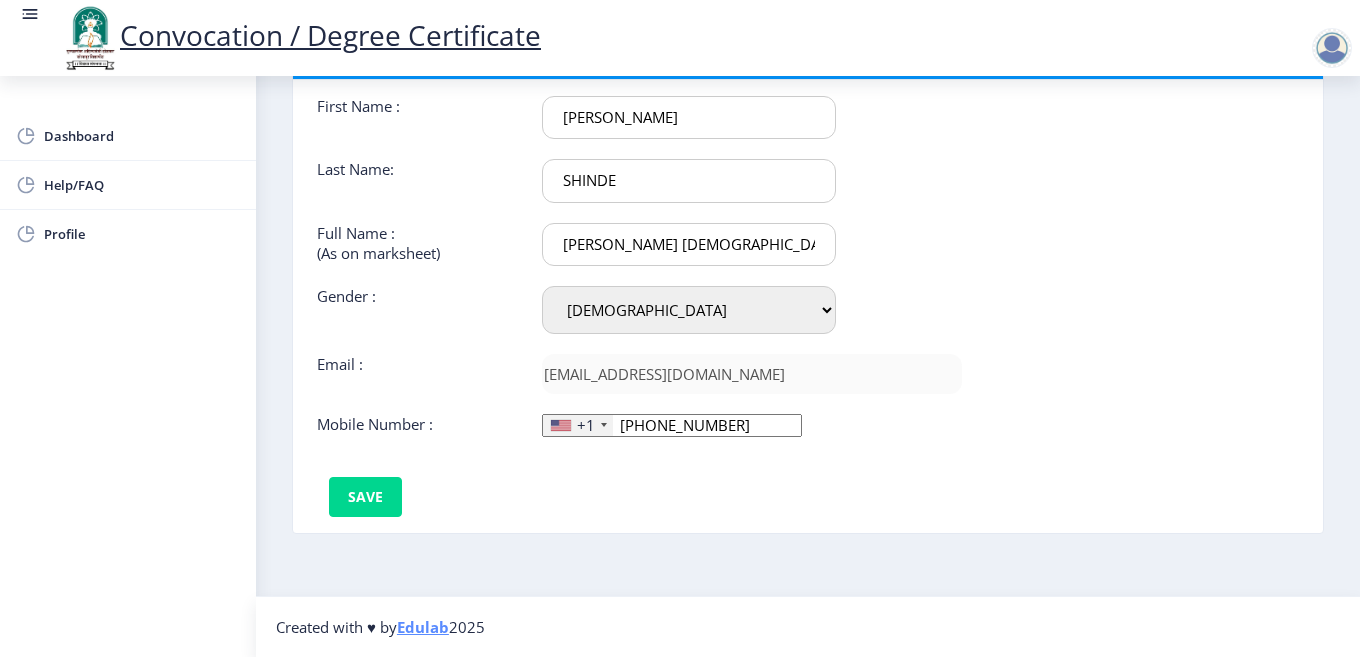 click on "+1" 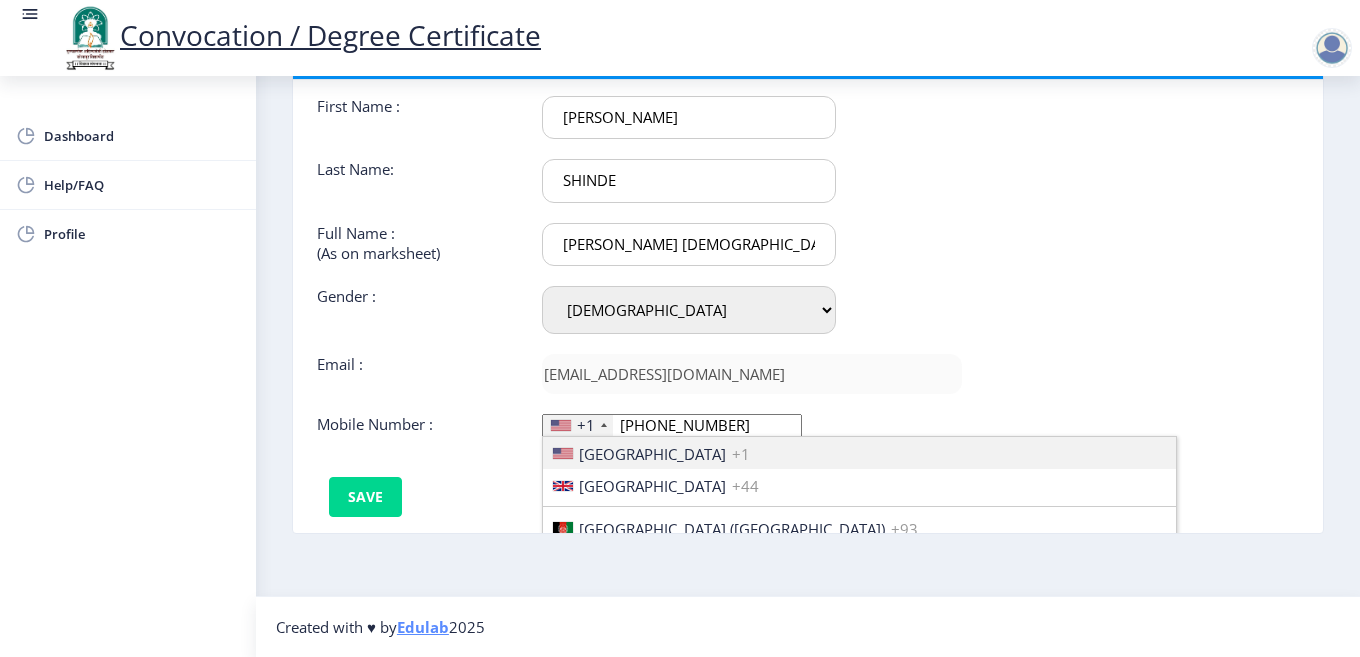 click on "+1" 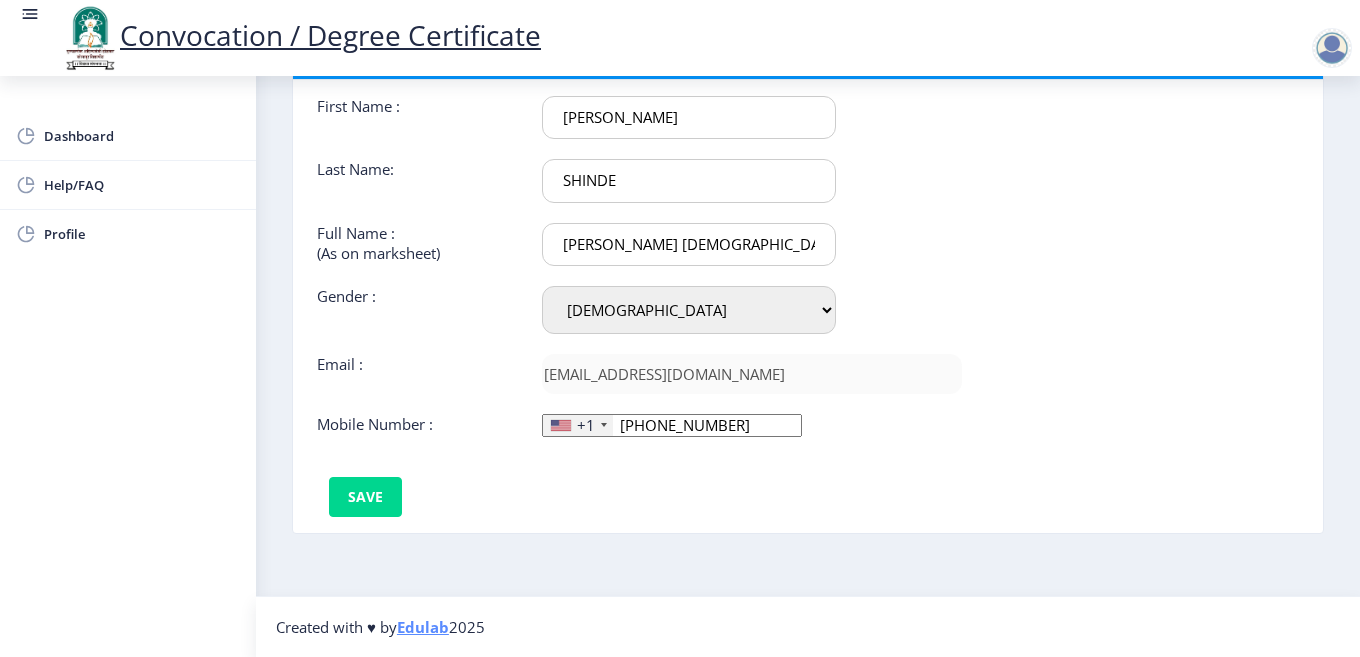 click on "+1" 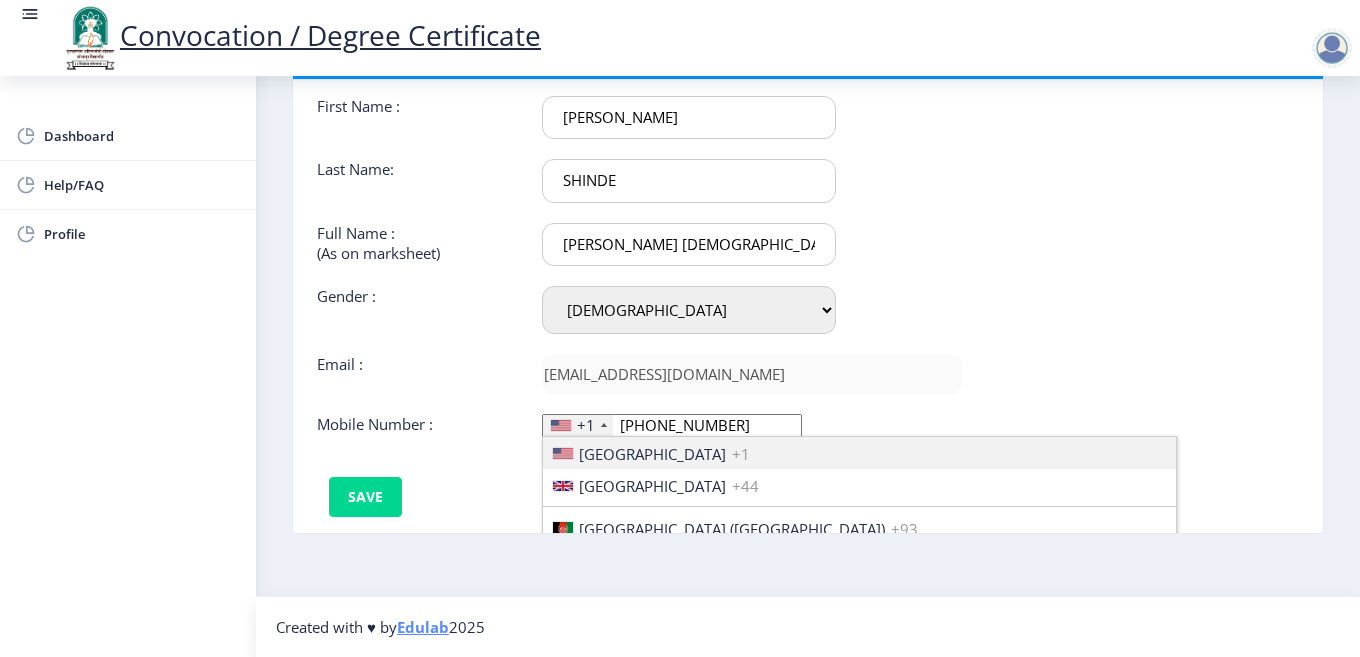 scroll, scrollTop: 3062, scrollLeft: 0, axis: vertical 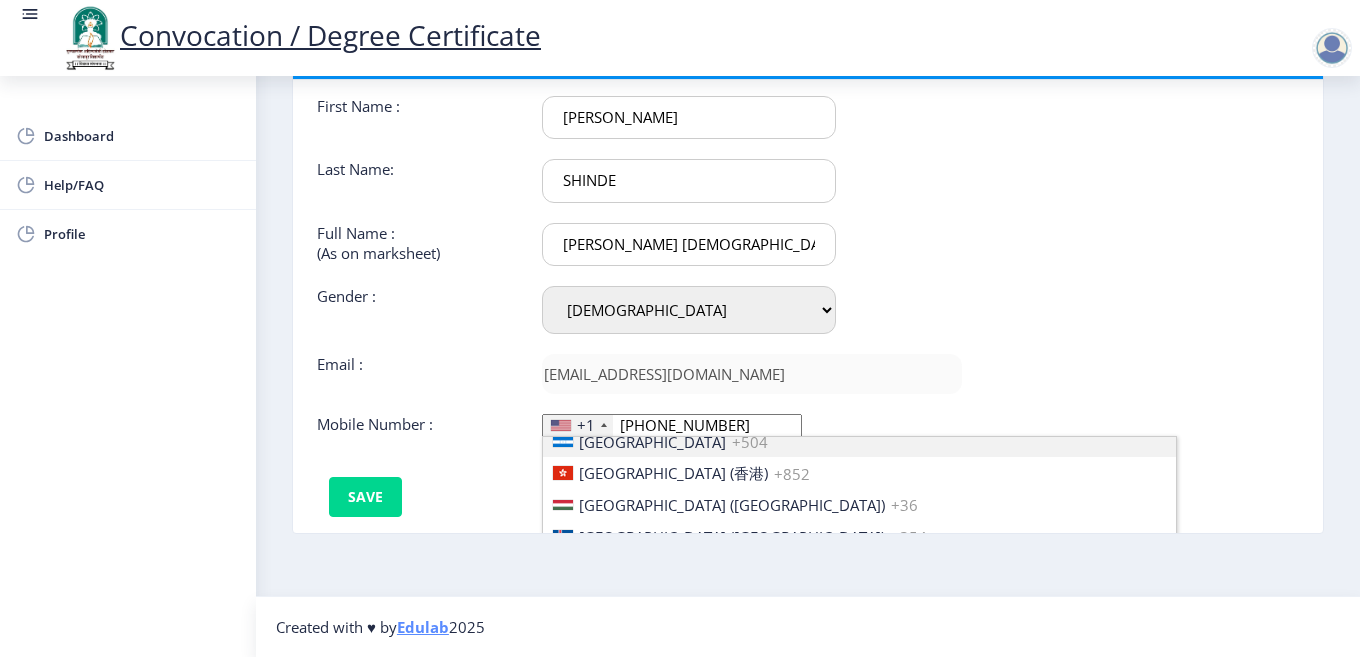 click on "+1" 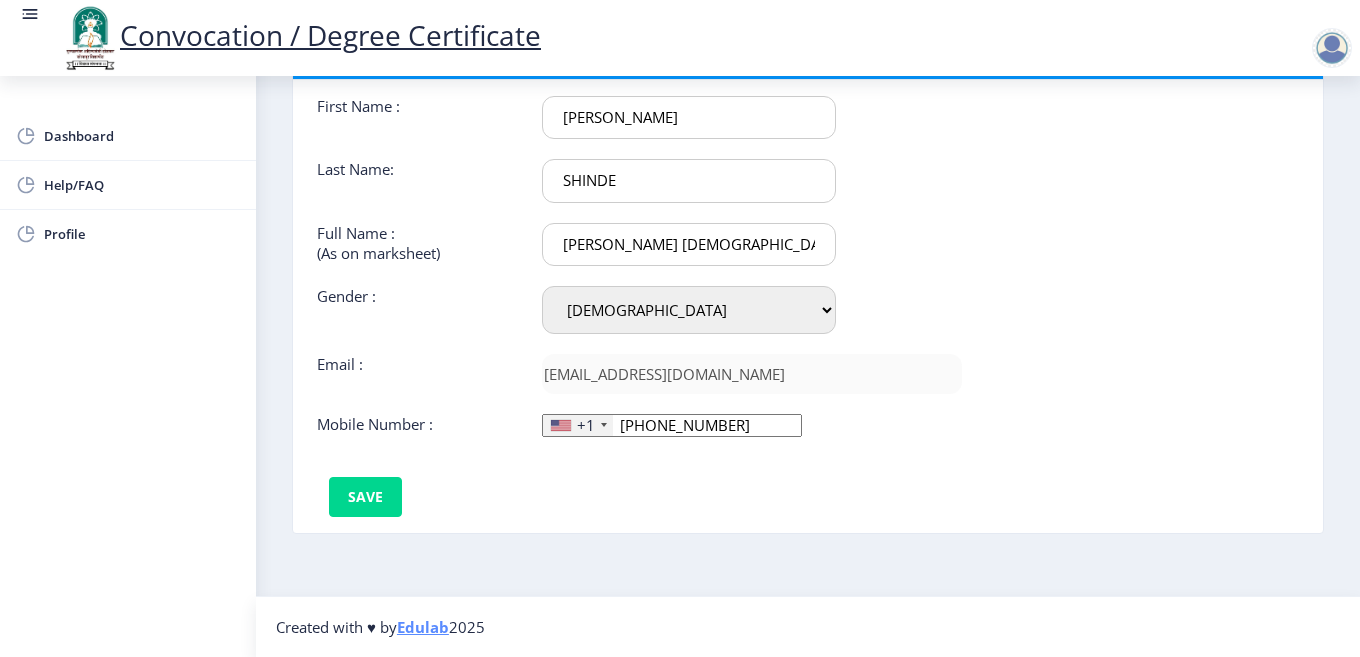 click 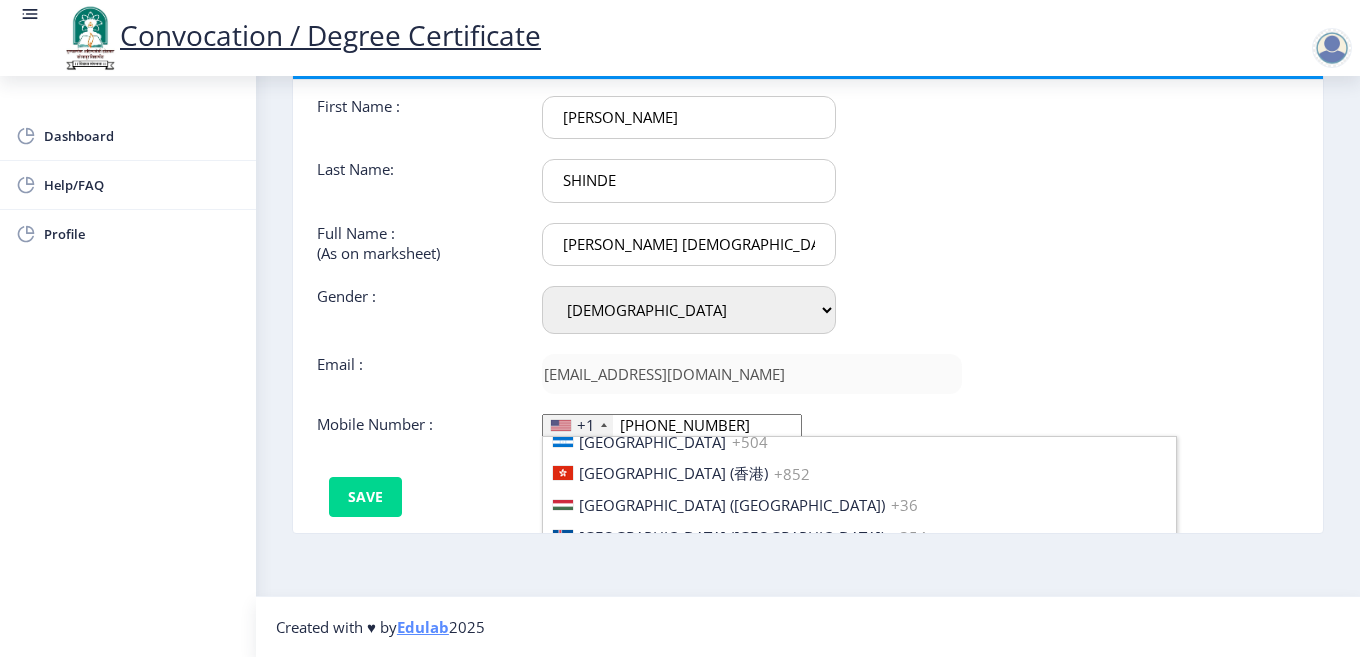 scroll, scrollTop: 0, scrollLeft: 0, axis: both 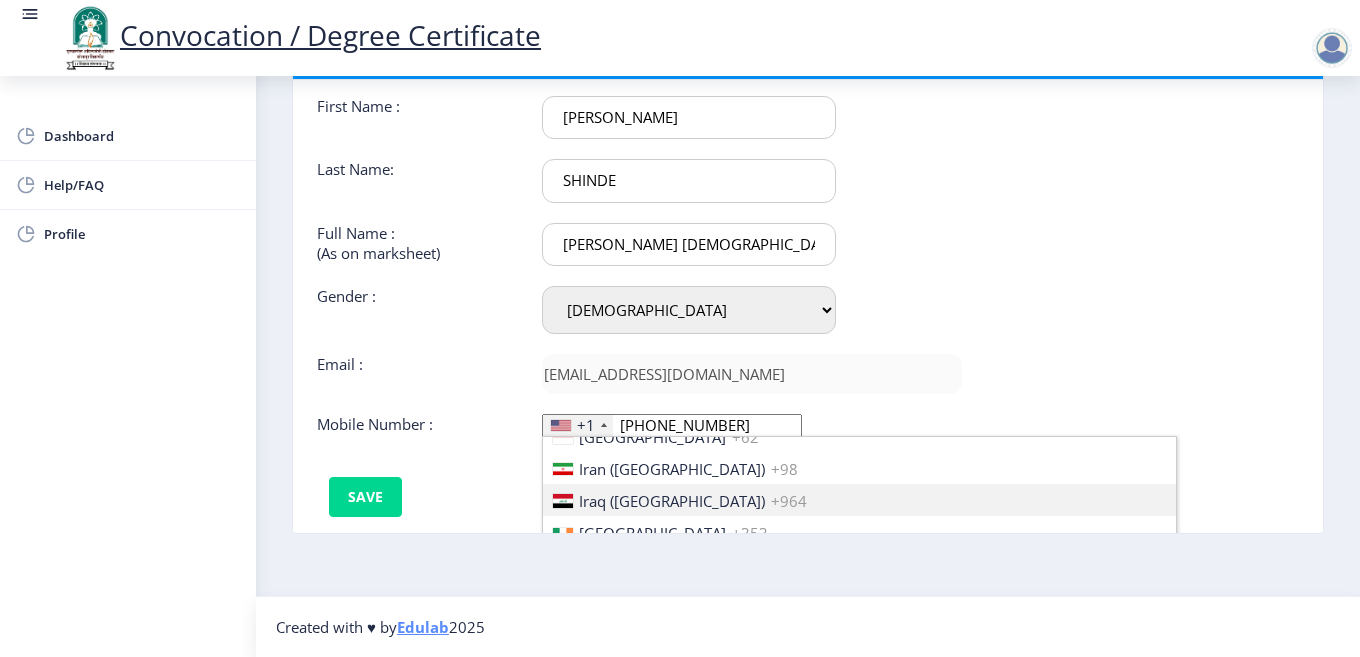 type 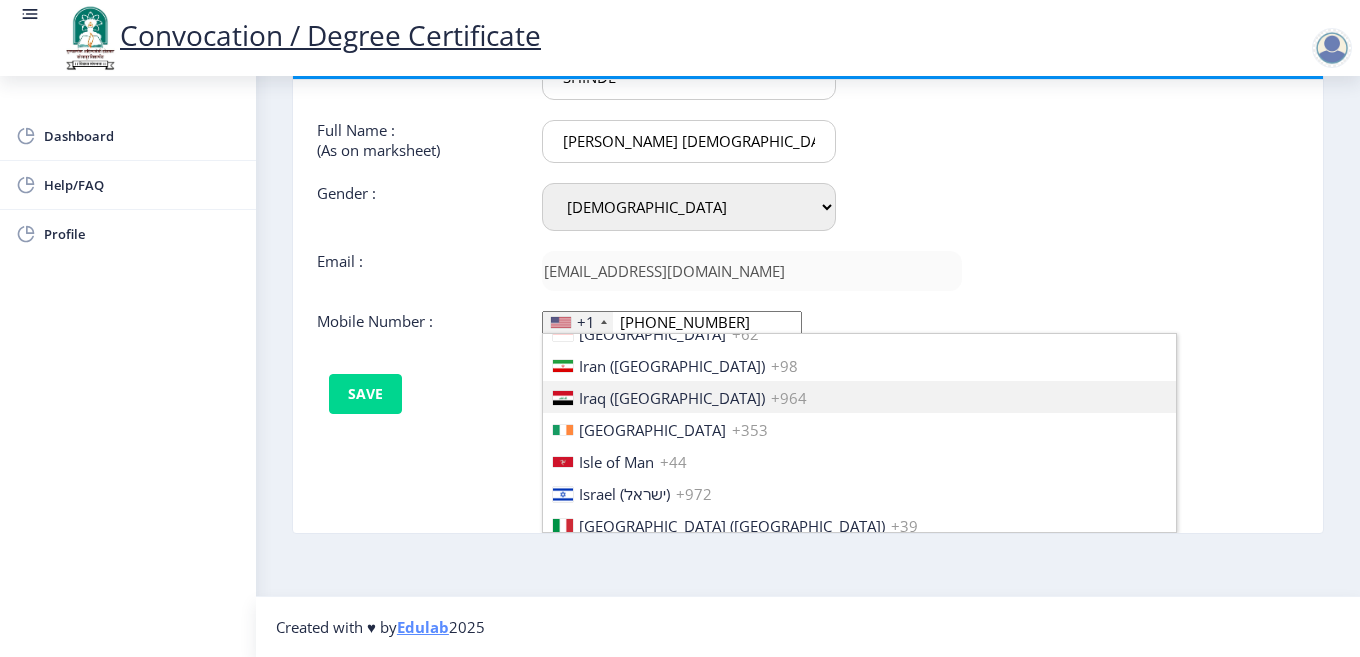 type 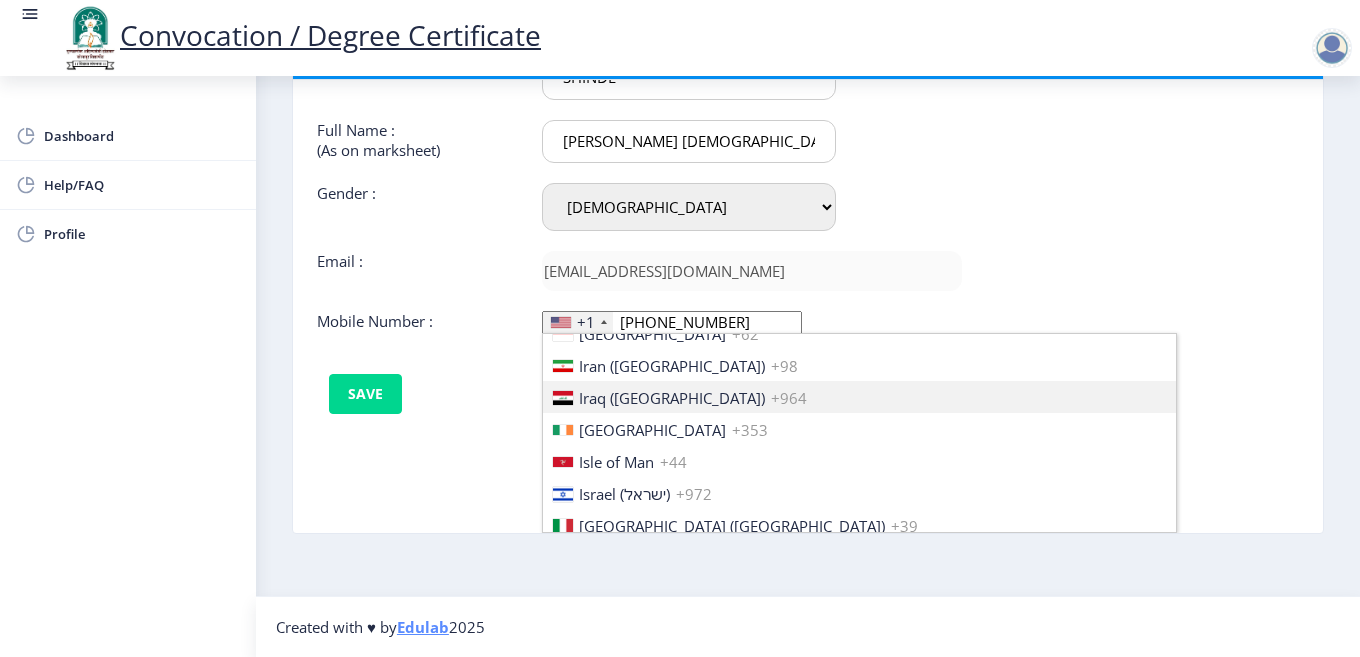 type 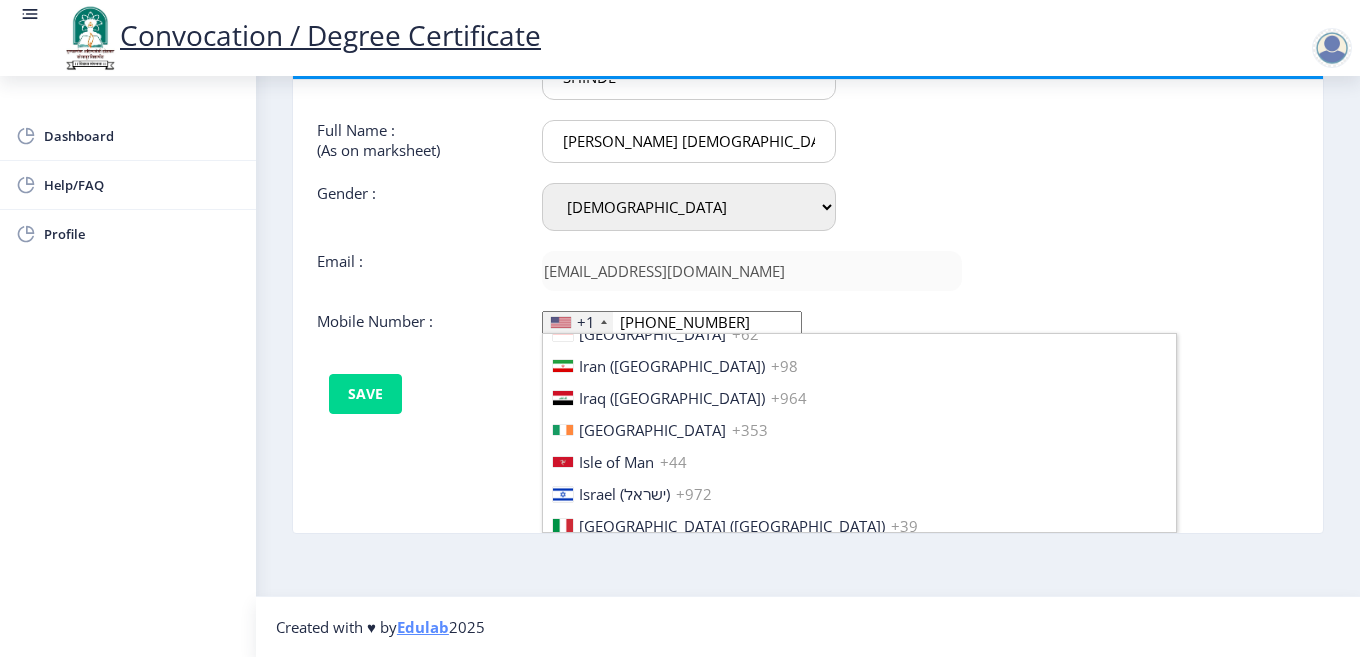 type 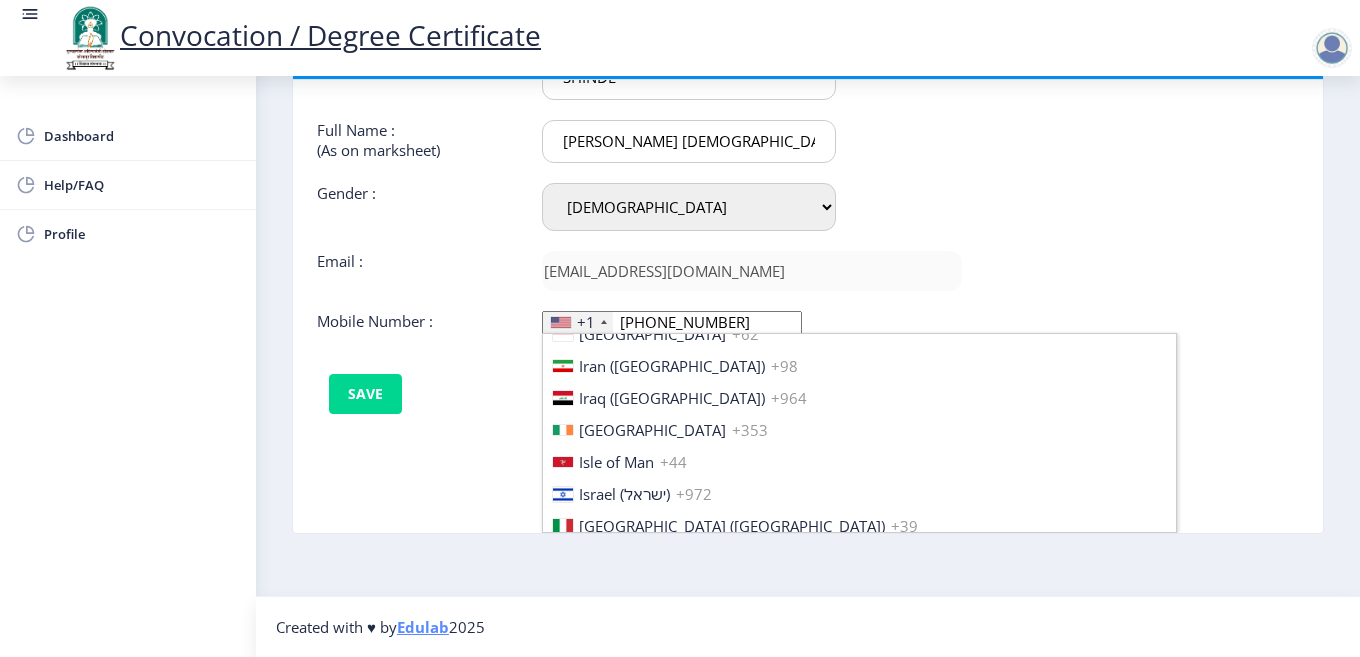 type 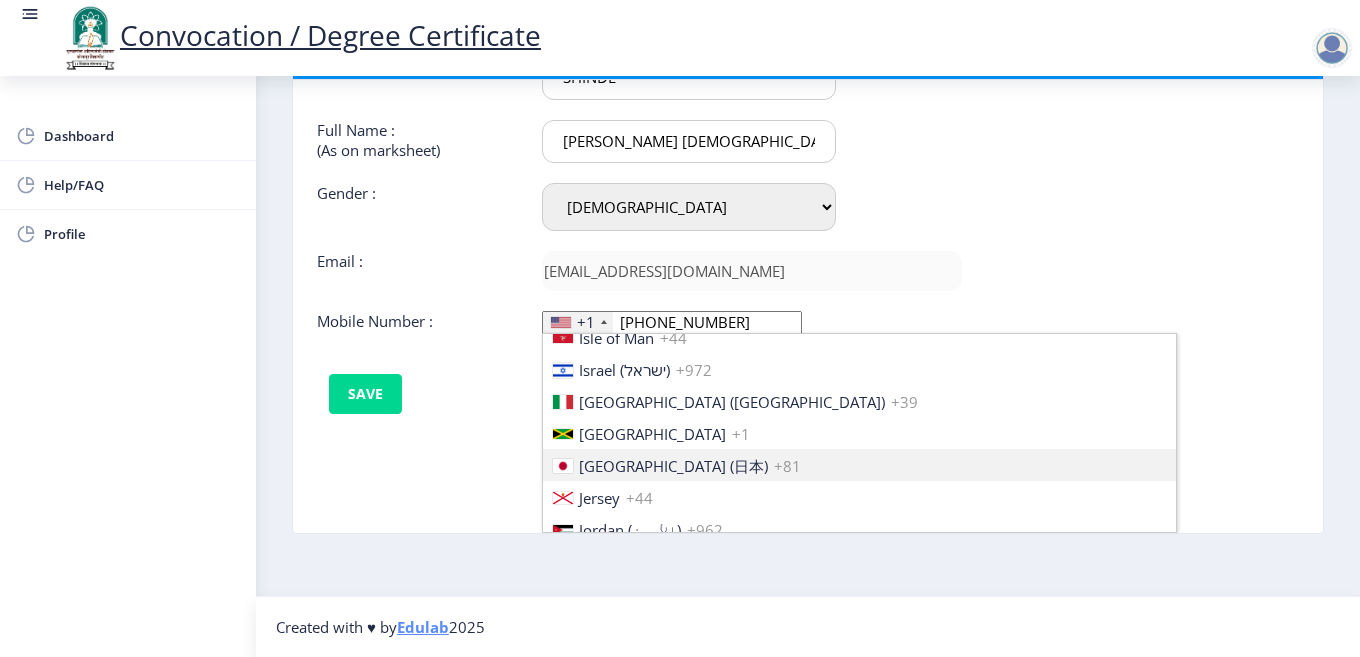 type 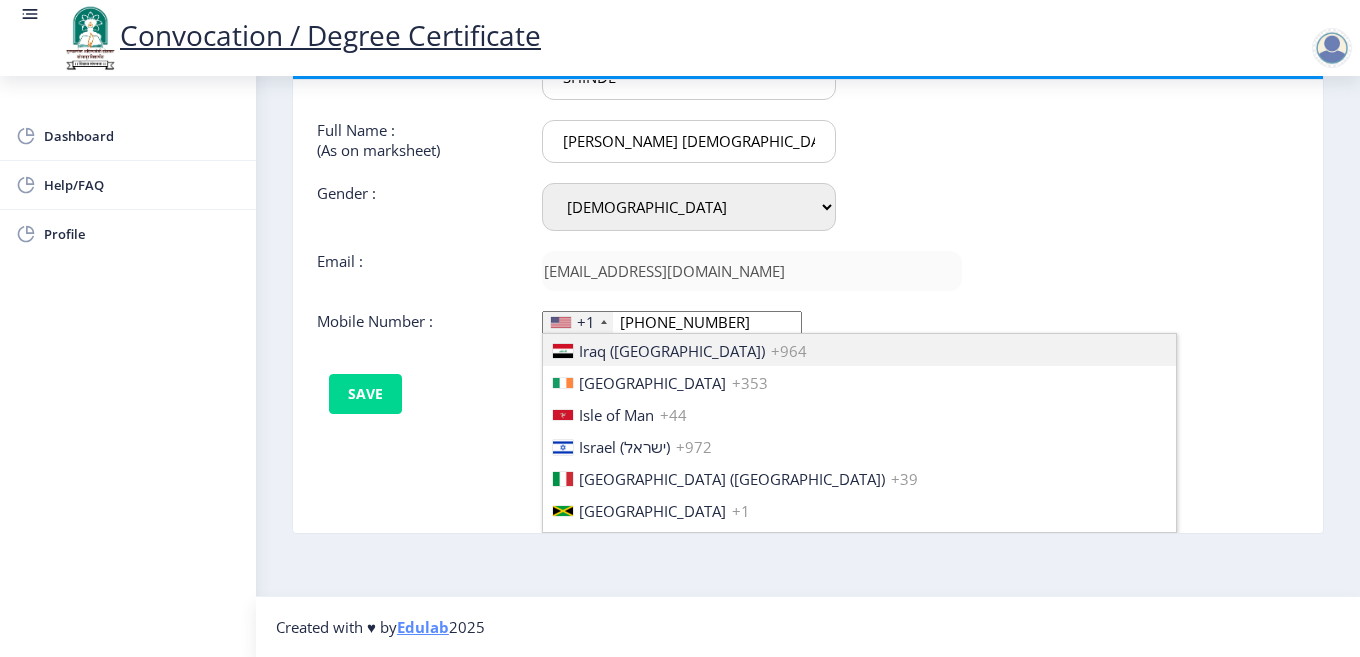 type 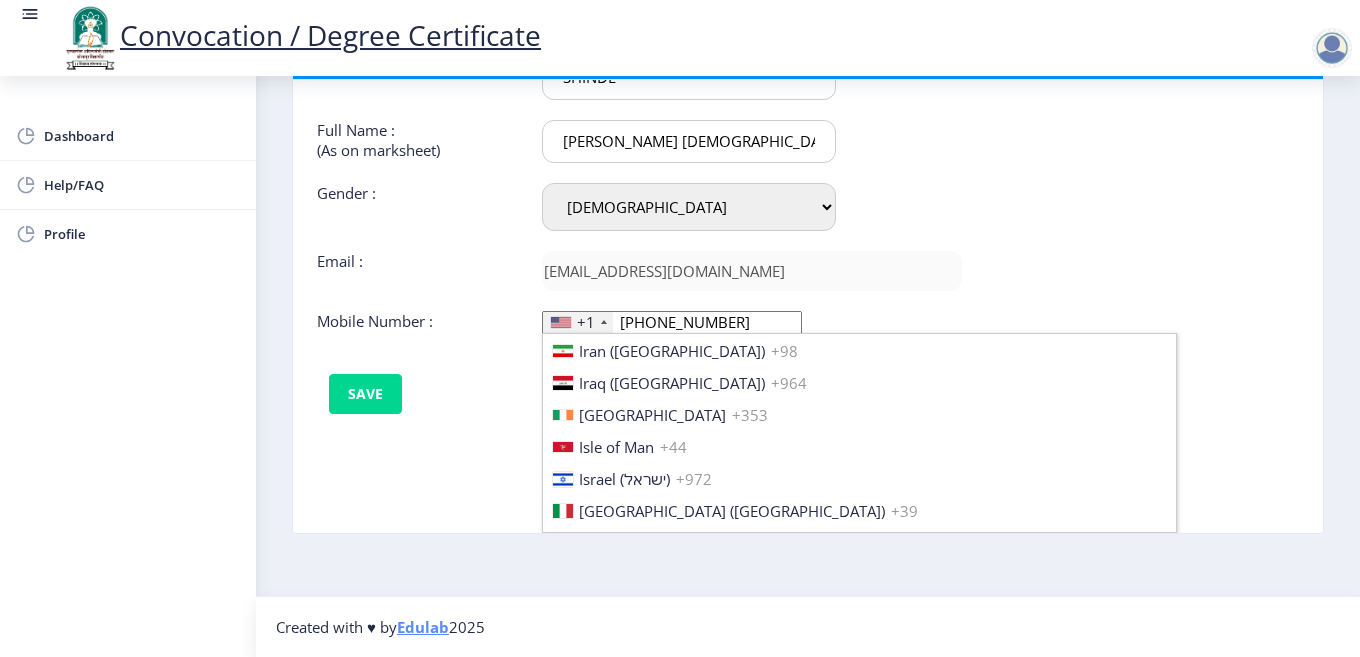 type 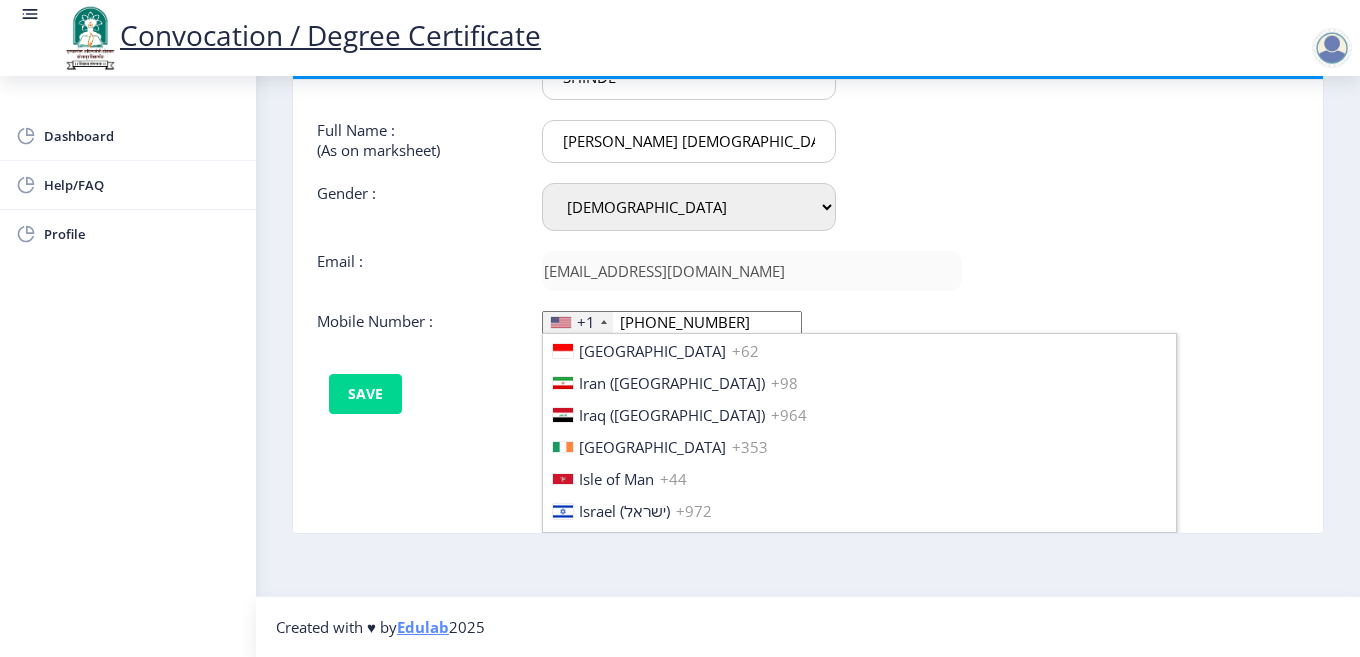 type 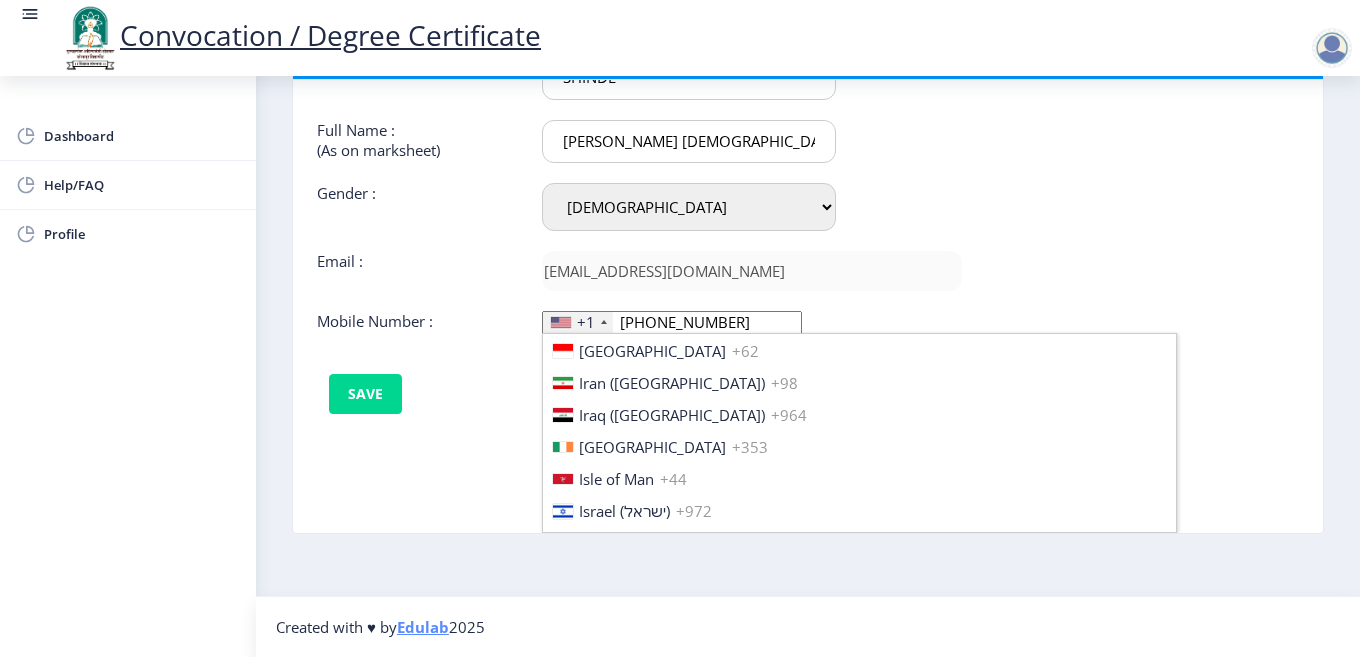 scroll, scrollTop: 3177, scrollLeft: 0, axis: vertical 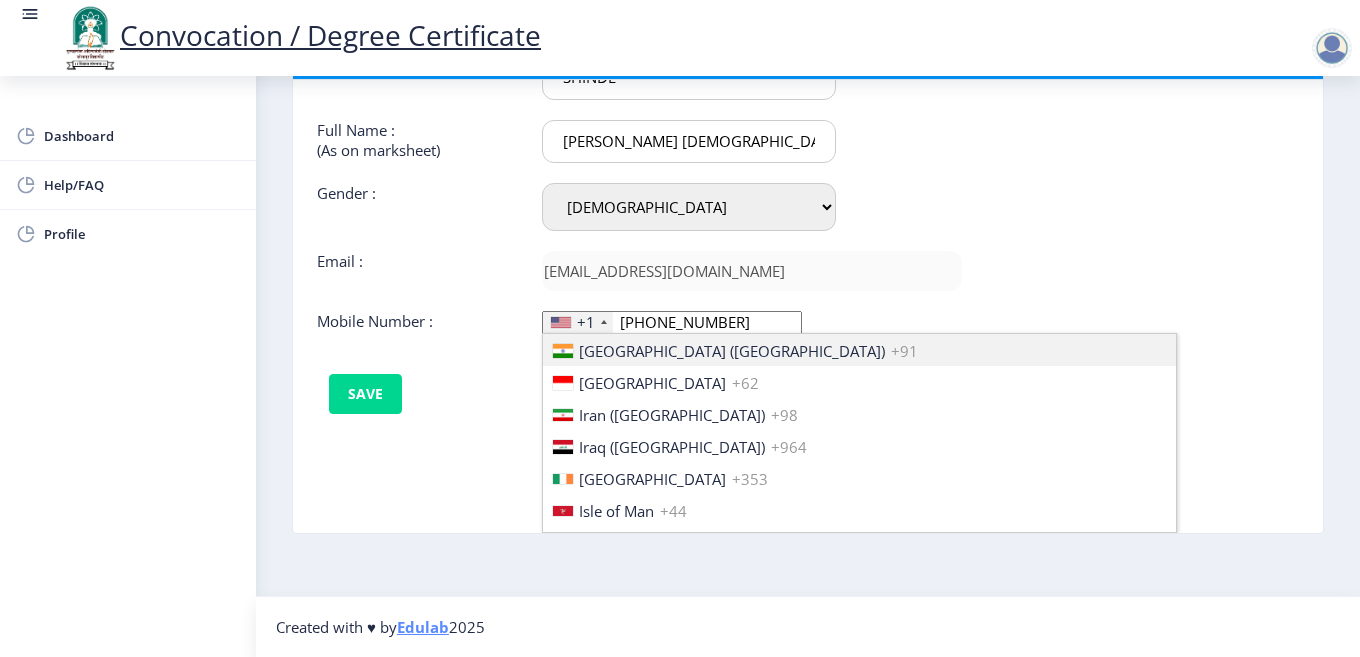 click on "[GEOGRAPHIC_DATA] ([GEOGRAPHIC_DATA])" at bounding box center [732, 351] 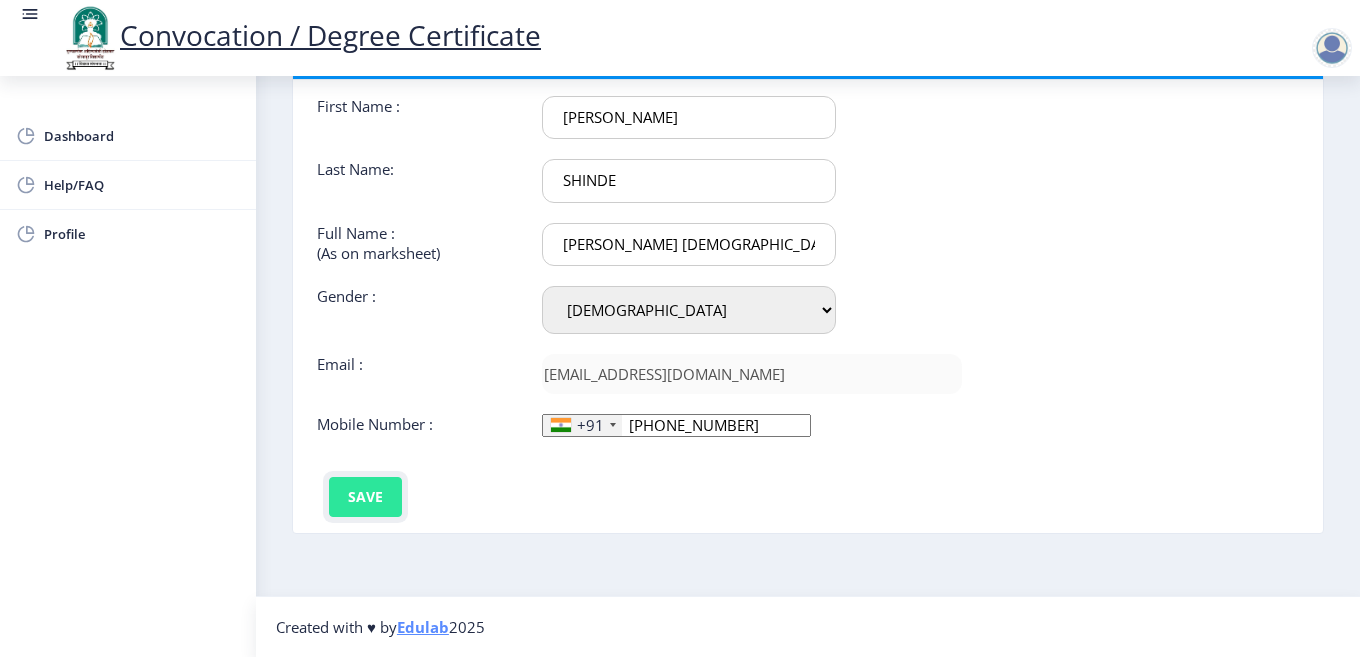 click on "Save" 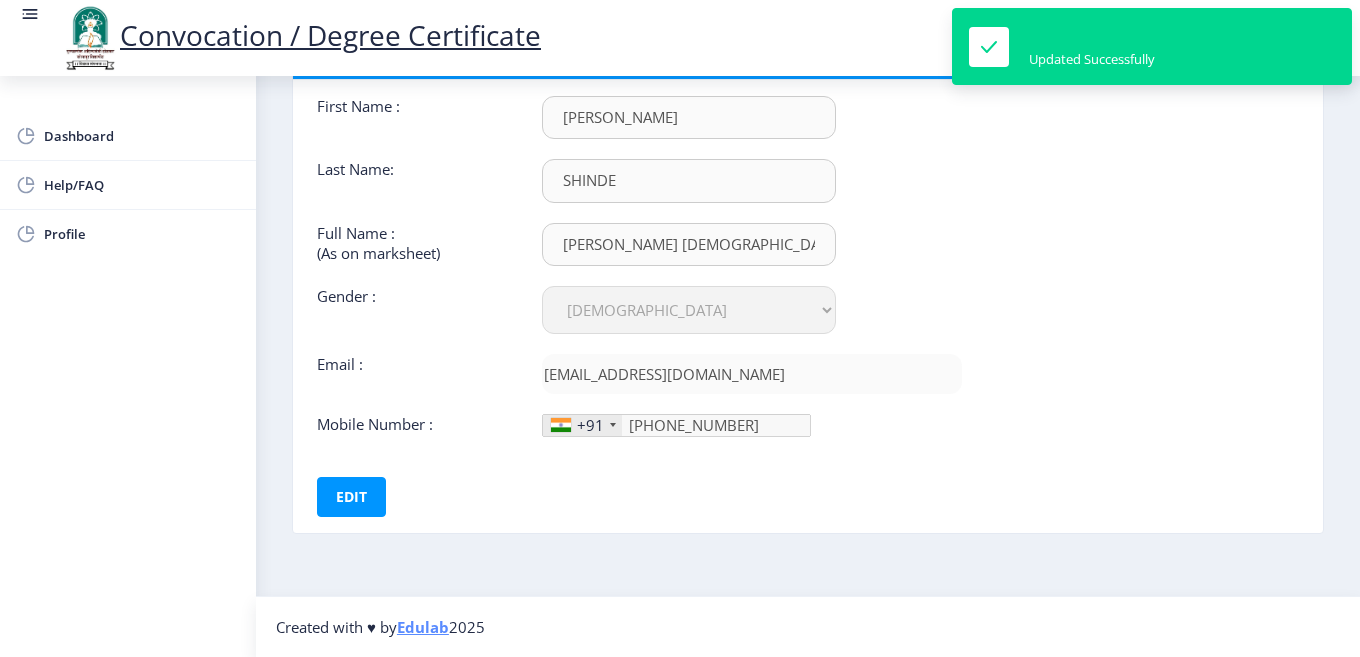click on "First Name :  AMOL Last Name:  SHINDE Full Name : (As on marksheet) SHINDE AMOL VISHNU Gender : Select Gender Male Female Other  Email :  shindeav89@gmail.com  Mobile Number :  +91 United States +1 United Kingdom +44 Afghanistan (‫افغانستان‬‎) +93 Albania (Shqipëri) +355 Algeria (‫الجزائر‬‎) +213 American Samoa +1 Andorra +376 Angola +244 Anguilla +1 Antigua and Barbuda +1 Argentina +54 Armenia (Հայաստան) +374 Aruba +297 Australia +61 Austria (Österreich) +43 Azerbaijan (Azərbaycan) +994 Bahamas +1 Bahrain (‫البحرين‬‎) +973 Bangladesh (বাংলাদেশ) +880 Barbados +1 Belarus (Беларусь) +375 Belgium (België) +32 Belize +501 Benin (Bénin) +229 Bermuda +1 Bhutan (འབྲུག) +975 Bolivia +591 Bosnia and Herzegovina (Босна и Херцеговина) +387 Botswana +267 Brazil (Brasil) +55 British Indian Ocean Territory +246 British Virgin Islands +1 Brunei +673 Bulgaria (България) +359 Burkina Faso +226 Burundi (Uburundi) +1" 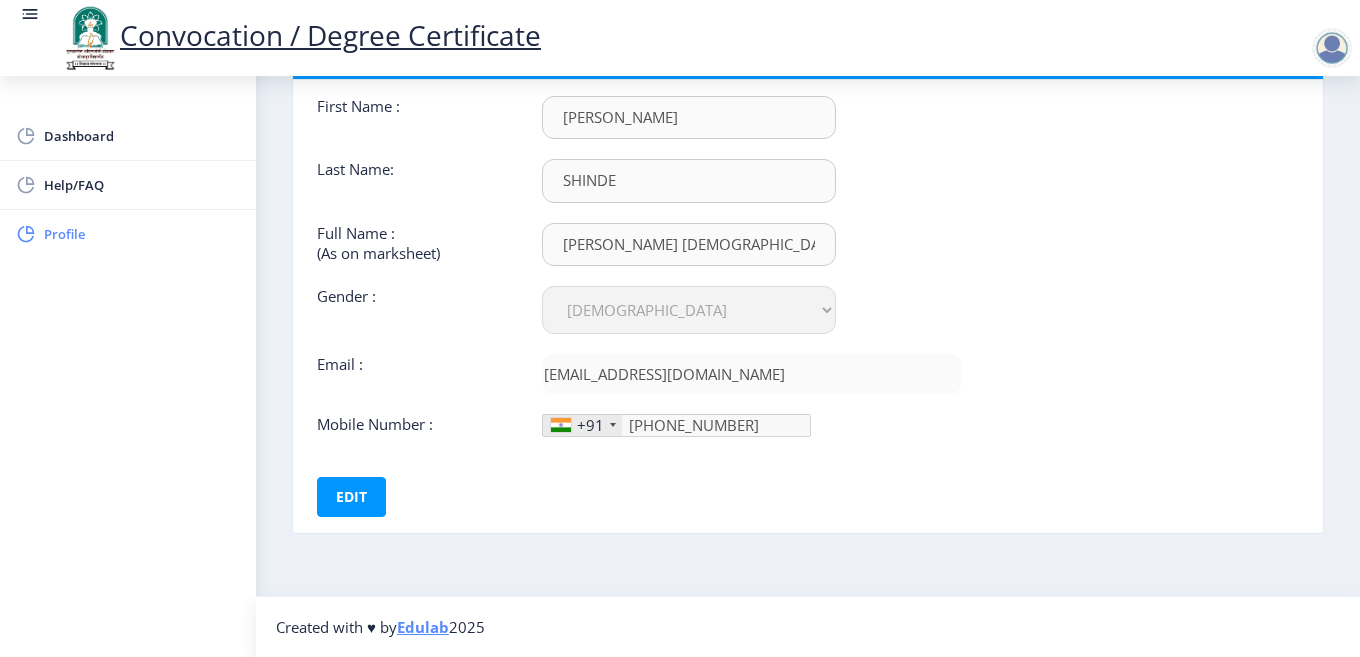 click on "Profile" 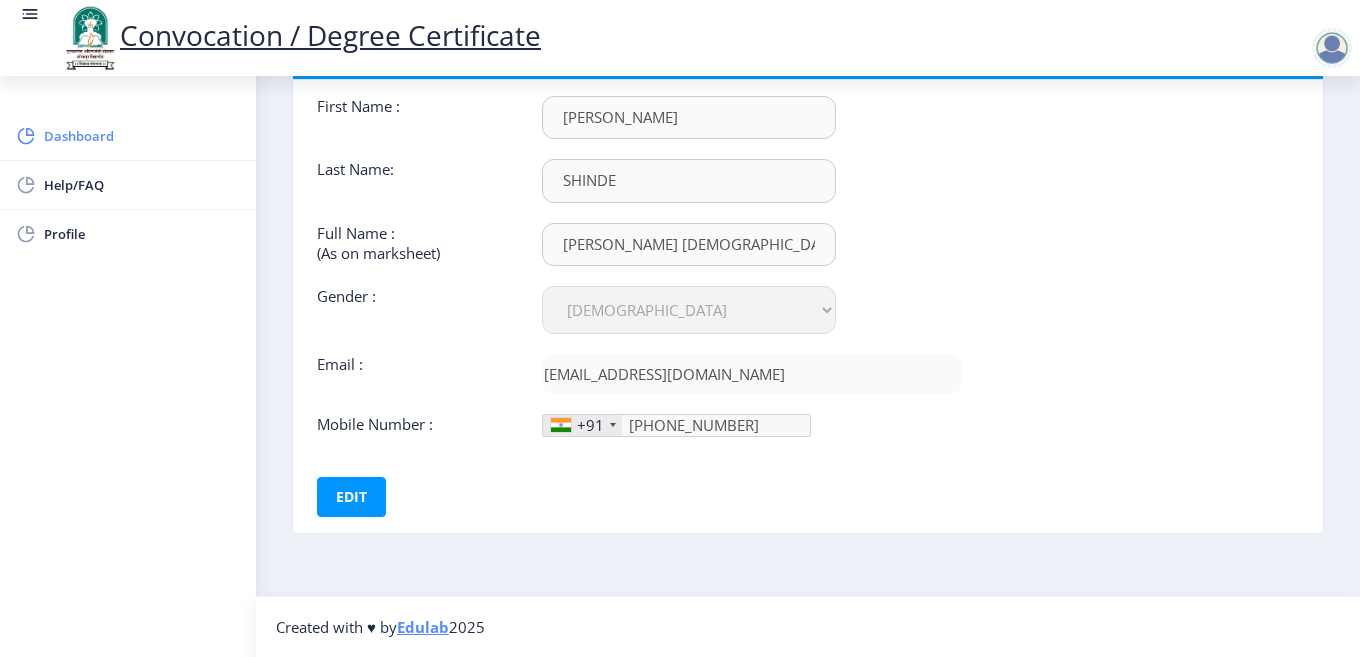 click on "Dashboard" 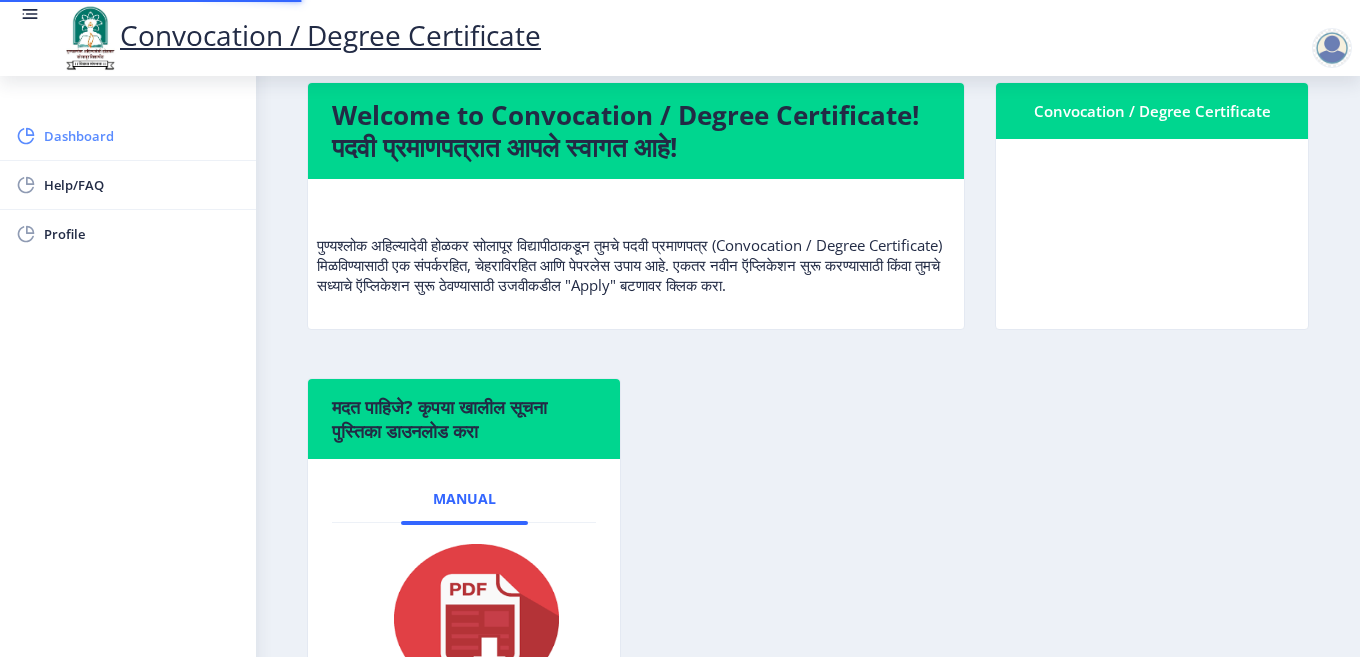 scroll, scrollTop: 0, scrollLeft: 0, axis: both 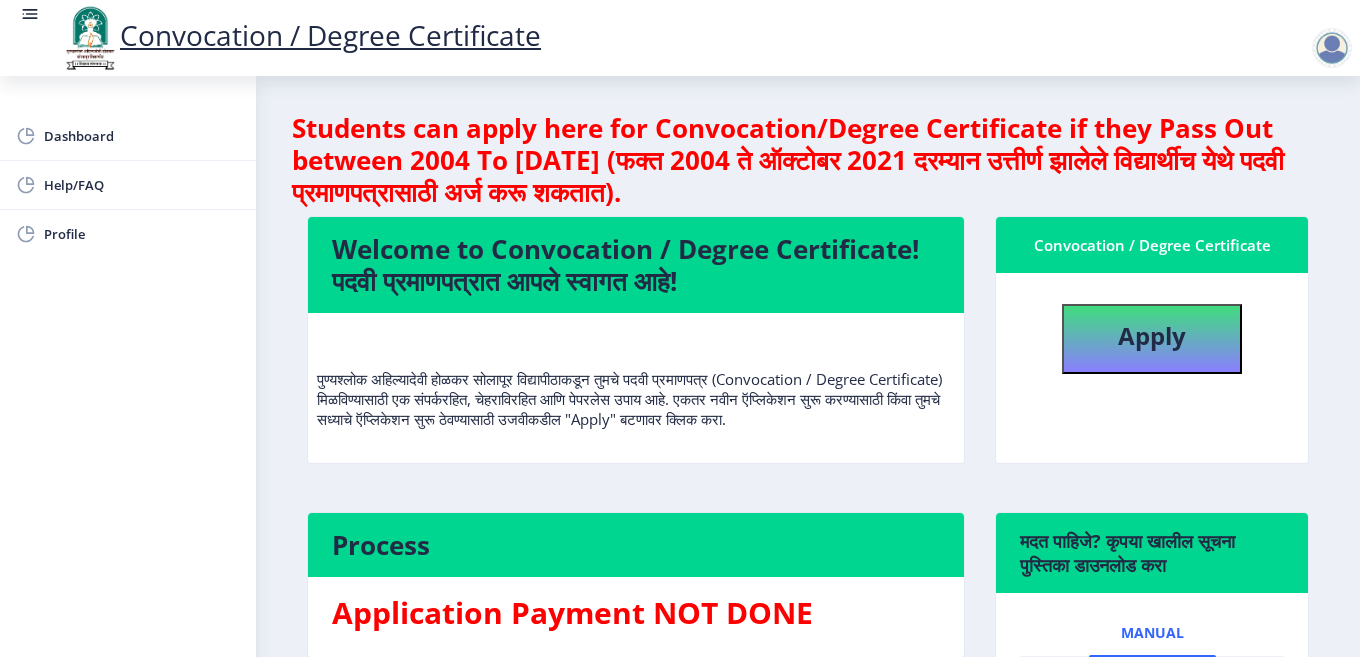 click 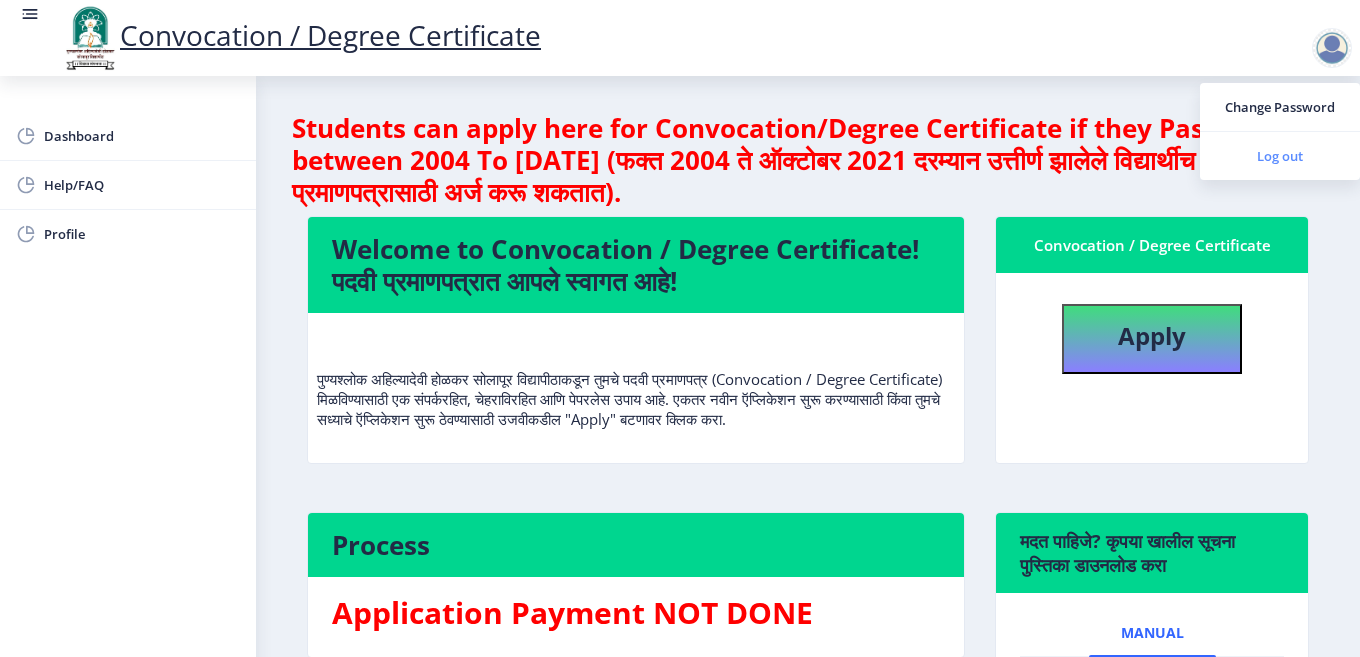 click on "Log out" at bounding box center [1280, 156] 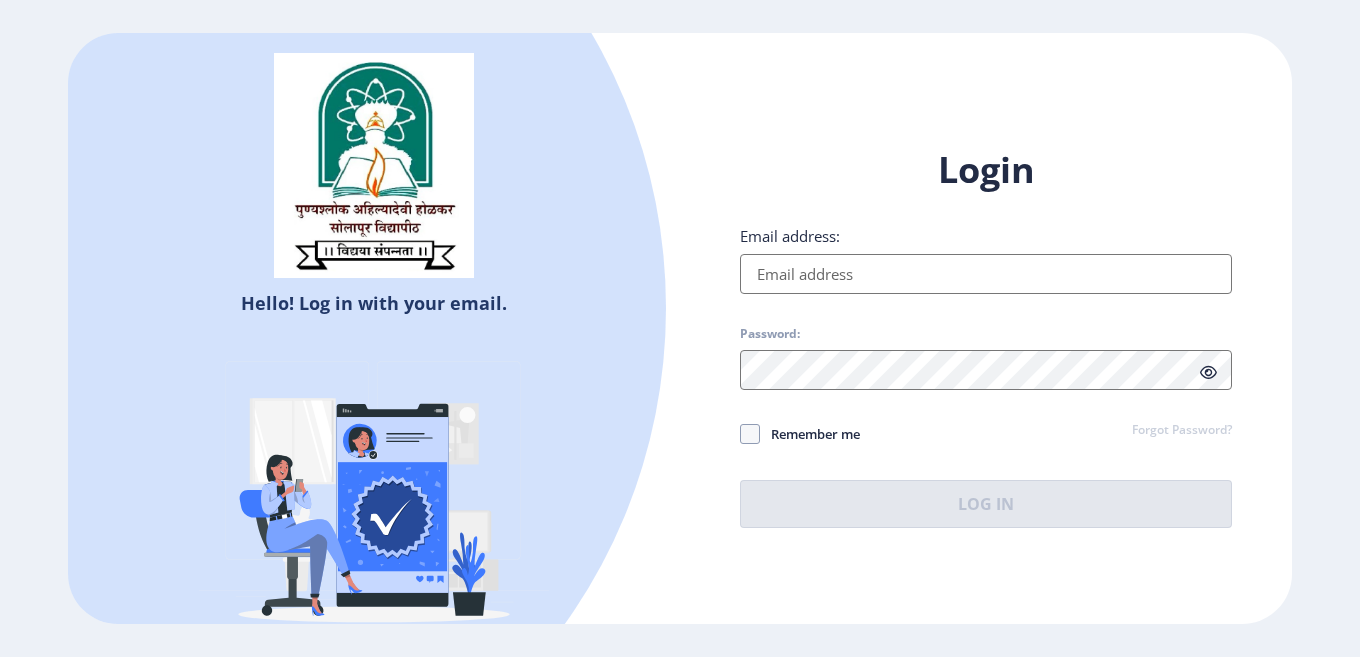 type on "shindeav89@gmail.com" 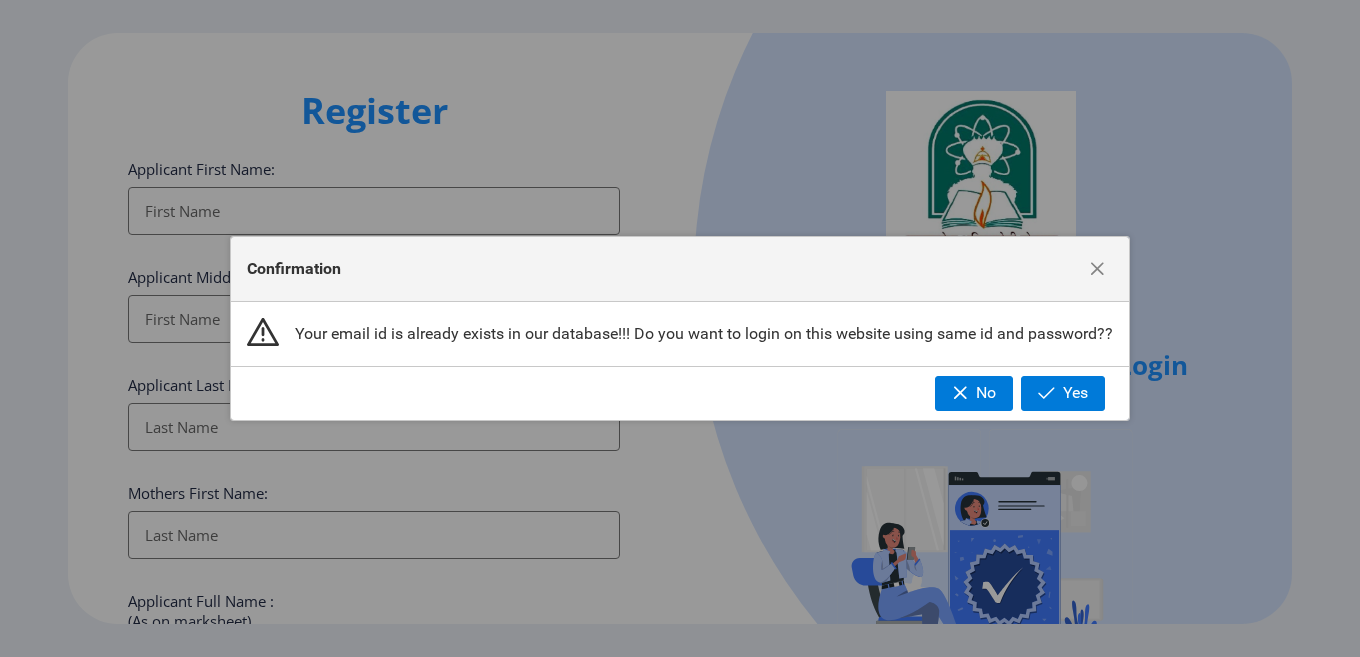 select 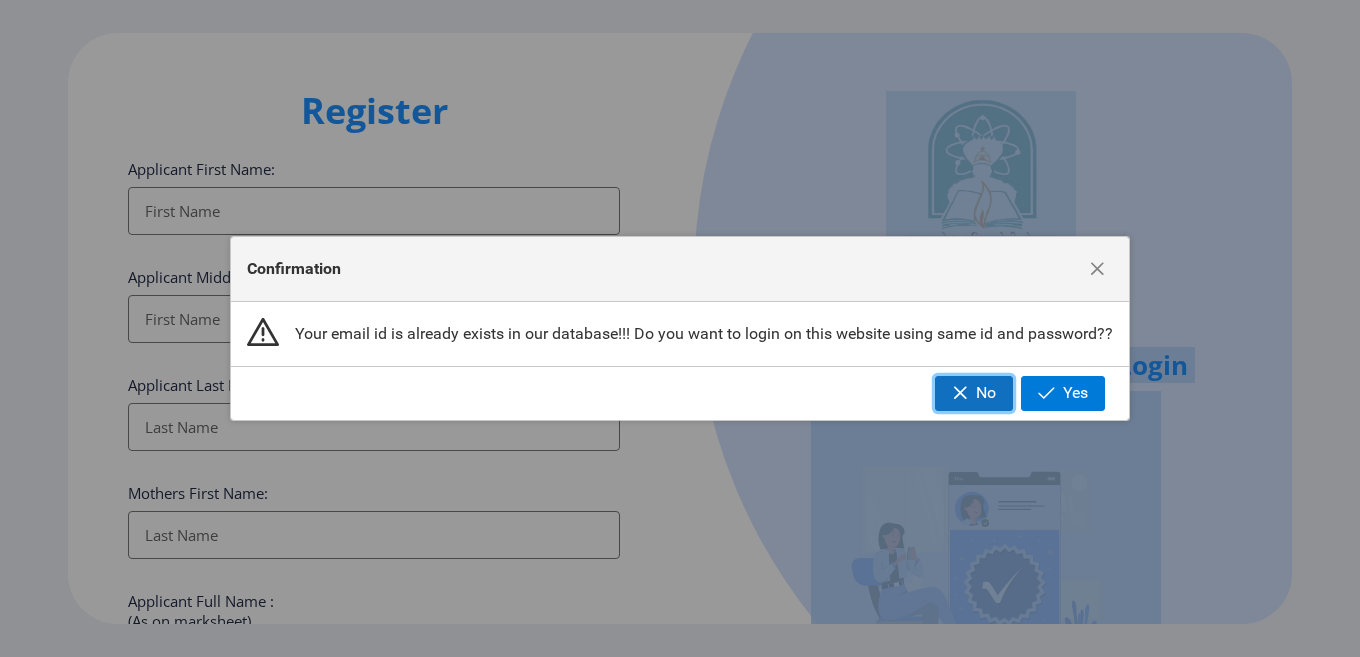 click on "No" 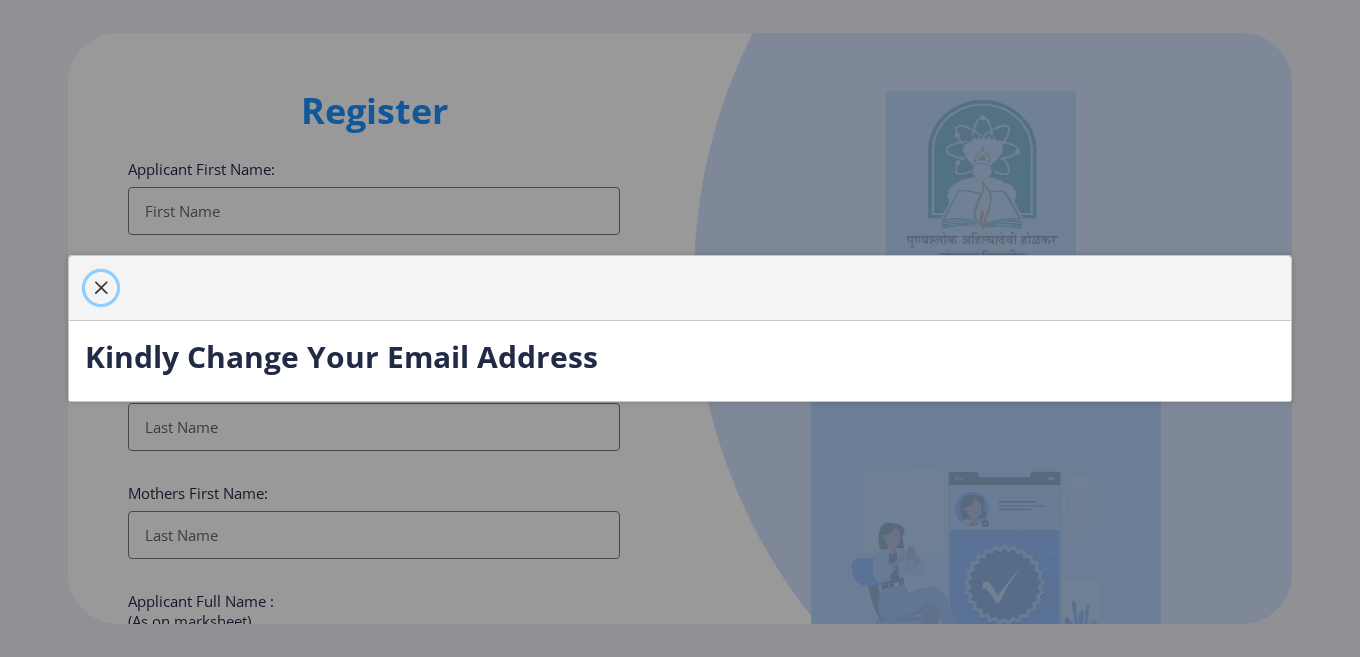 click 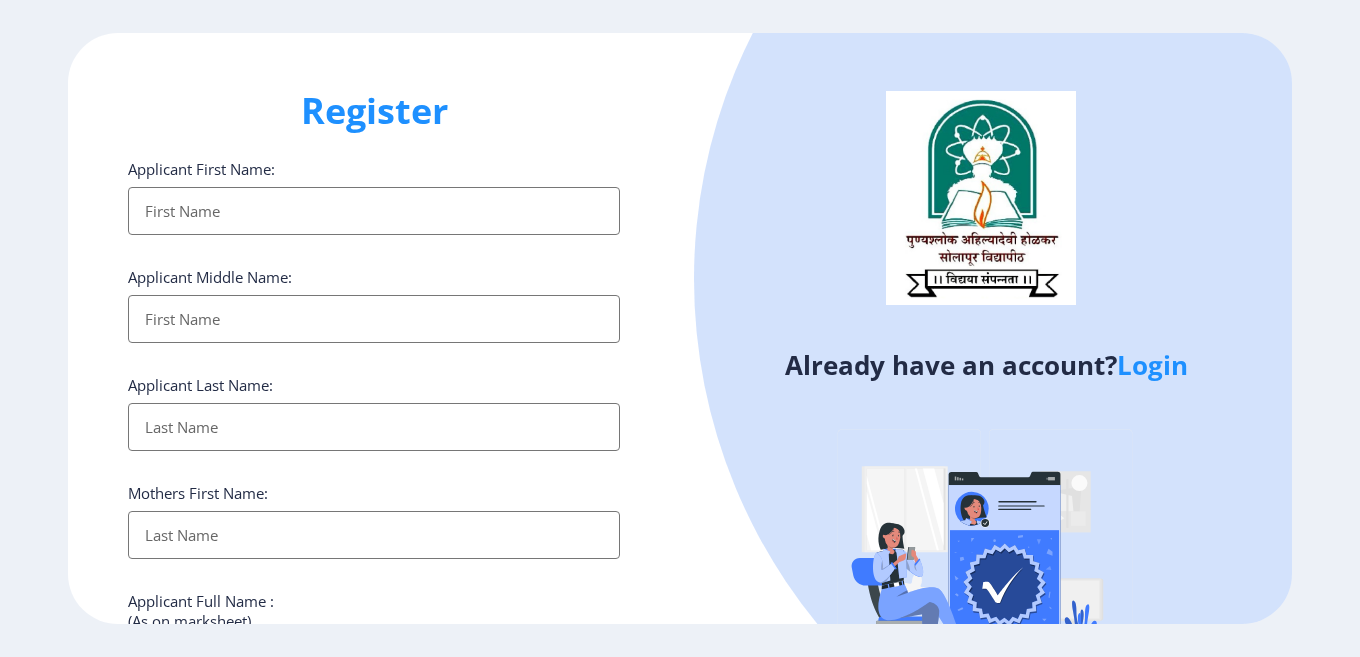 click on "Register" 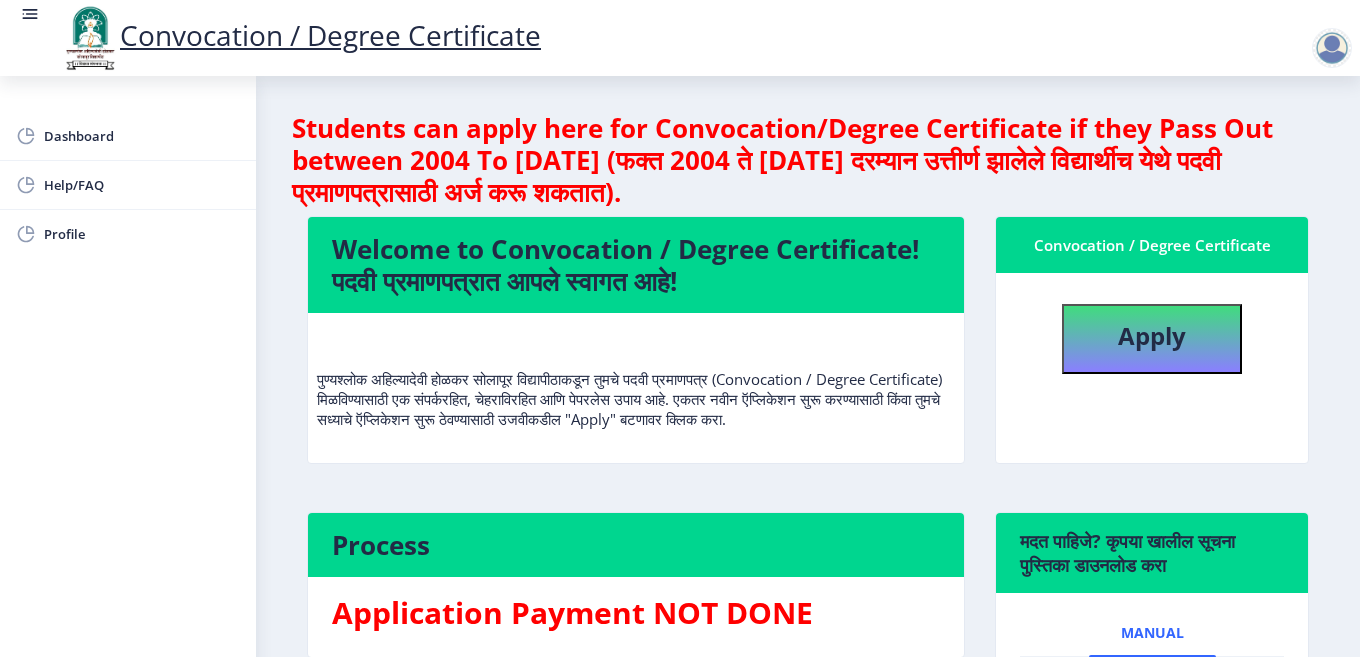 scroll, scrollTop: 0, scrollLeft: 0, axis: both 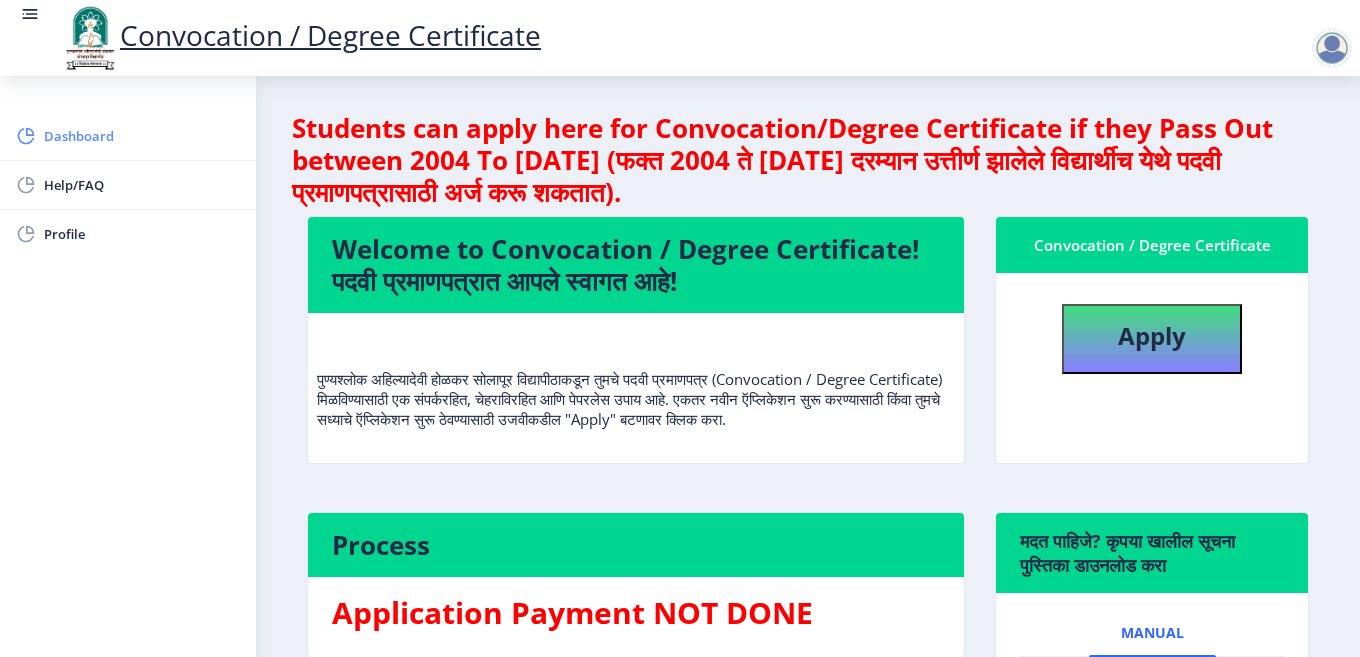 click on "Dashboard" 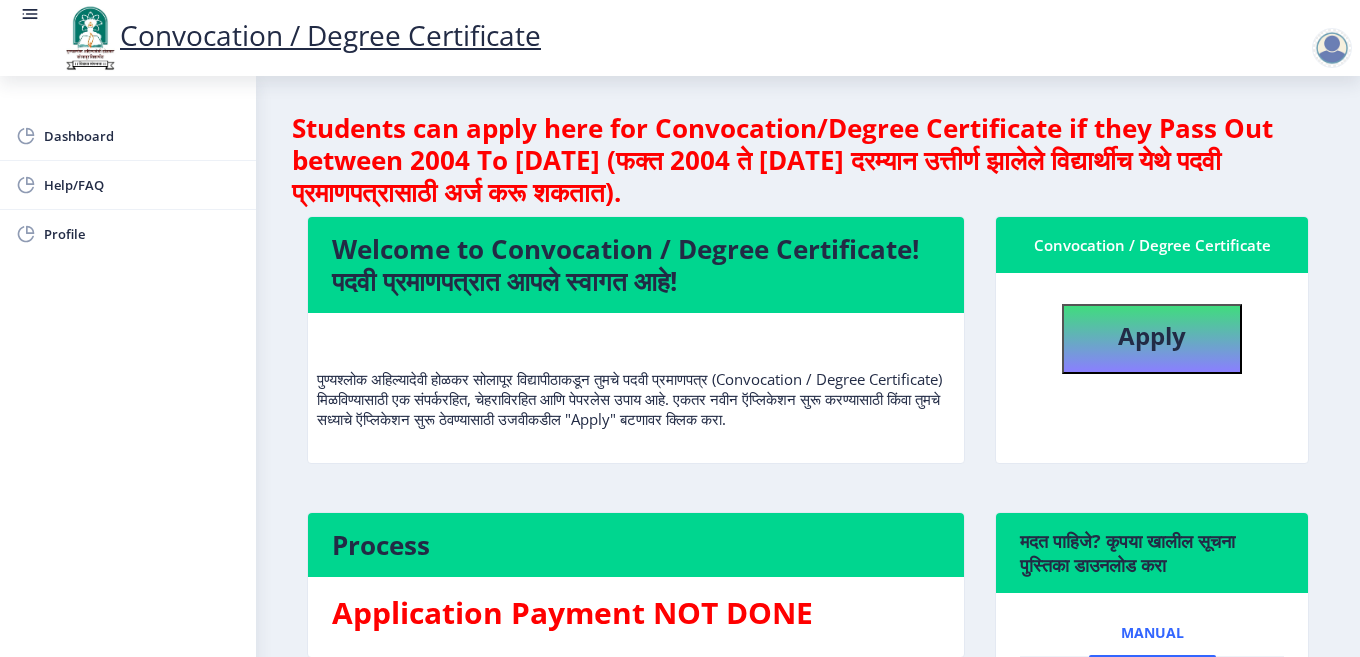 click 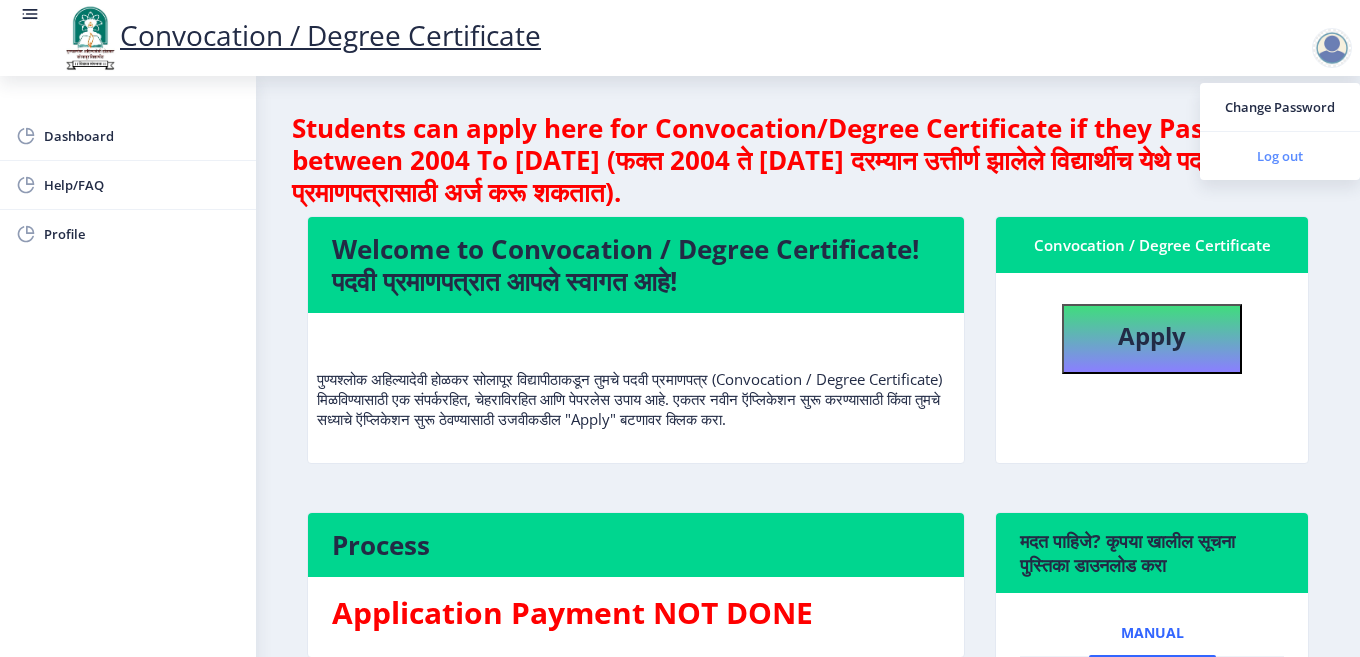 click on "Log out" at bounding box center [1280, 156] 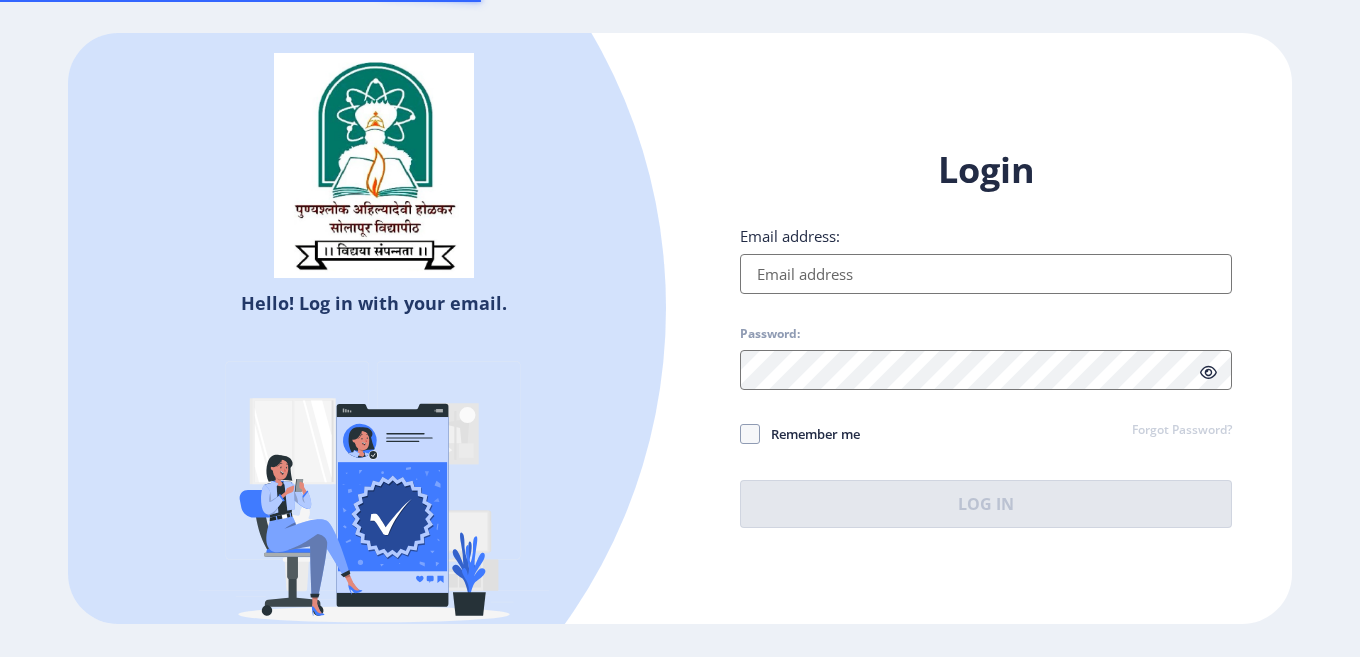 type on "amoldcrc10@gmail.com" 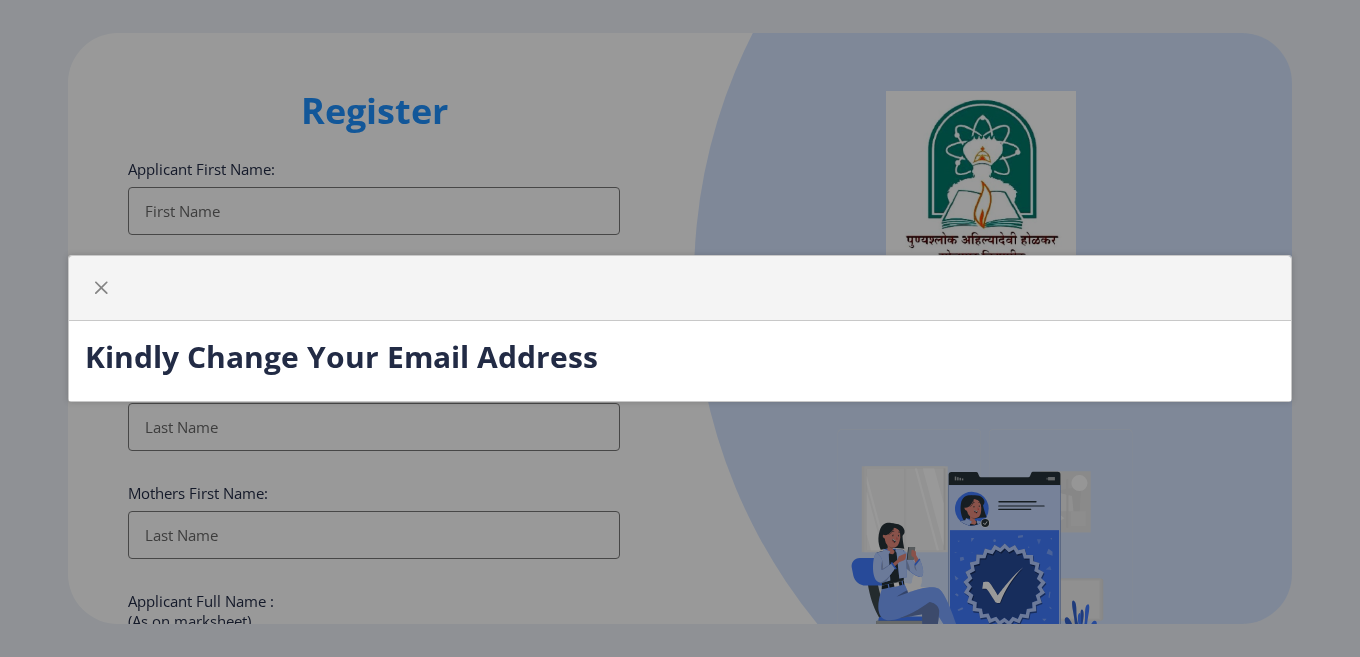 select 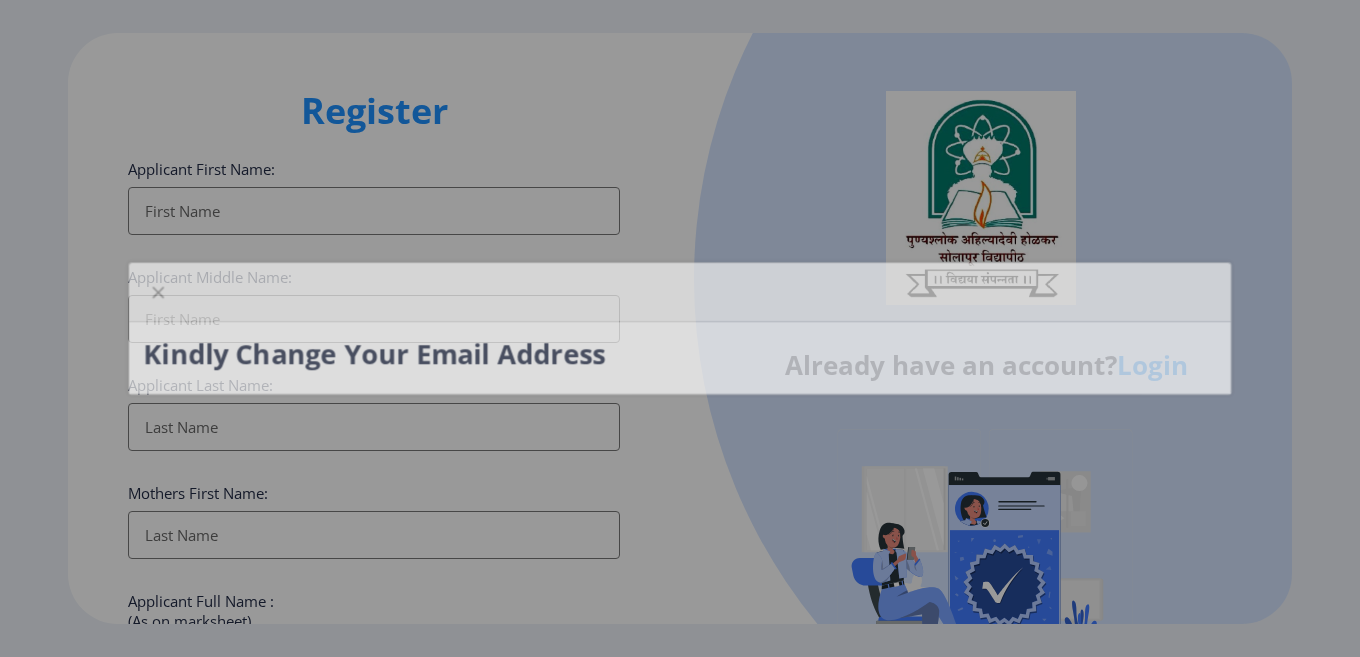 scroll, scrollTop: 0, scrollLeft: 0, axis: both 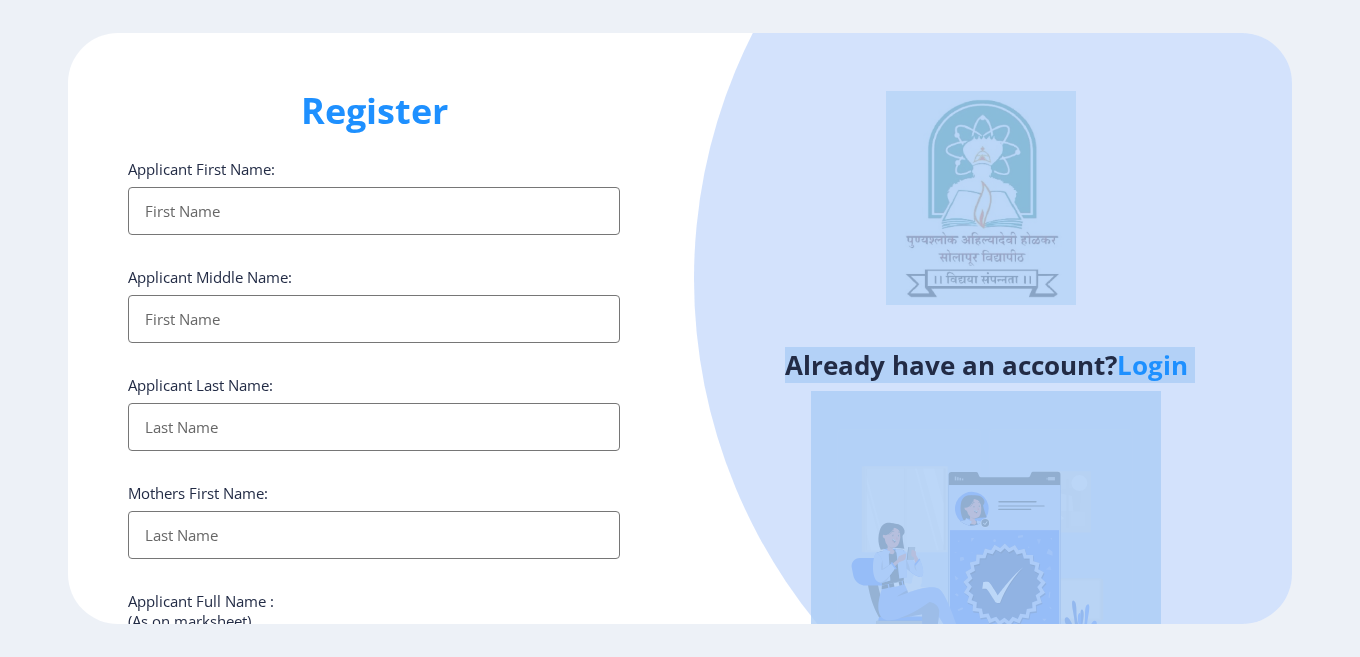 click on "Register Applicant First Name: Applicant Middle Name: Applicant Last Name: Mothers First Name: Applicant Full Name : (As on marksheet) Aadhar Number :  Gender: Select Gender [DEMOGRAPHIC_DATA] [DEMOGRAPHIC_DATA] Other  Country Code and Mobile number  *  +91 [GEOGRAPHIC_DATA] ([GEOGRAPHIC_DATA]) +91 [GEOGRAPHIC_DATA] (‫[GEOGRAPHIC_DATA]‬‎) +93 [GEOGRAPHIC_DATA] ([GEOGRAPHIC_DATA]) +355 [GEOGRAPHIC_DATA] (‫[GEOGRAPHIC_DATA]‬‎) +213 [US_STATE] +1 [GEOGRAPHIC_DATA] +376 [GEOGRAPHIC_DATA] +244 [GEOGRAPHIC_DATA] +1 [GEOGRAPHIC_DATA] +1 [GEOGRAPHIC_DATA] +54 [GEOGRAPHIC_DATA] ([GEOGRAPHIC_DATA]) +374 [GEOGRAPHIC_DATA] +297 [GEOGRAPHIC_DATA] +61 [GEOGRAPHIC_DATA] ([GEOGRAPHIC_DATA]) +43 [GEOGRAPHIC_DATA] ([GEOGRAPHIC_DATA]) +994 [GEOGRAPHIC_DATA] +1 [GEOGRAPHIC_DATA] ([GEOGRAPHIC_DATA][GEOGRAPHIC_DATA]‬‎) +973 [GEOGRAPHIC_DATA] ([GEOGRAPHIC_DATA]) +880 [GEOGRAPHIC_DATA] +1 [GEOGRAPHIC_DATA] ([GEOGRAPHIC_DATA]) +375 [GEOGRAPHIC_DATA] ([GEOGRAPHIC_DATA]) +32 [GEOGRAPHIC_DATA] +501 [GEOGRAPHIC_DATA] ([GEOGRAPHIC_DATA]) +229 [GEOGRAPHIC_DATA] +1 [GEOGRAPHIC_DATA] (འབྲུག) +975 [GEOGRAPHIC_DATA] +591 [GEOGRAPHIC_DATA] ([GEOGRAPHIC_DATA]) +387 [GEOGRAPHIC_DATA] +267 [GEOGRAPHIC_DATA] ([GEOGRAPHIC_DATA]) +55 [GEOGRAPHIC_DATA] +246 [GEOGRAPHIC_DATA] +1 [GEOGRAPHIC_DATA] +673 [GEOGRAPHIC_DATA] ([GEOGRAPHIC_DATA]) +359" 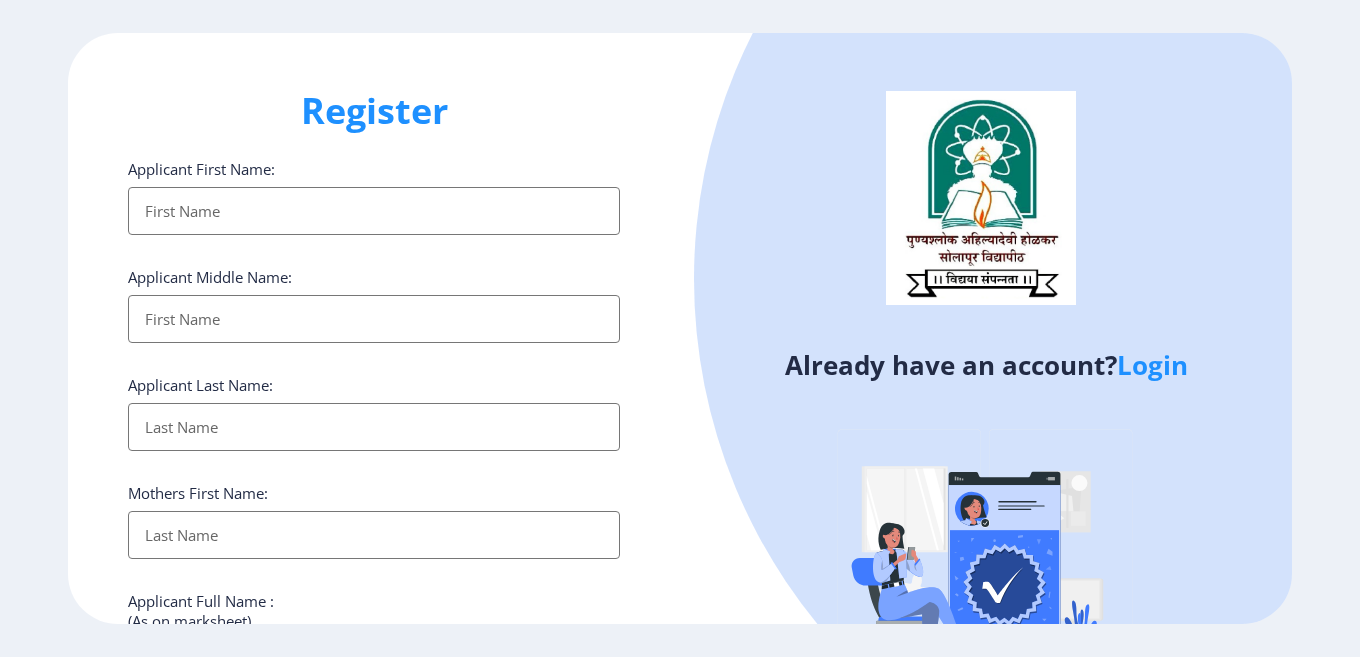 drag, startPoint x: 1313, startPoint y: 273, endPoint x: 1207, endPoint y: 309, distance: 111.94642 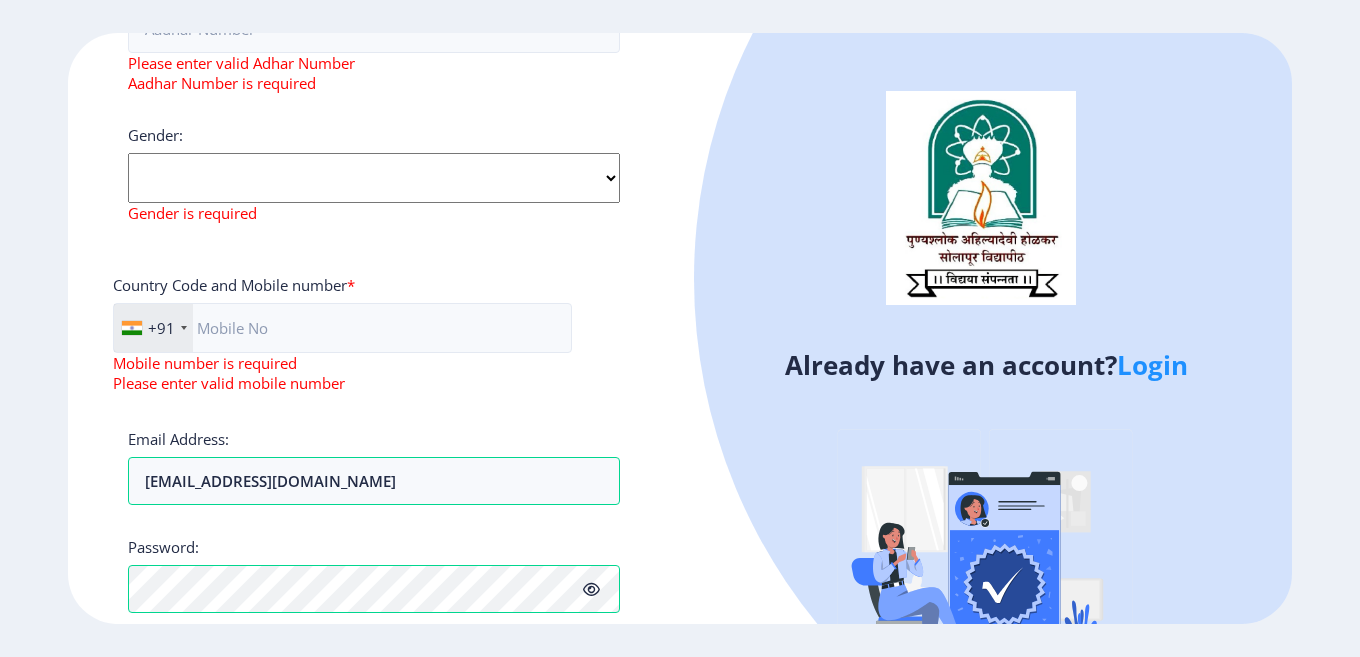 scroll, scrollTop: 965, scrollLeft: 0, axis: vertical 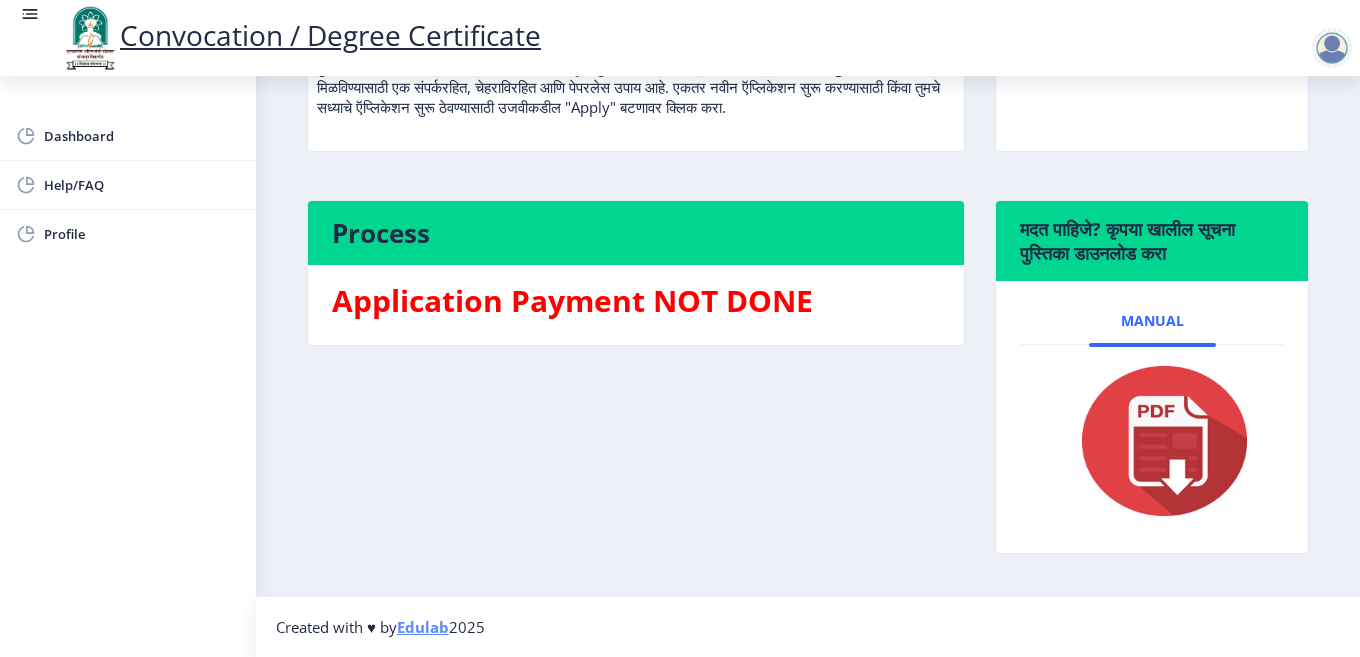click 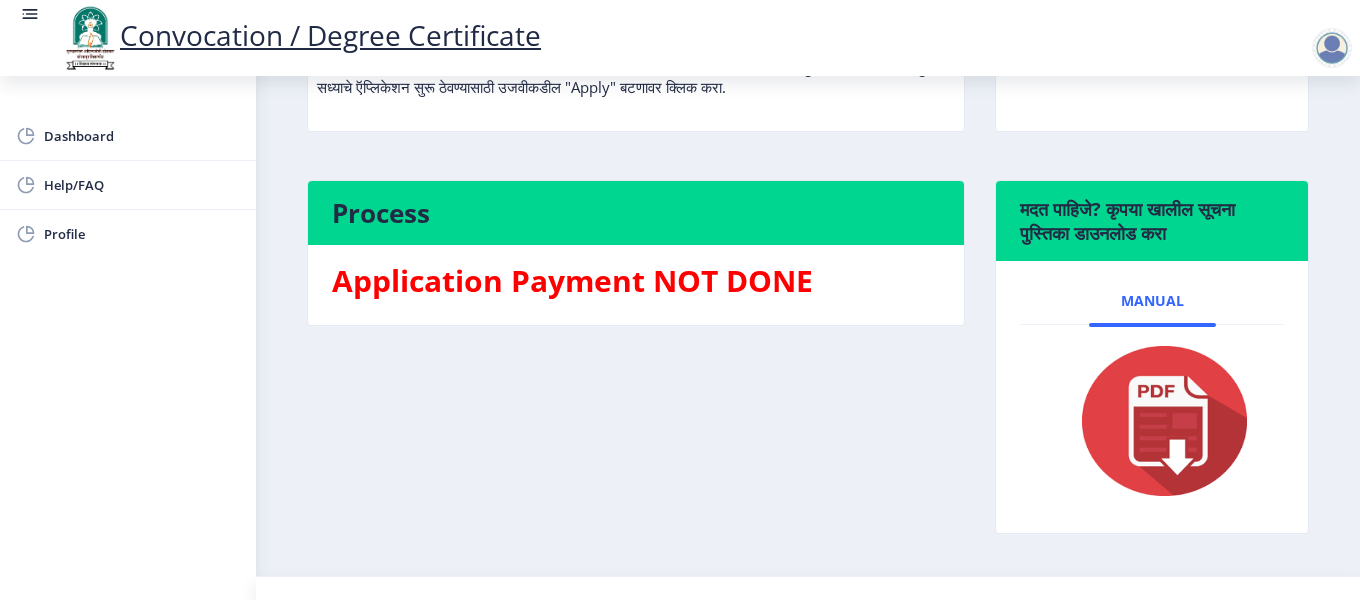 click 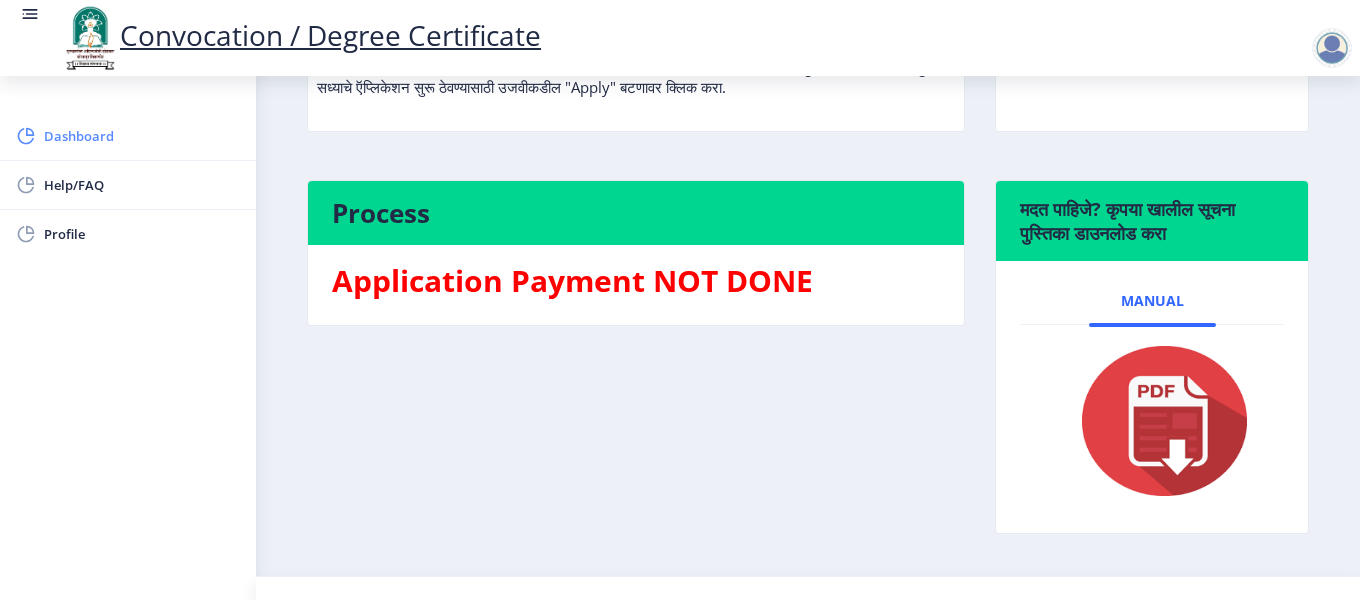 click on "Dashboard" 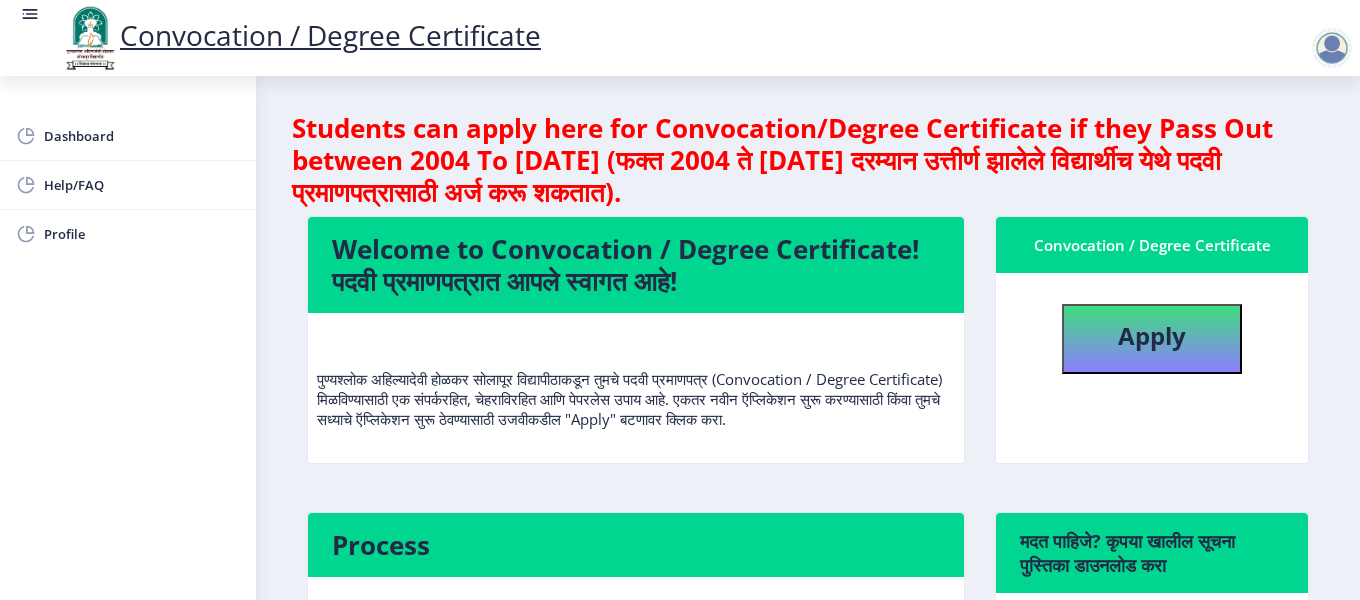 click on "पुण्यश्लोक अहिल्यादेवी होळकर सोलापूर विद्यापीठाकडून तुमचे पदवी प्रमाणपत्र (Convocation / Degree Certificate) मिळविण्यासाठी एक संपर्करहित, चेहराविरहित आणि पेपरलेस उपाय आहे. एकतर नवीन ऍप्लिकेशन सुरू करण्यासाठी किंवा तुमचे सध्याचे ऍप्लिकेशन सुरू ठेवण्यासाठी उजवीकडील "Apply" बटणावर क्लिक करा." 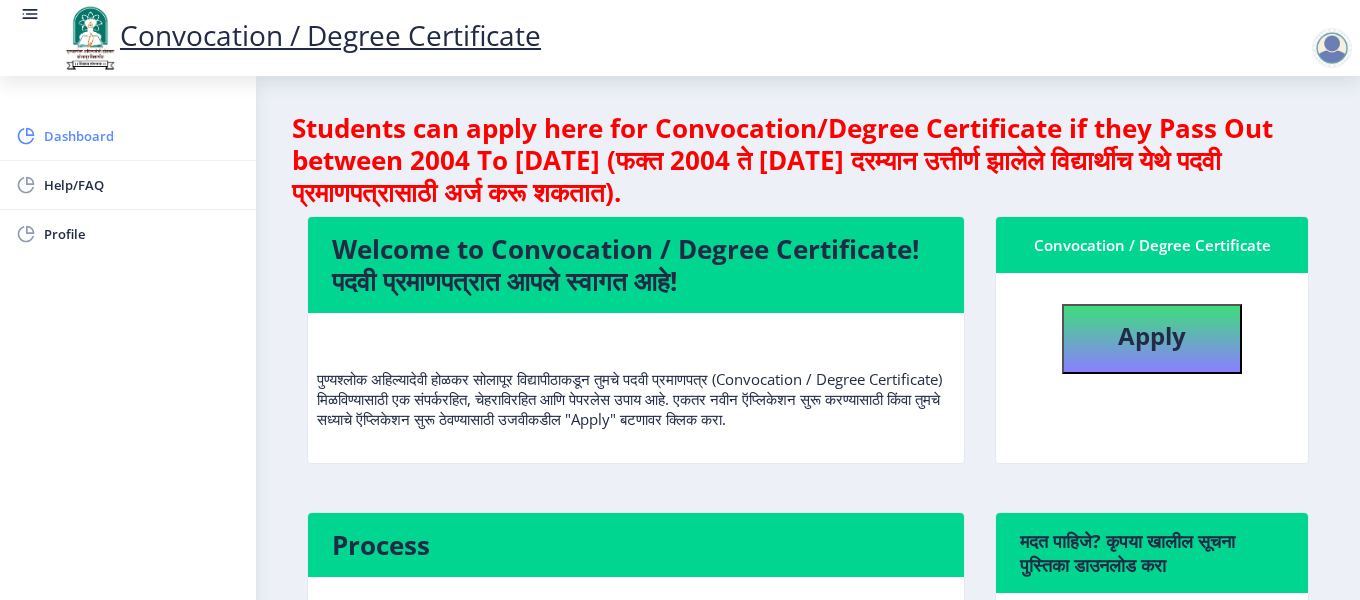 click on "Dashboard" 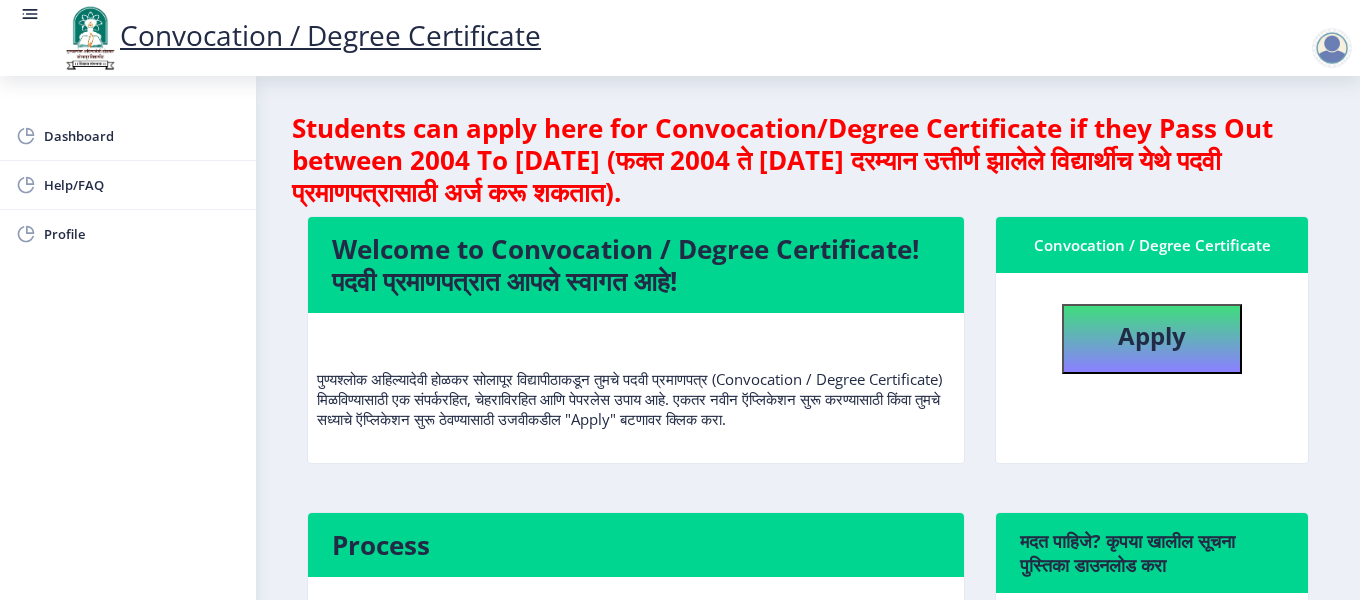 click 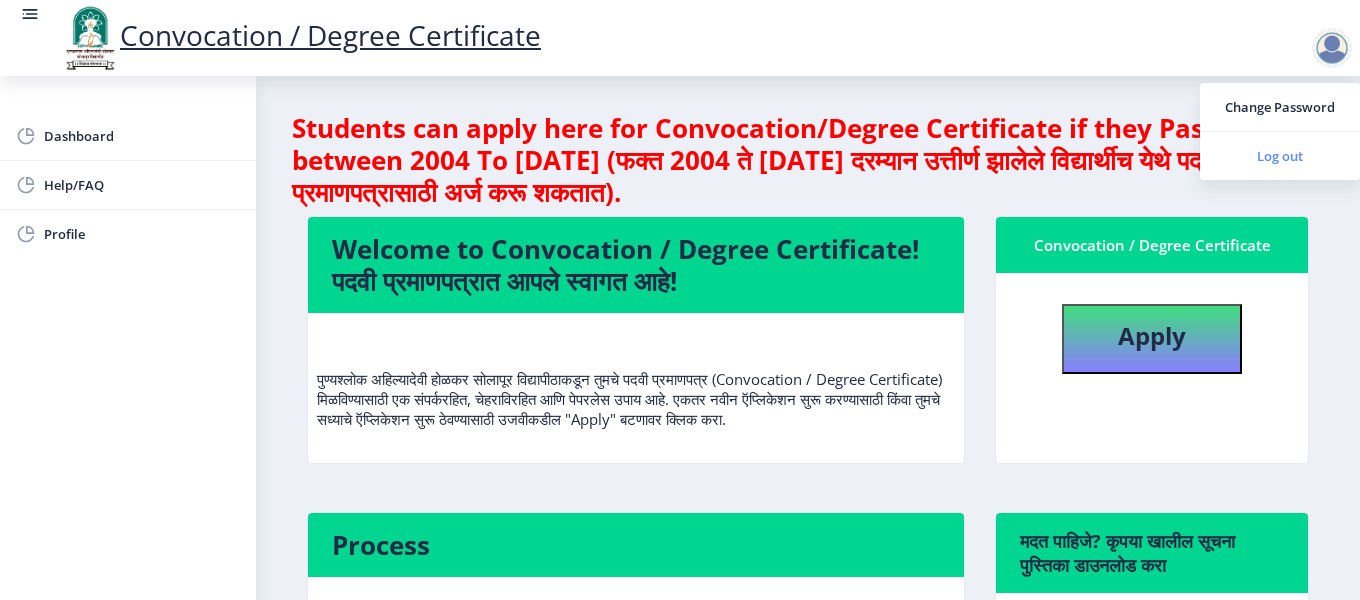 click on "Log out" at bounding box center [1280, 156] 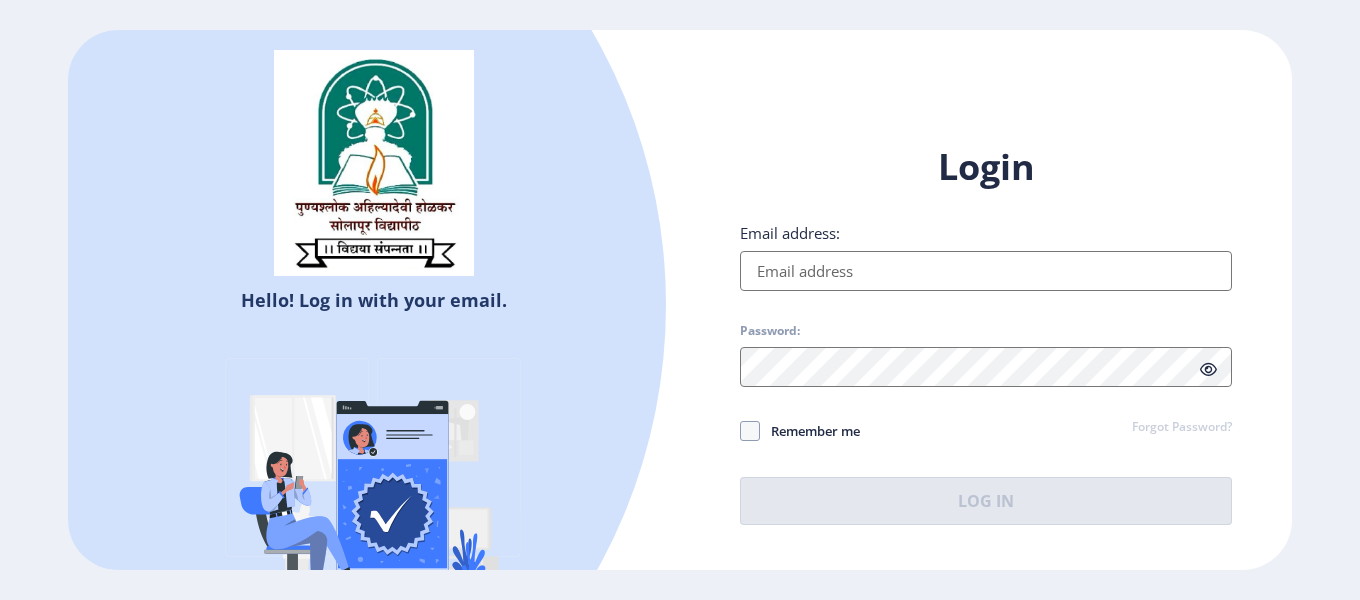 type on "[EMAIL_ADDRESS][DOMAIN_NAME]" 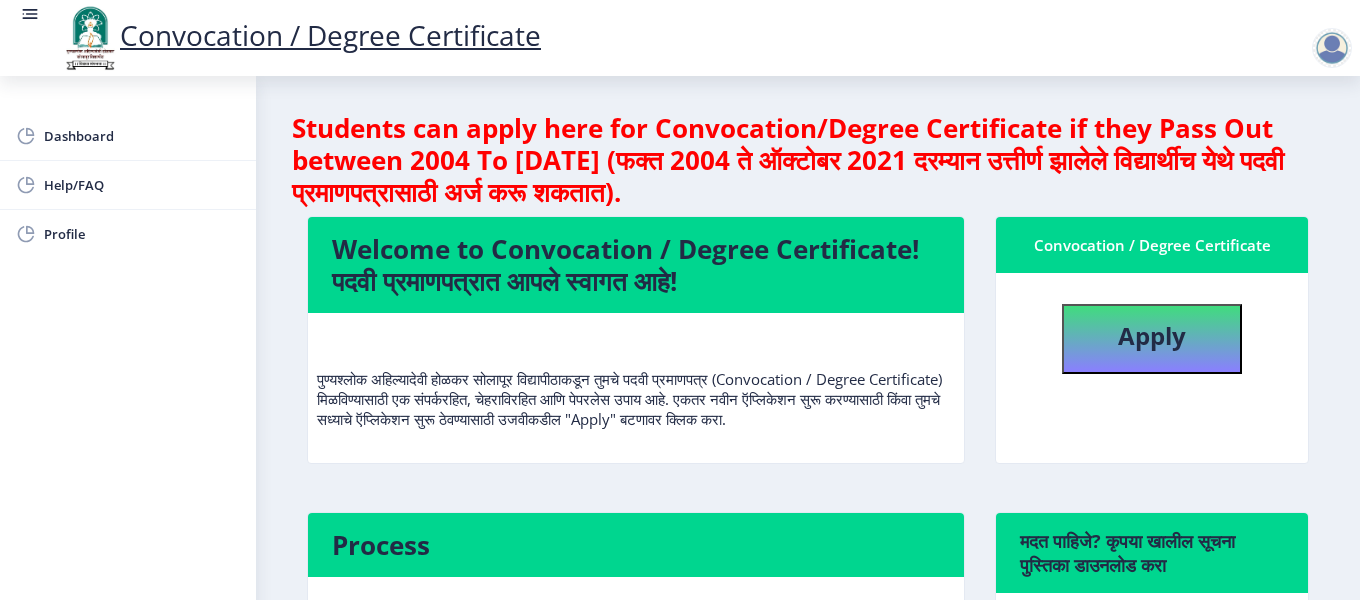 scroll, scrollTop: 0, scrollLeft: 0, axis: both 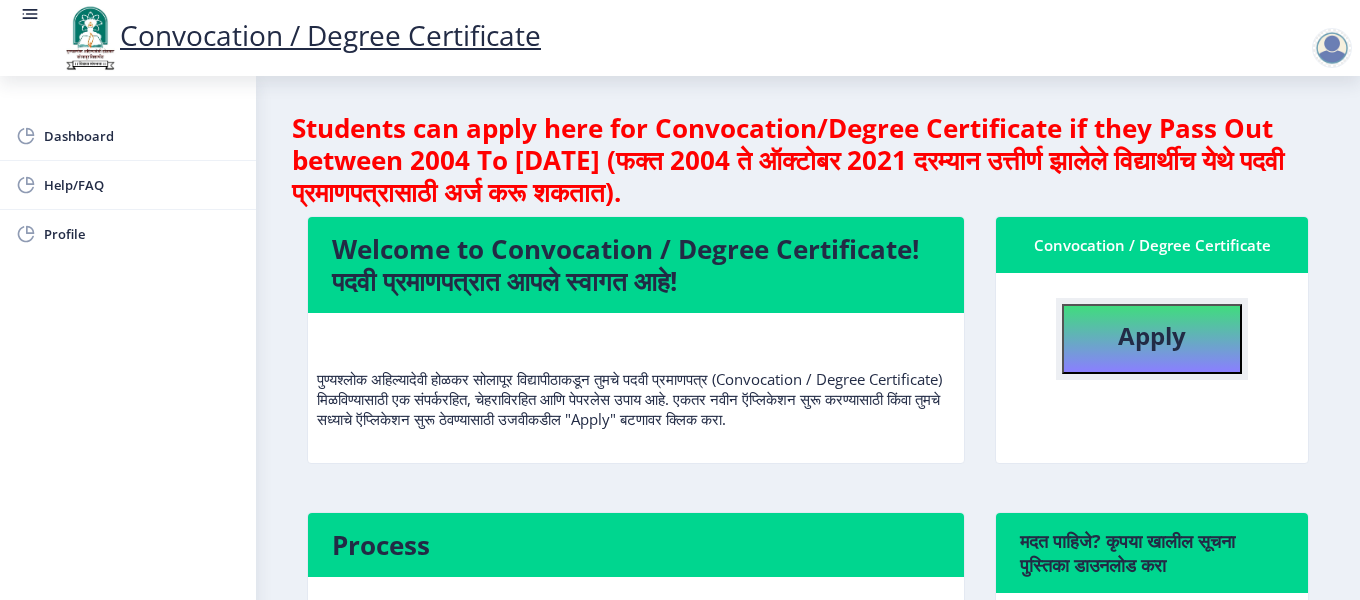 click on "Apply" 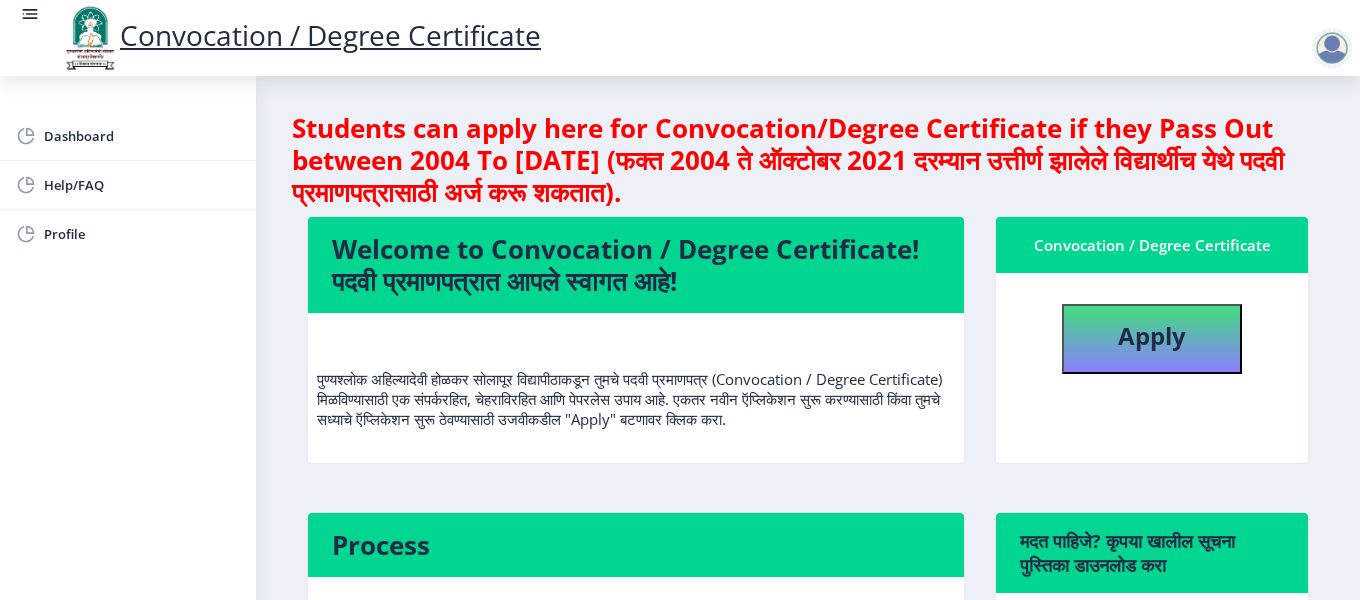 select 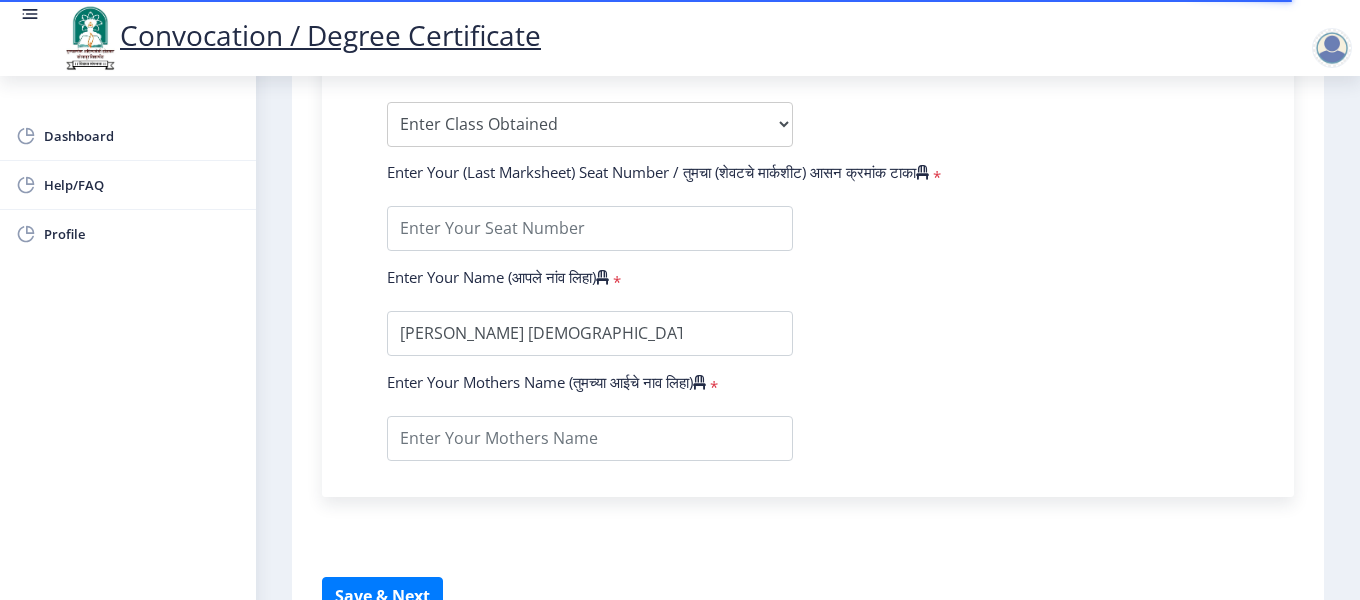 scroll, scrollTop: 1350, scrollLeft: 0, axis: vertical 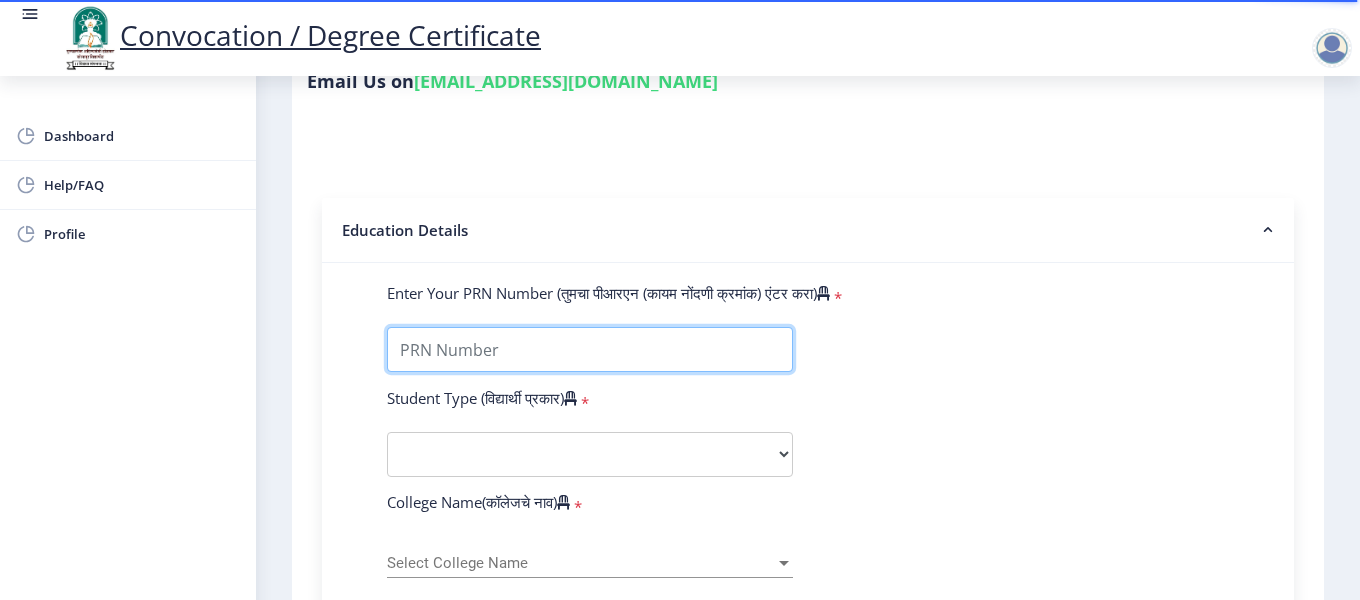 click on "Enter Your PRN Number (तुमचा पीआरएन (कायम नोंदणी क्रमांक) एंटर करा)" at bounding box center [590, 349] 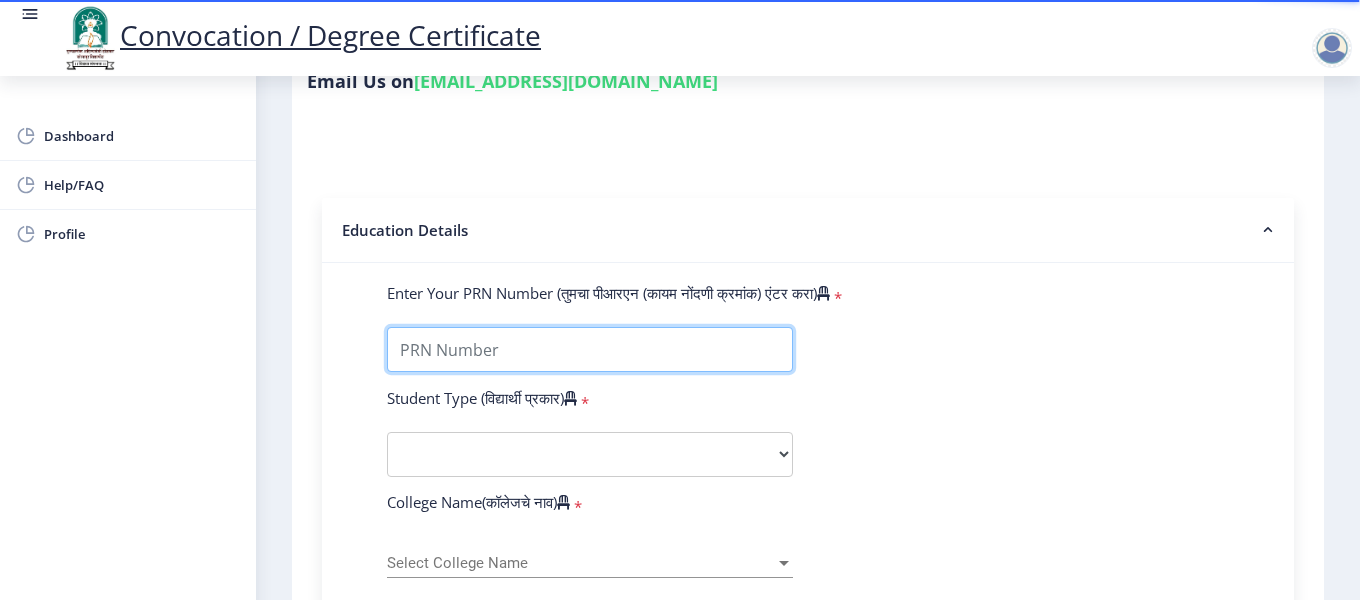 scroll, scrollTop: 876, scrollLeft: 0, axis: vertical 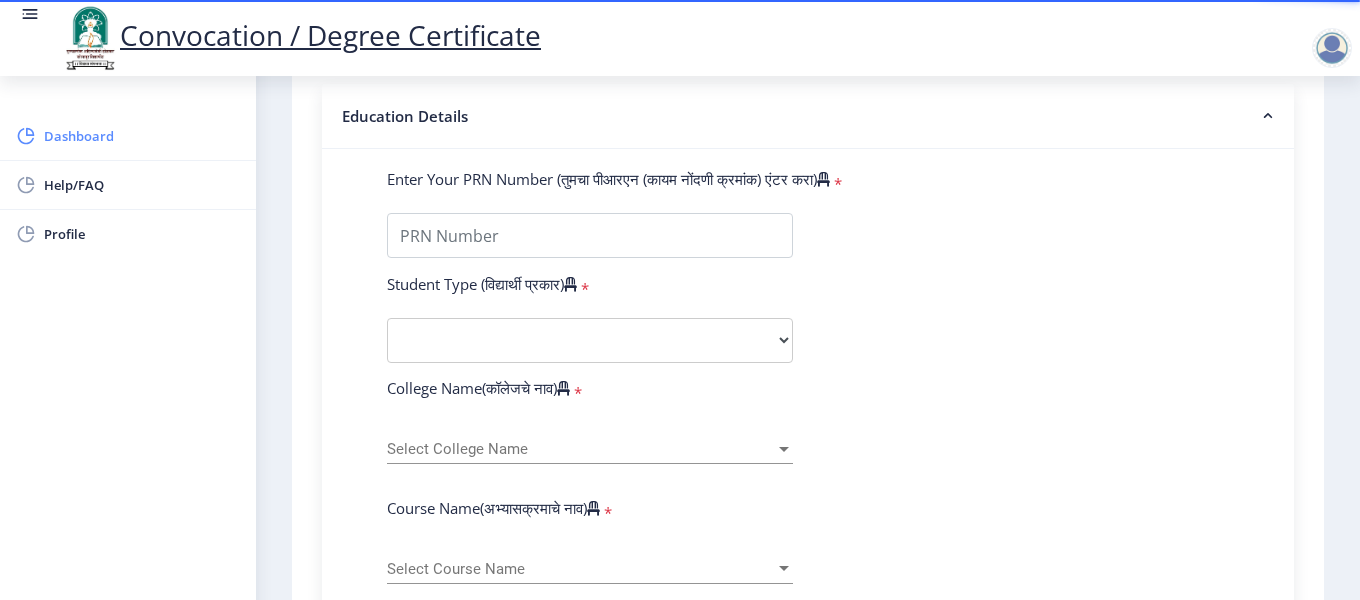 click on "Dashboard" 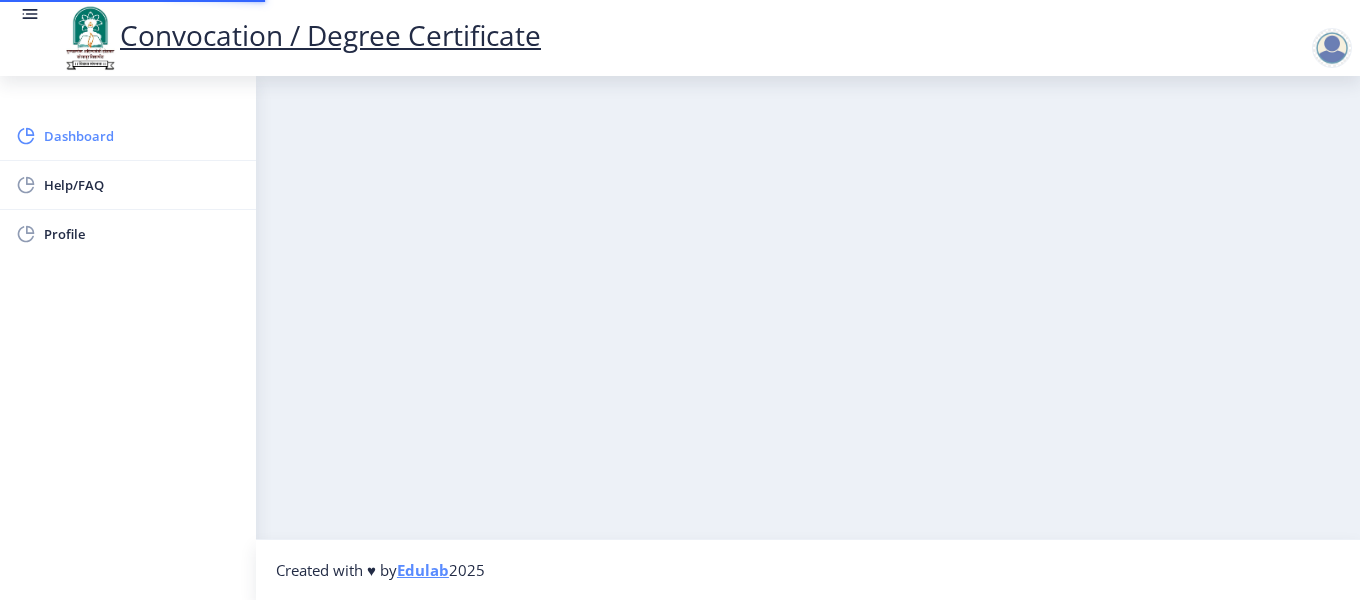 scroll, scrollTop: 0, scrollLeft: 0, axis: both 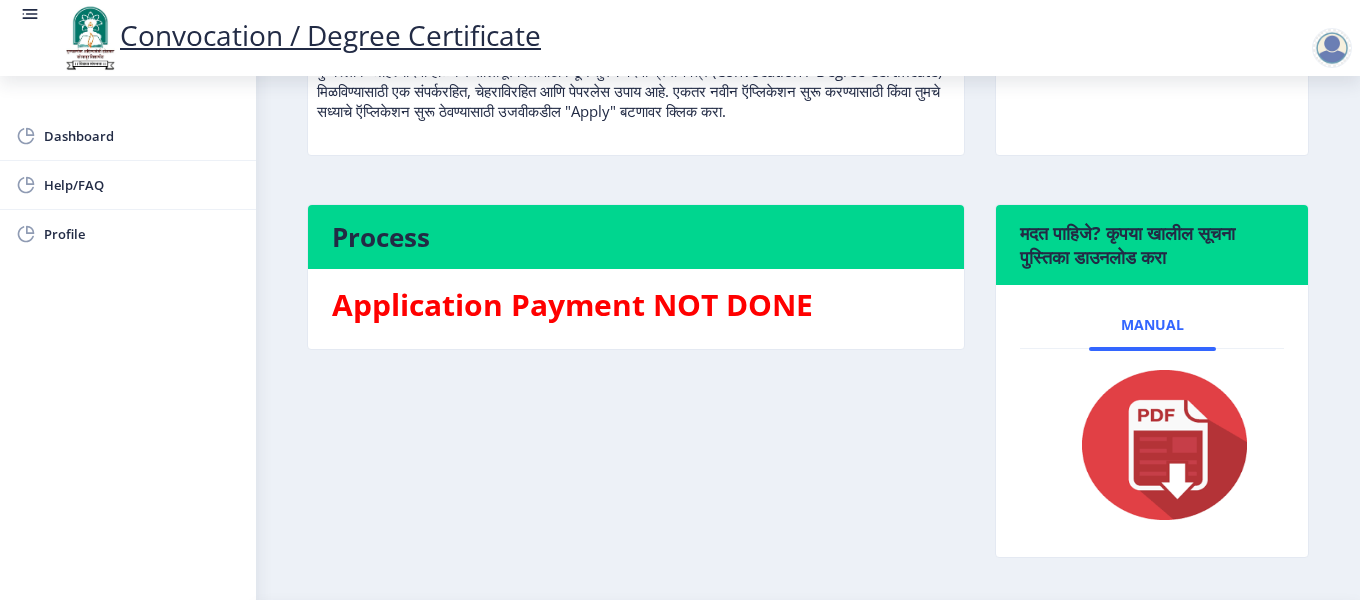 click 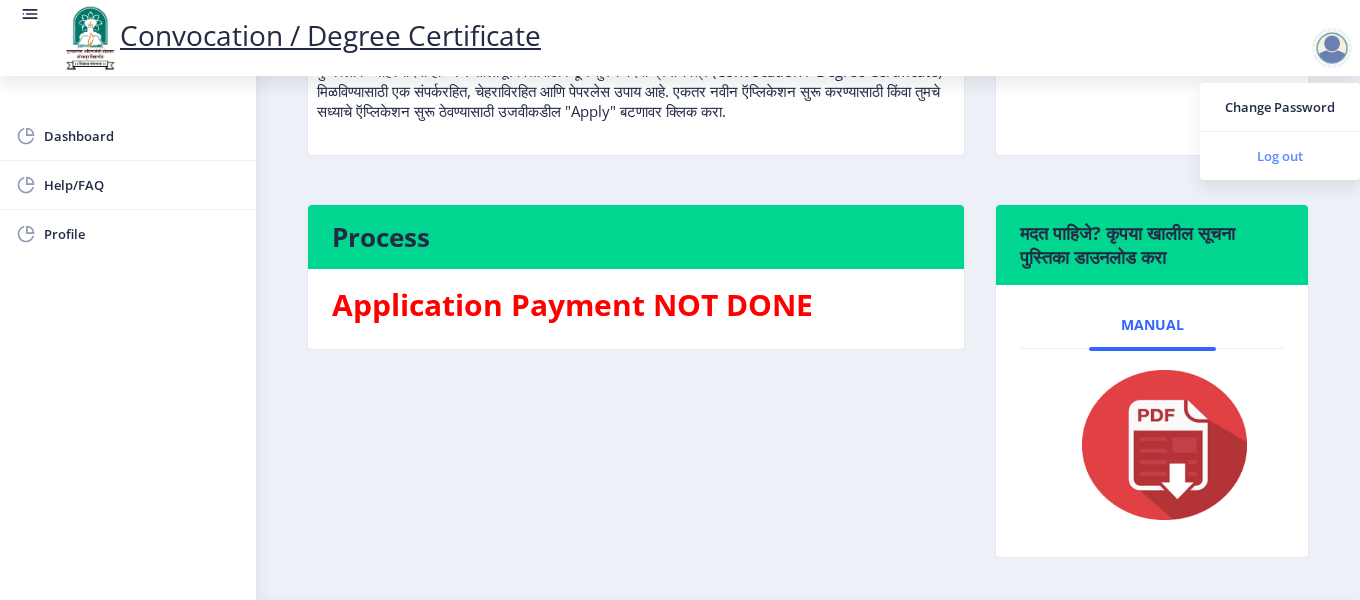 click on "Log out" at bounding box center [1280, 156] 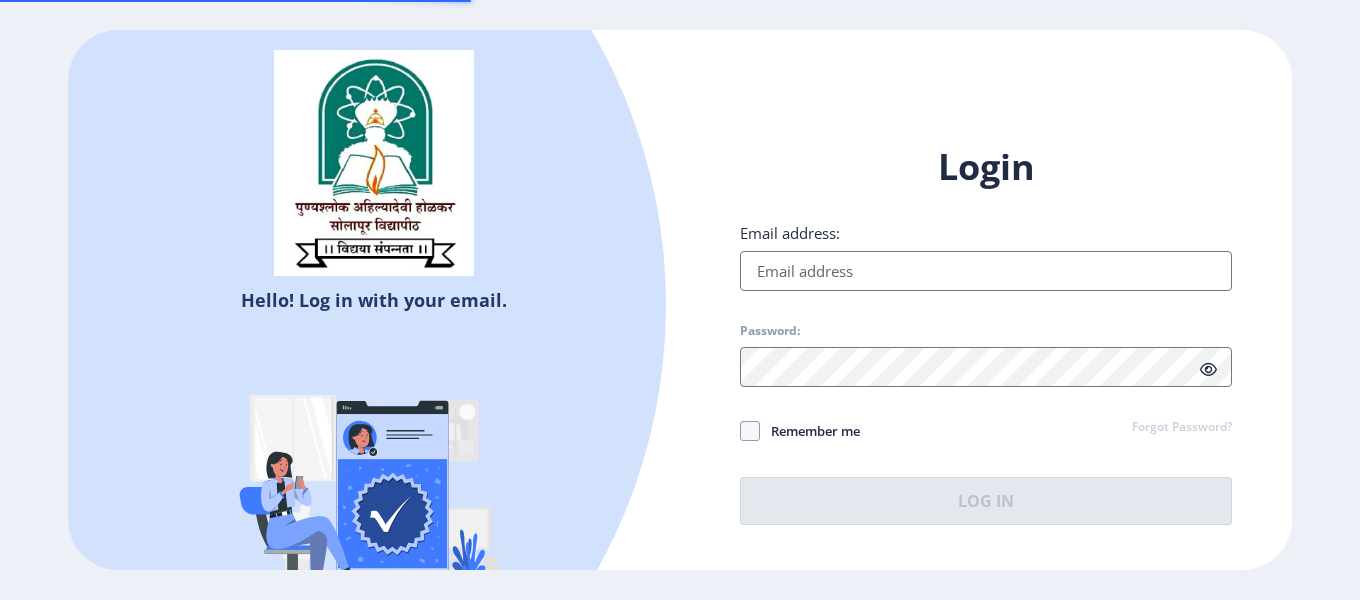 type on "[EMAIL_ADDRESS][DOMAIN_NAME]" 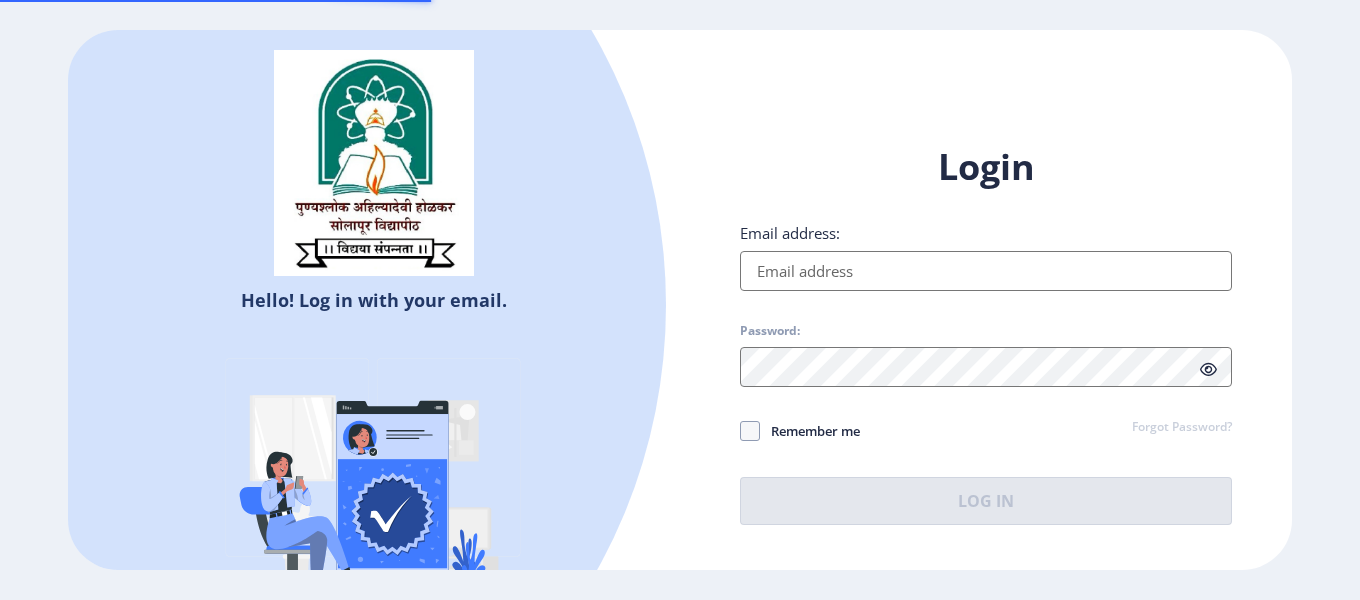 type on "[EMAIL_ADDRESS][DOMAIN_NAME]" 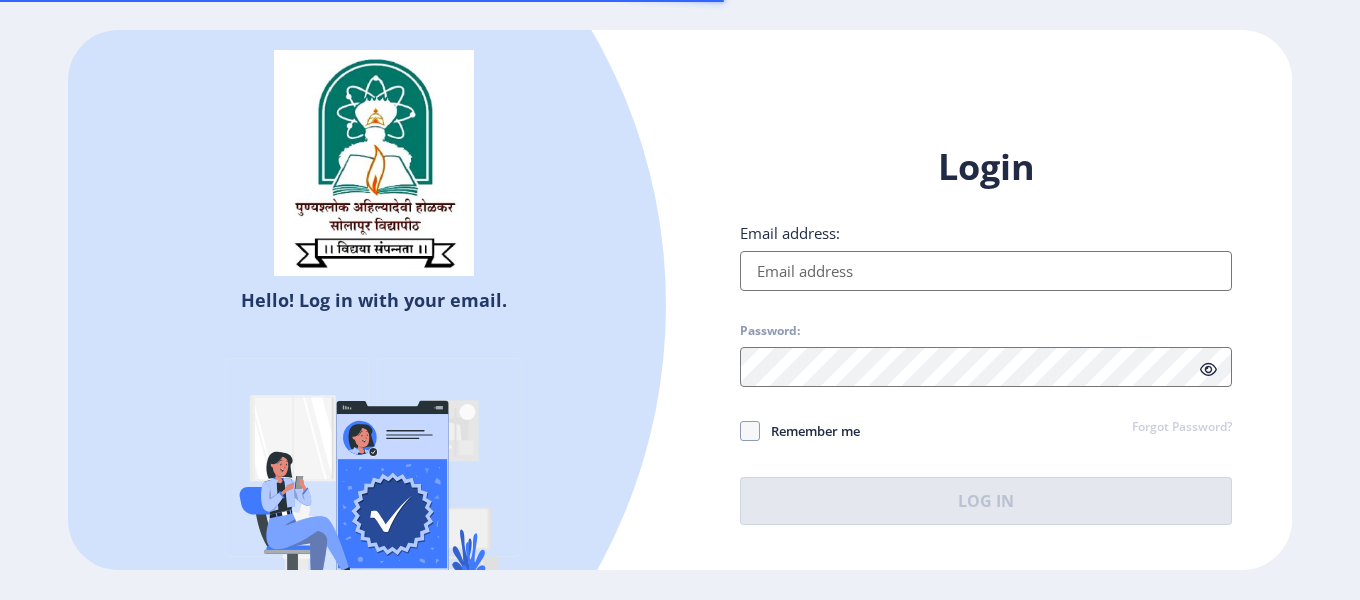 type on "[EMAIL_ADDRESS][DOMAIN_NAME]" 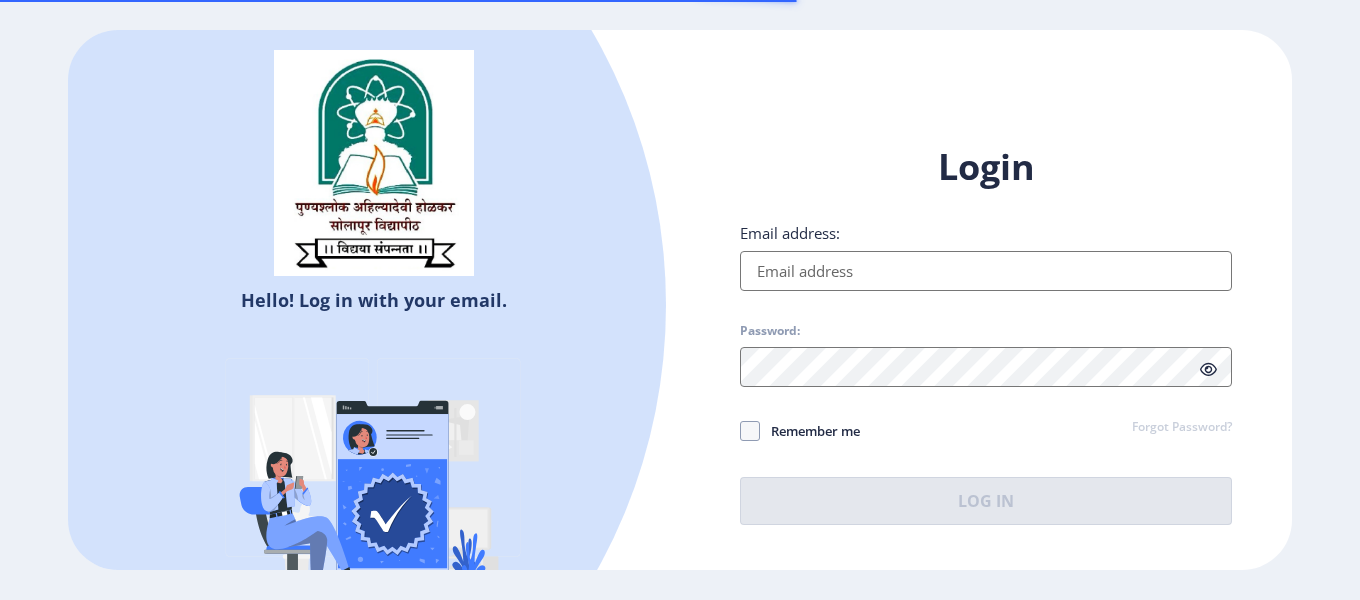 type on "[EMAIL_ADDRESS][DOMAIN_NAME]" 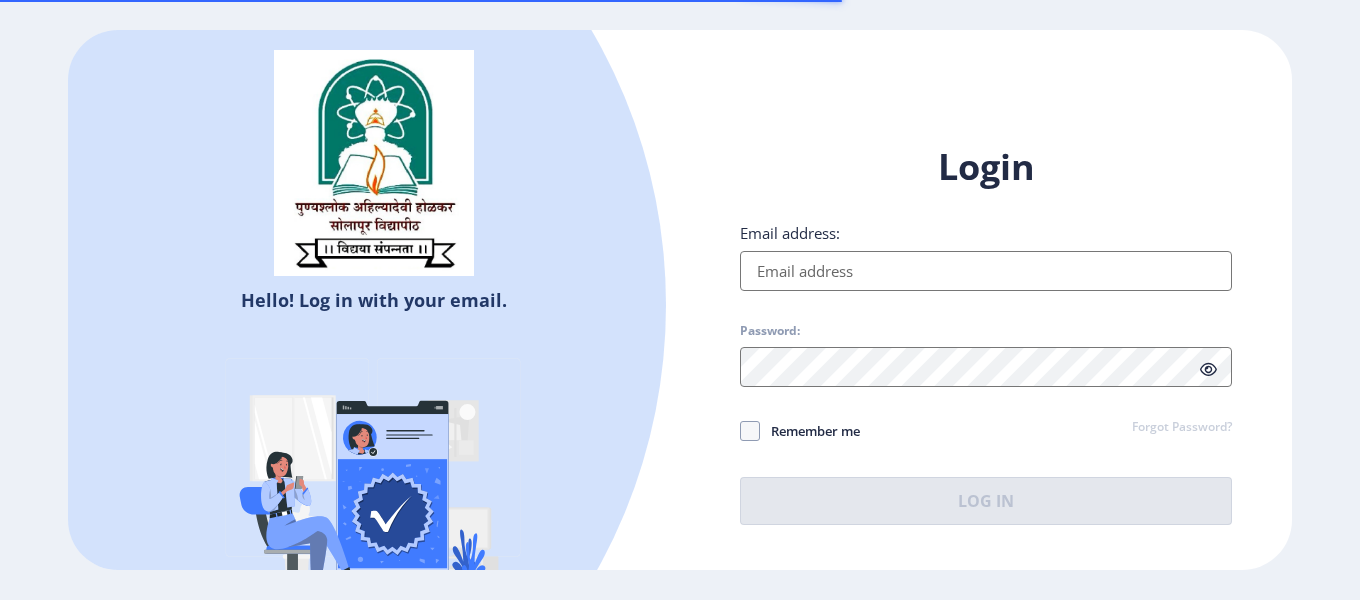 type on "[EMAIL_ADDRESS][DOMAIN_NAME]" 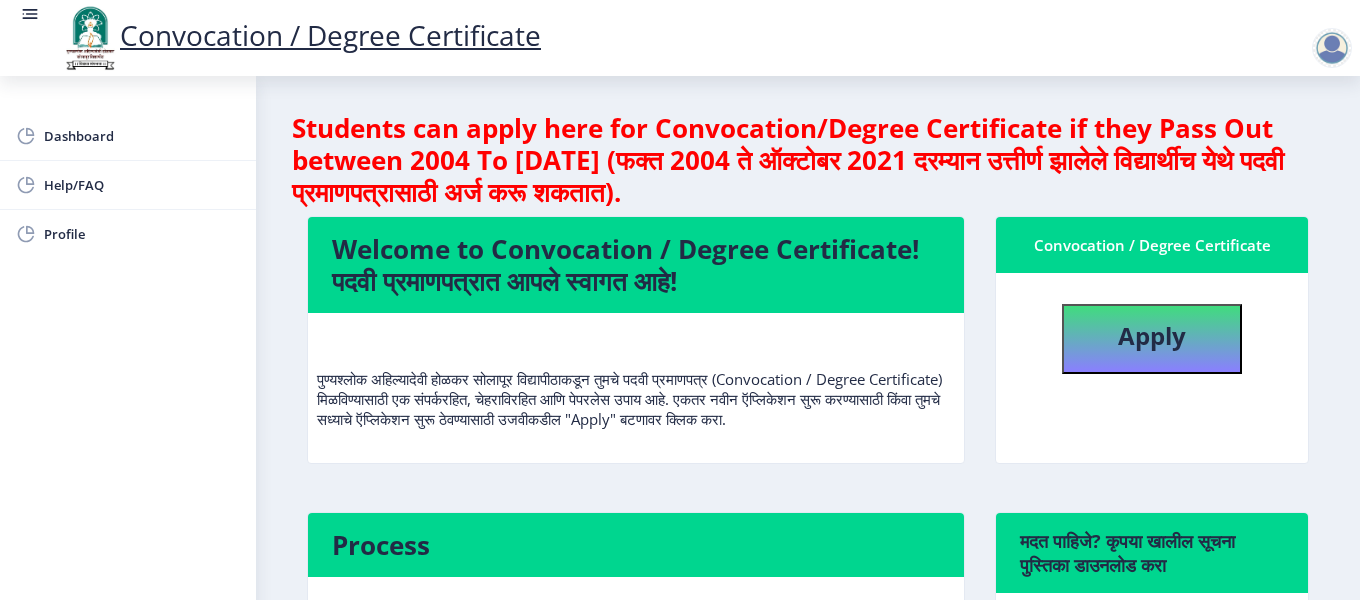 scroll, scrollTop: 0, scrollLeft: 0, axis: both 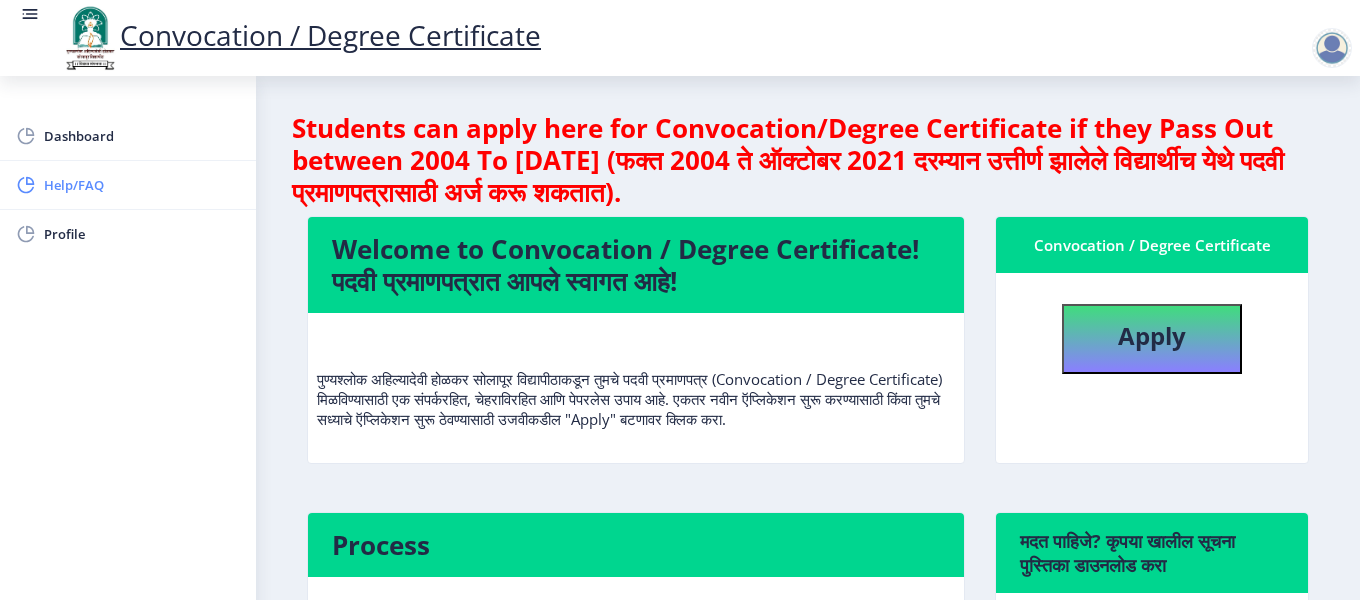 click on "Help/FAQ" 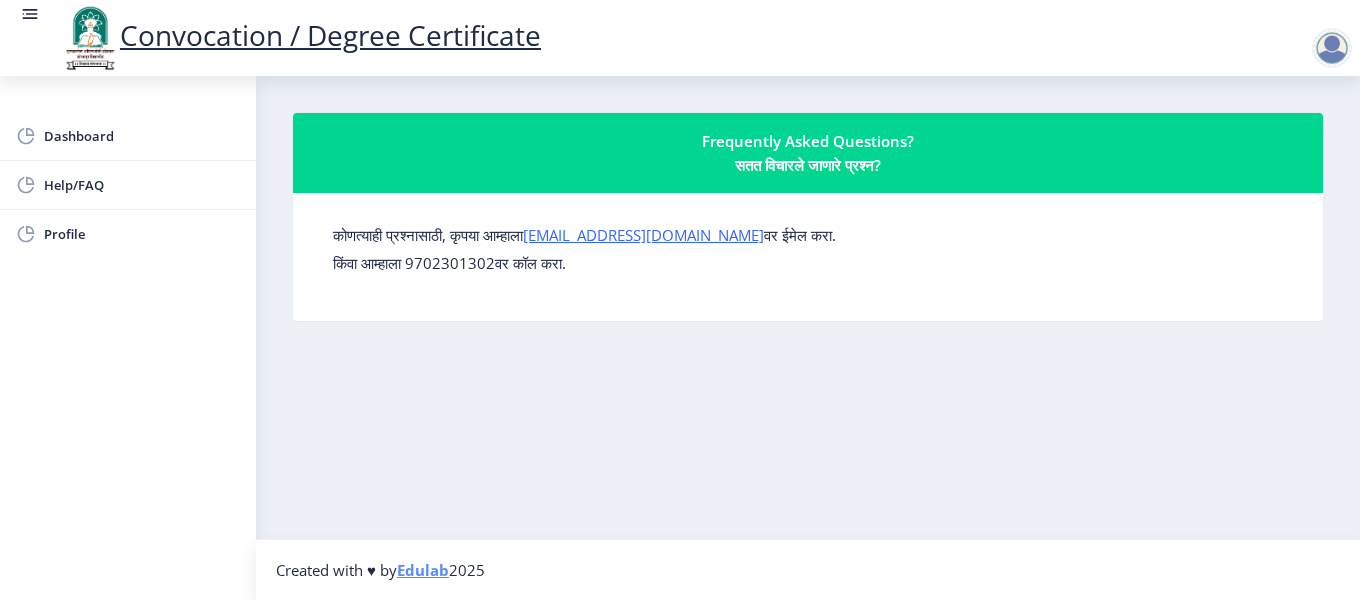 click on "Dashboard Help/FAQ Profile" 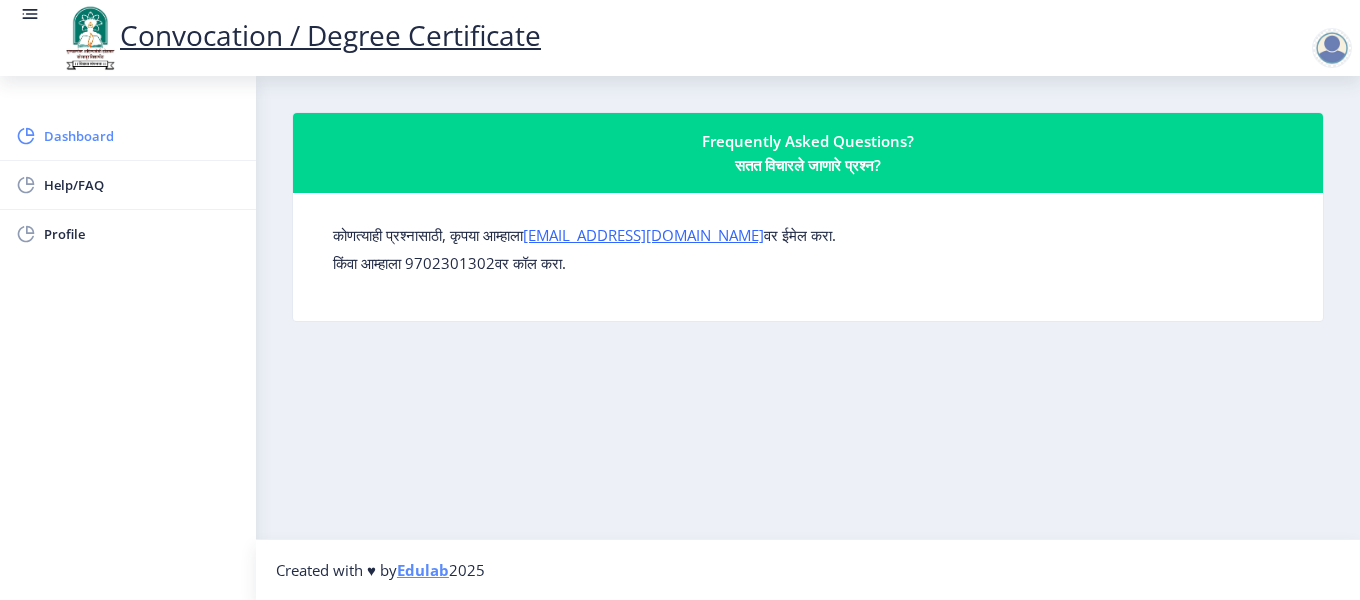 click on "Dashboard" 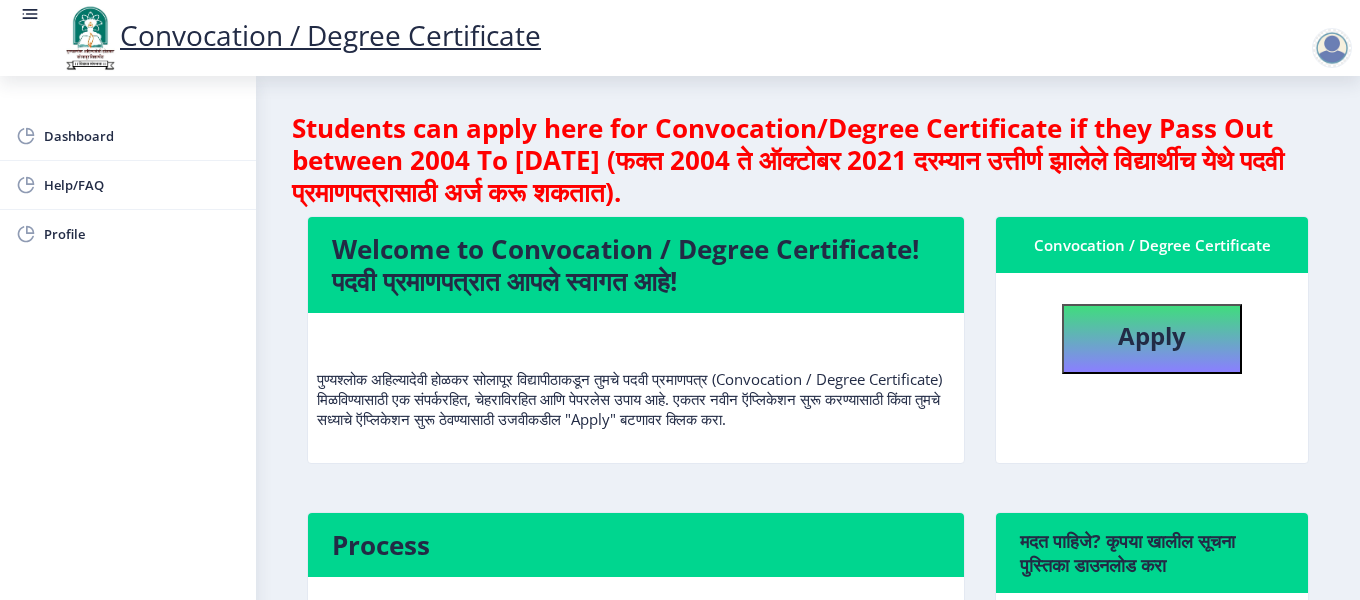 click on "Apply" 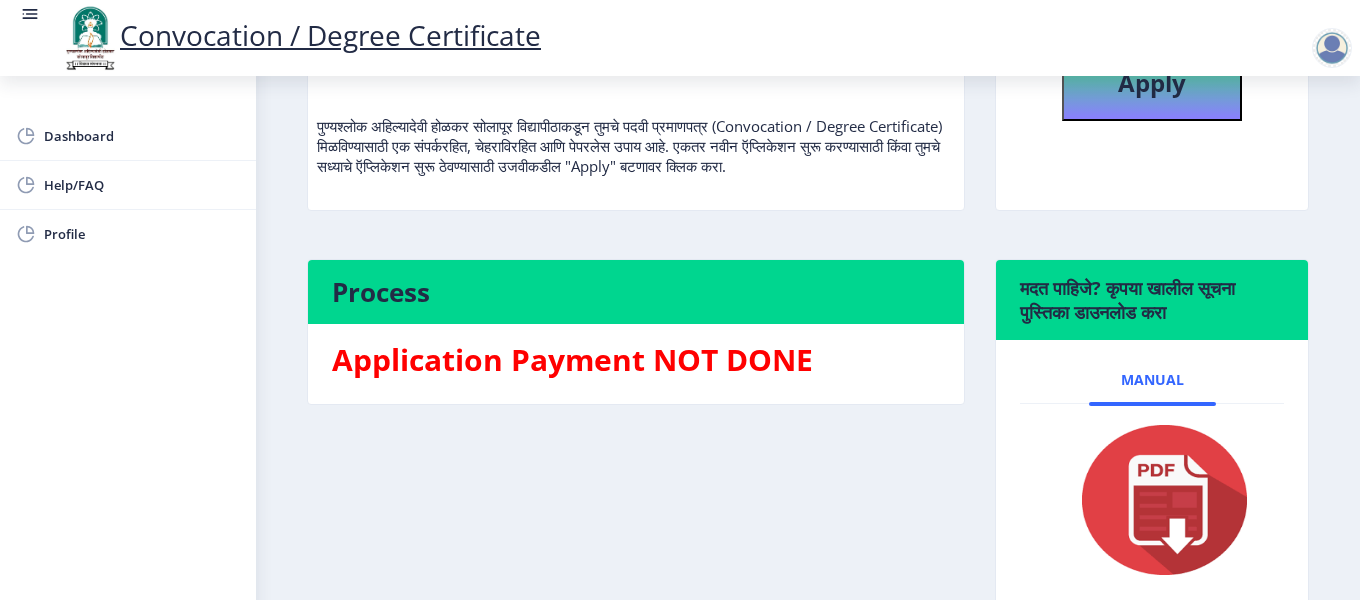 scroll, scrollTop: 389, scrollLeft: 0, axis: vertical 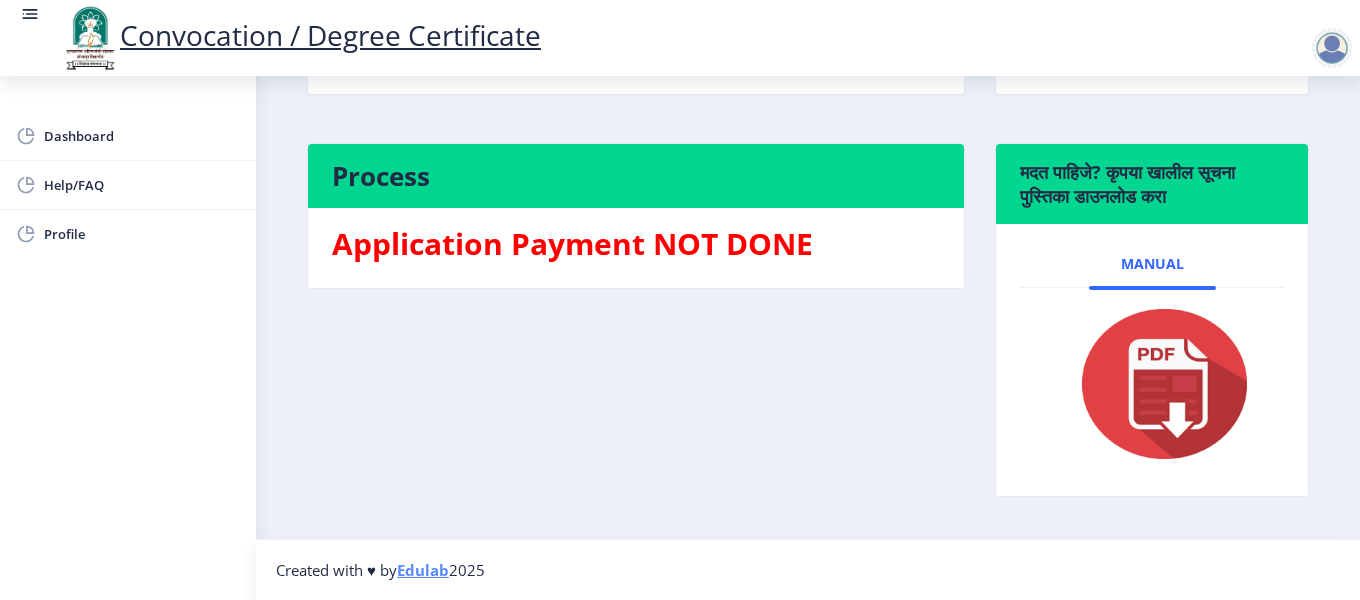 click 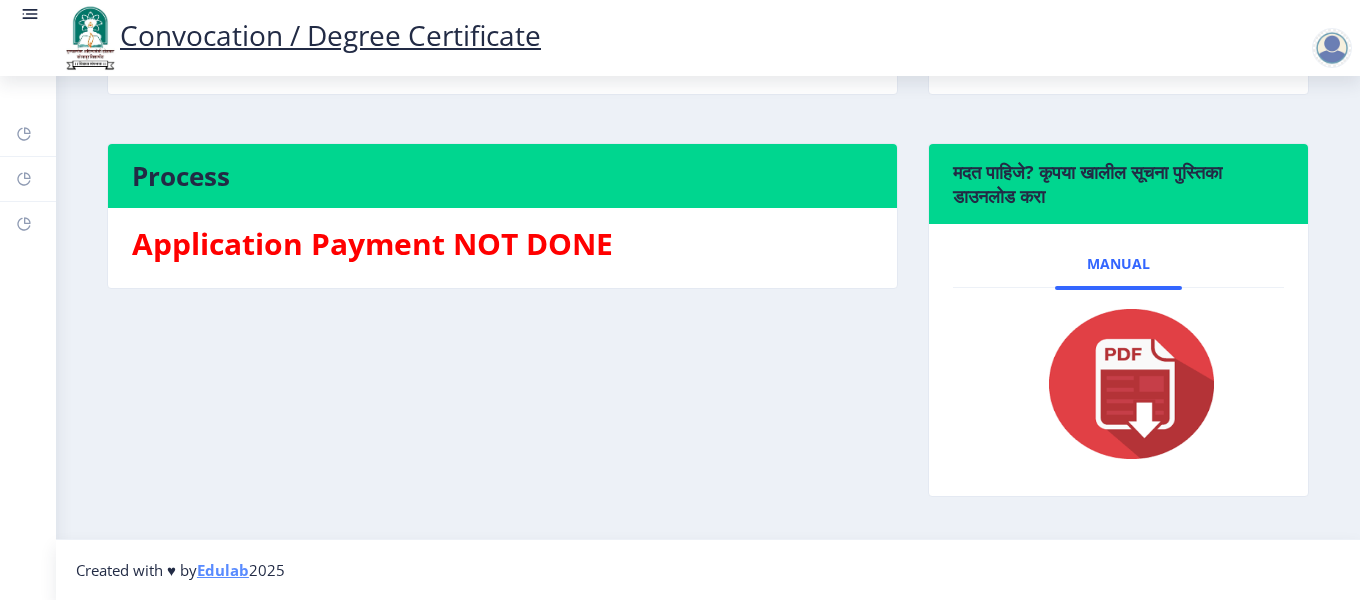 scroll, scrollTop: 369, scrollLeft: 0, axis: vertical 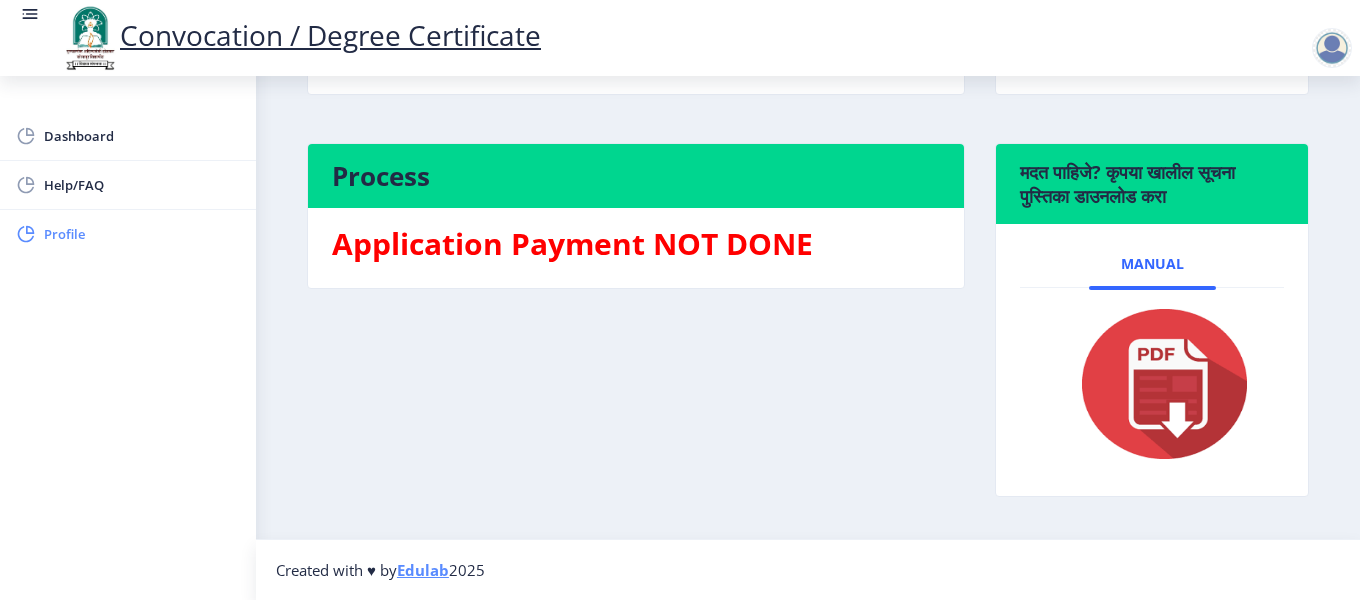 click on "Profile" 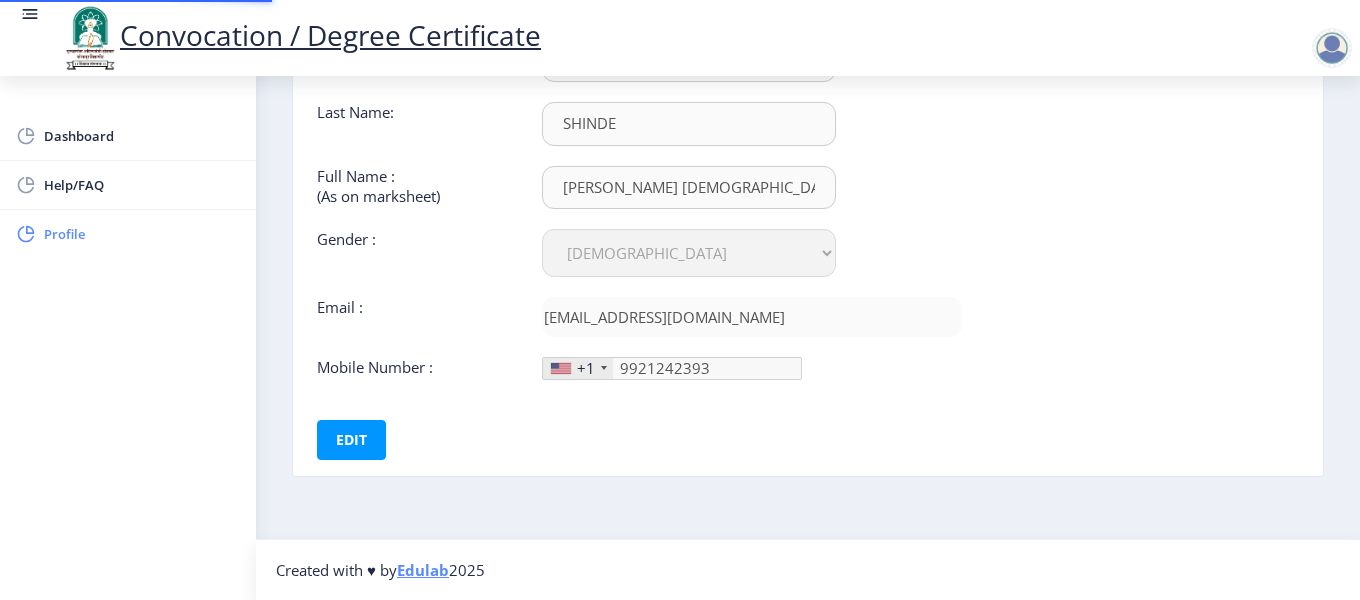 scroll, scrollTop: 0, scrollLeft: 0, axis: both 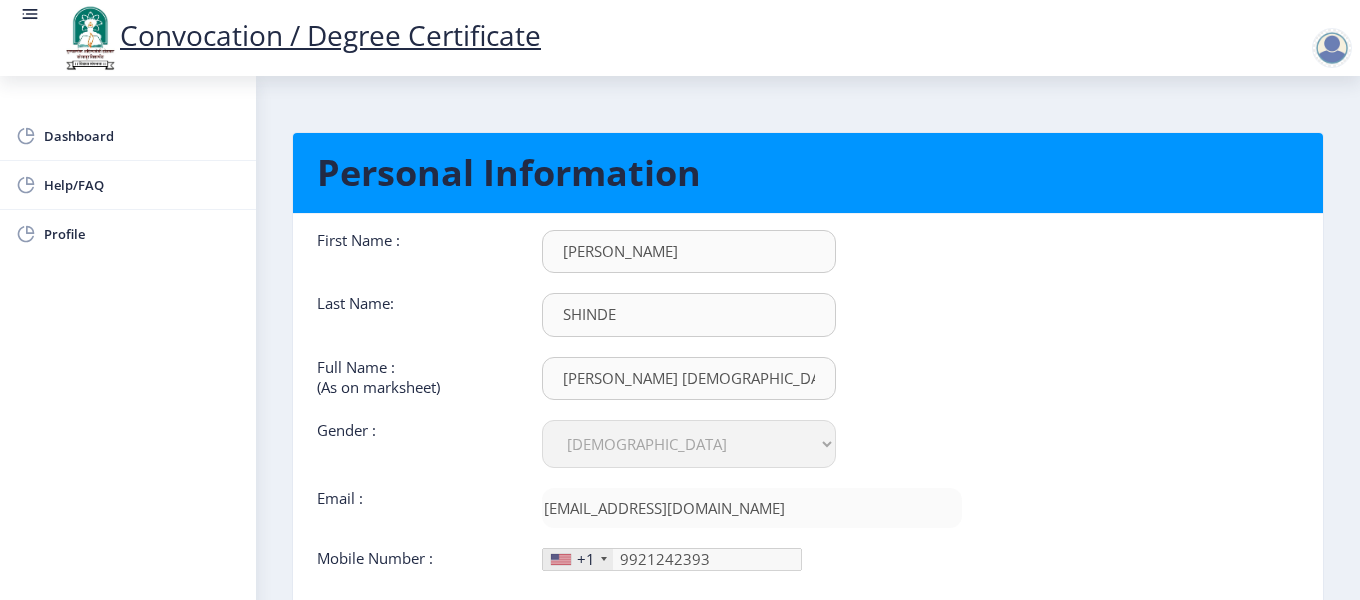 click on "First Name :  [PERSON_NAME] Last Name:  SHINDE Full Name : (As on marksheet) [PERSON_NAME] VISHNU Gender : Select Gender [DEMOGRAPHIC_DATA] [DEMOGRAPHIC_DATA] Other  Email :  [EMAIL_ADDRESS][DOMAIN_NAME]  Mobile Number :  +1 [GEOGRAPHIC_DATA] +1 [GEOGRAPHIC_DATA] +44 [GEOGRAPHIC_DATA] (‫[GEOGRAPHIC_DATA]‬‎) +93 [GEOGRAPHIC_DATA] ([GEOGRAPHIC_DATA]) +355 [GEOGRAPHIC_DATA] (‫[GEOGRAPHIC_DATA]‬‎) +213 [US_STATE] +1 [GEOGRAPHIC_DATA] +376 [GEOGRAPHIC_DATA] +244 [GEOGRAPHIC_DATA] +1 [GEOGRAPHIC_DATA] +1 [GEOGRAPHIC_DATA] +54 [GEOGRAPHIC_DATA] ([GEOGRAPHIC_DATA]) +374 [GEOGRAPHIC_DATA] +297 [GEOGRAPHIC_DATA] +61 [GEOGRAPHIC_DATA] ([GEOGRAPHIC_DATA]) +43 [GEOGRAPHIC_DATA] ([GEOGRAPHIC_DATA]) +994 [GEOGRAPHIC_DATA] +1 [GEOGRAPHIC_DATA] (‫[GEOGRAPHIC_DATA]‬‎) +973 [GEOGRAPHIC_DATA] ([GEOGRAPHIC_DATA]) +880 [GEOGRAPHIC_DATA] +1 [GEOGRAPHIC_DATA] ([GEOGRAPHIC_DATA]) +375 [GEOGRAPHIC_DATA] ([GEOGRAPHIC_DATA]) +32 [GEOGRAPHIC_DATA] +501 [GEOGRAPHIC_DATA] ([GEOGRAPHIC_DATA]) +229 [GEOGRAPHIC_DATA] +1 [GEOGRAPHIC_DATA] (འབྲུག) +975 [GEOGRAPHIC_DATA] +591 [GEOGRAPHIC_DATA] ([GEOGRAPHIC_DATA]) +387 [GEOGRAPHIC_DATA] +267 [GEOGRAPHIC_DATA] ([GEOGRAPHIC_DATA]) +55 [GEOGRAPHIC_DATA] +246 [GEOGRAPHIC_DATA] +1 [GEOGRAPHIC_DATA] +673 [GEOGRAPHIC_DATA] ([GEOGRAPHIC_DATA]) +359 [GEOGRAPHIC_DATA] +226 [GEOGRAPHIC_DATA] ([GEOGRAPHIC_DATA]) +1" 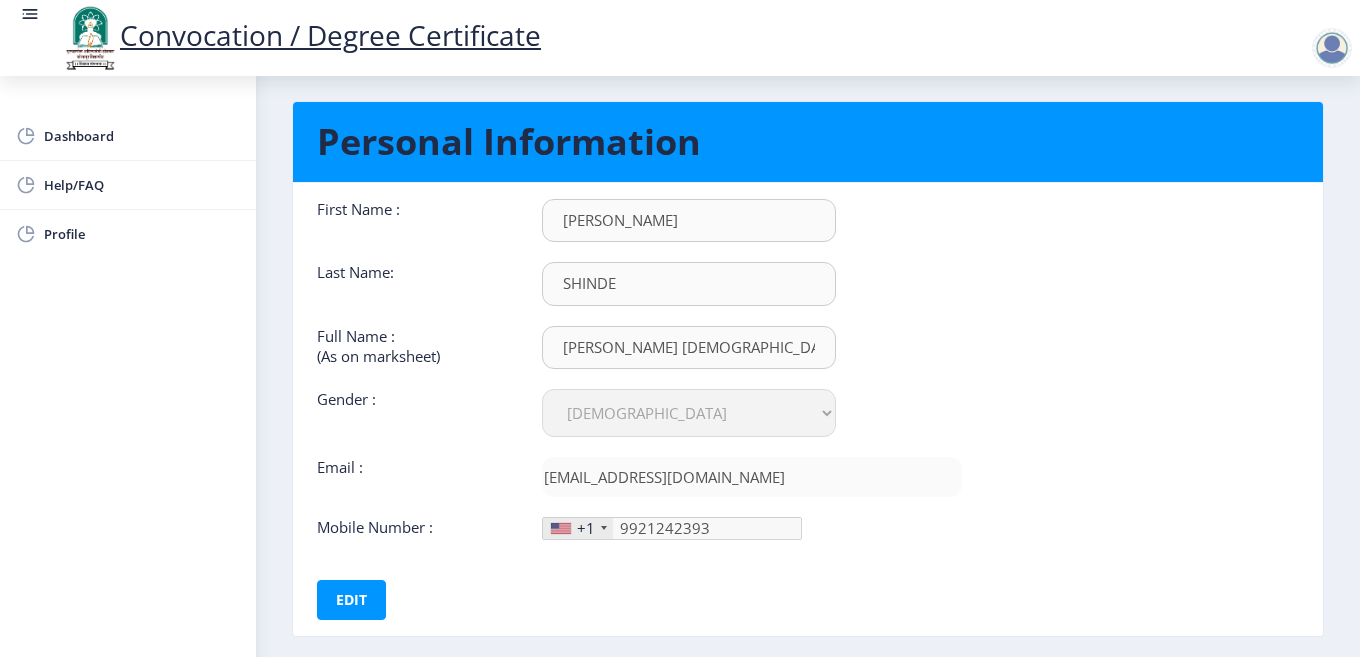 scroll, scrollTop: 0, scrollLeft: 0, axis: both 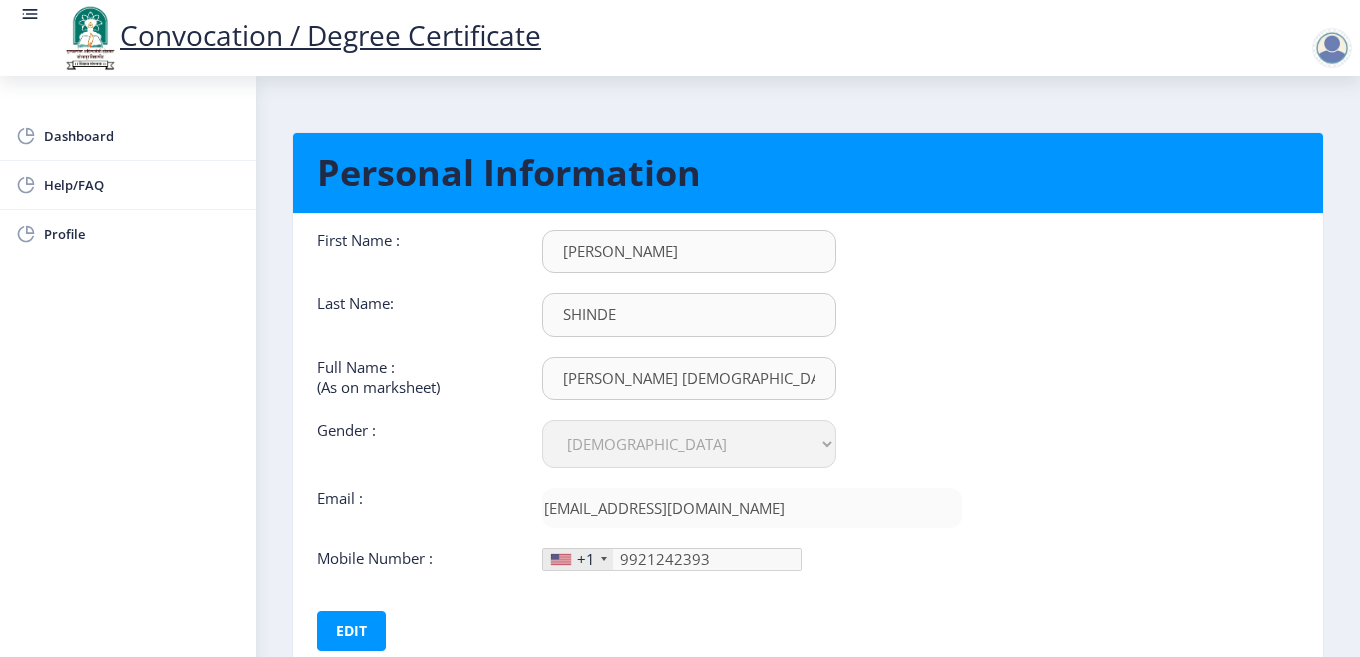 click 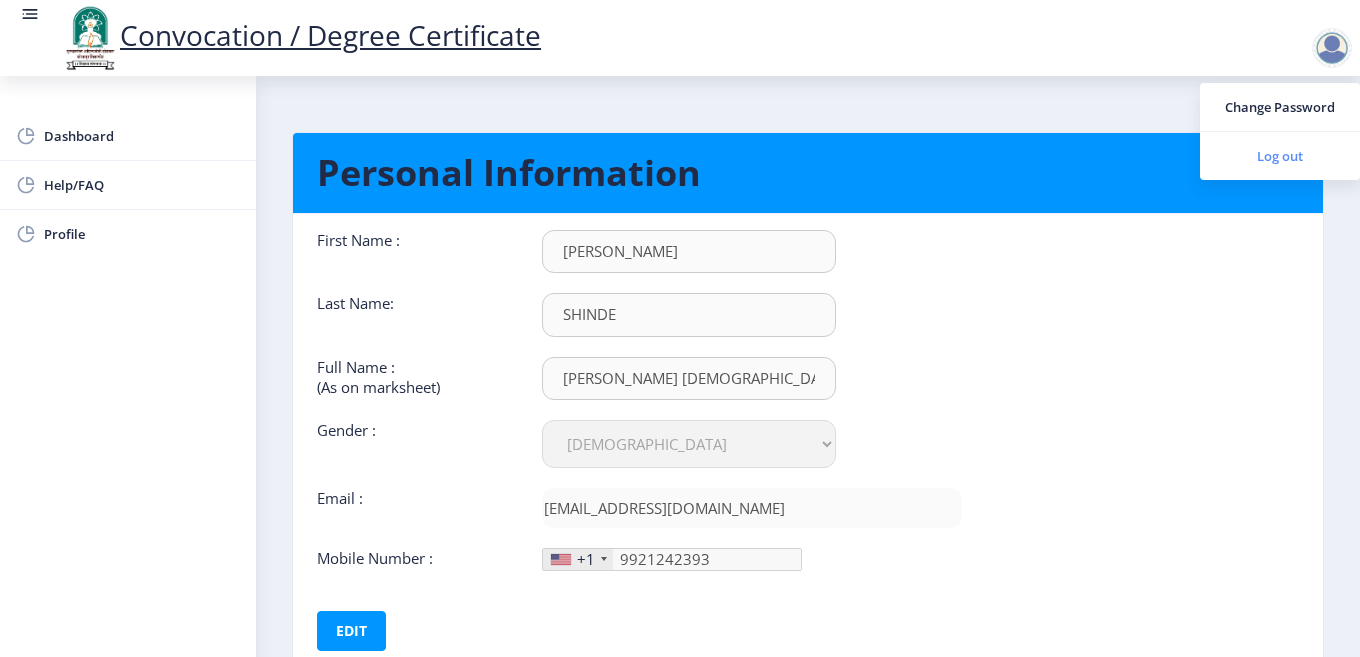 click on "Log out" at bounding box center (1280, 156) 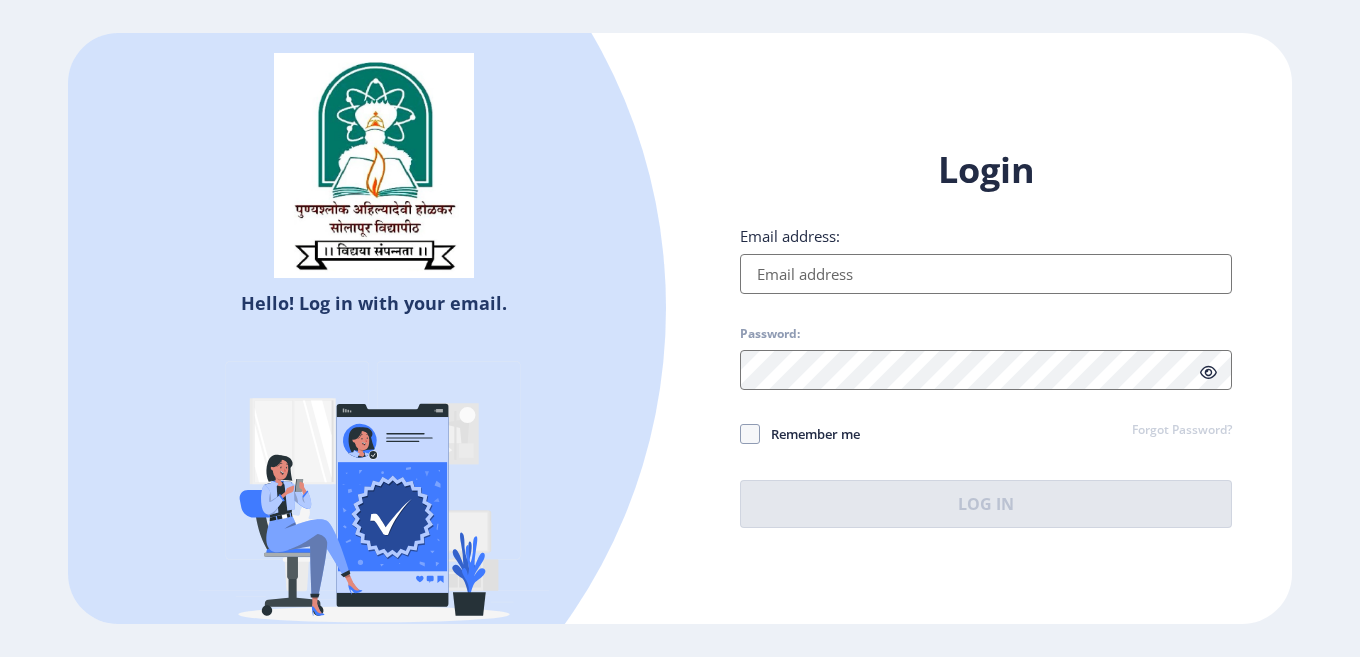 type on "[EMAIL_ADDRESS][DOMAIN_NAME]" 